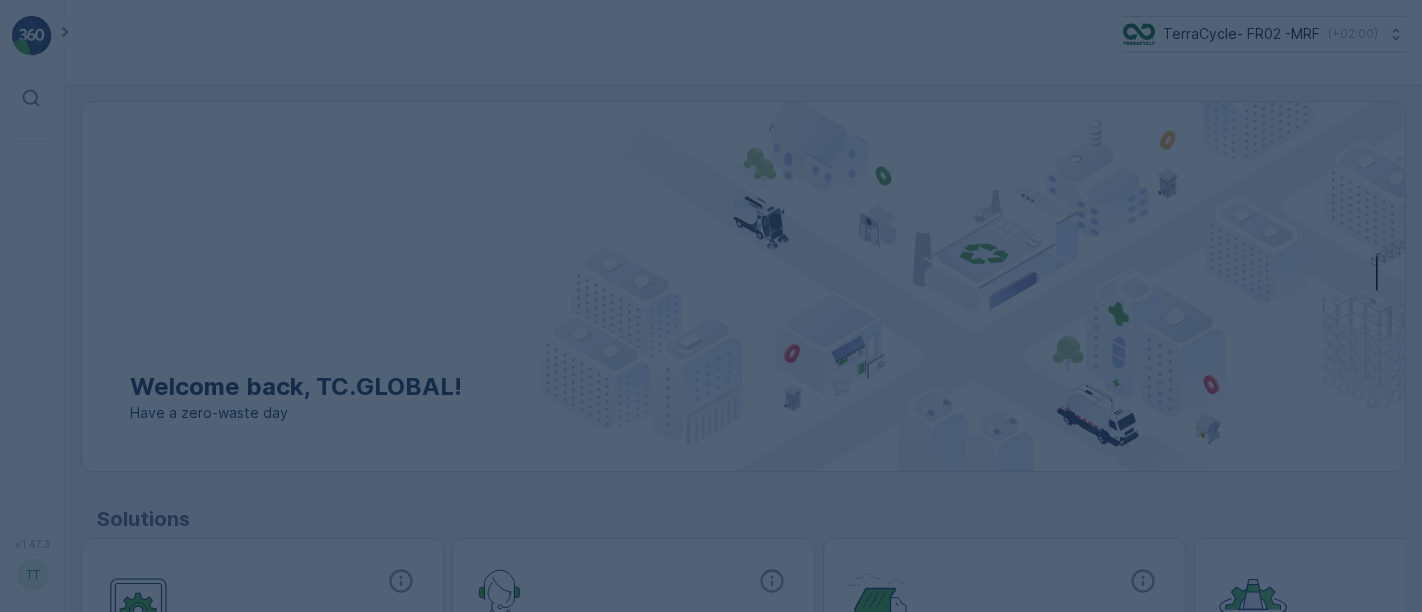 scroll, scrollTop: 0, scrollLeft: 0, axis: both 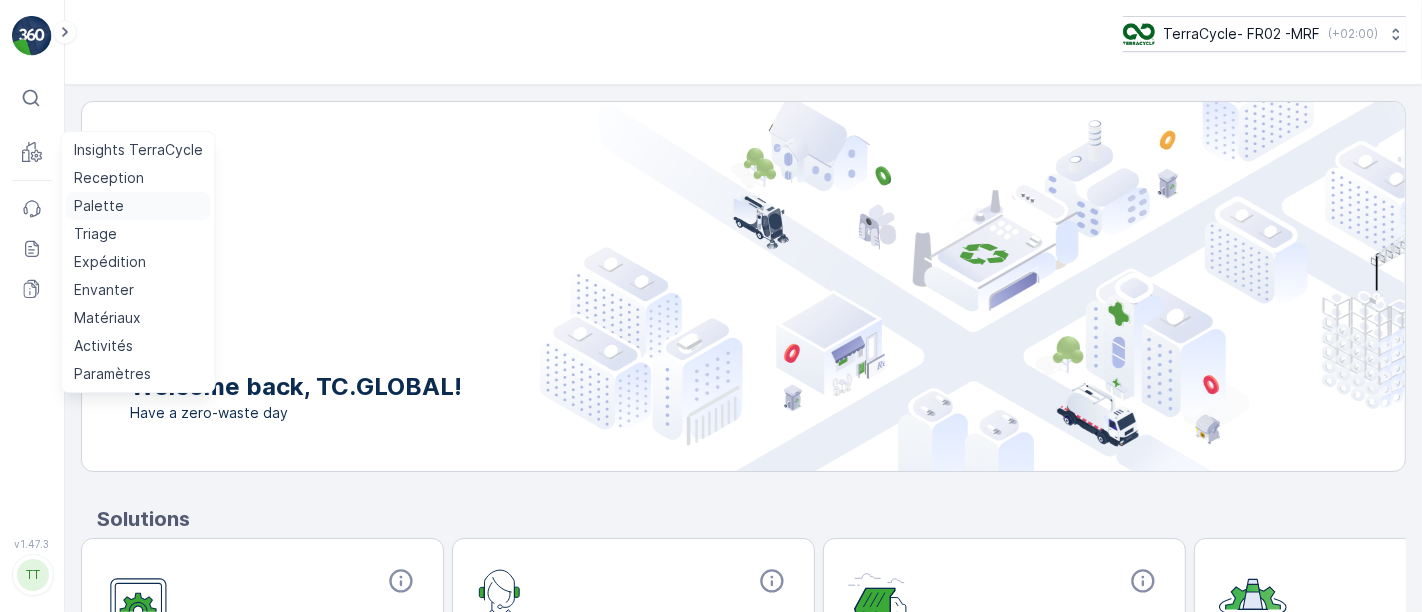 click on "Palette" at bounding box center [99, 206] 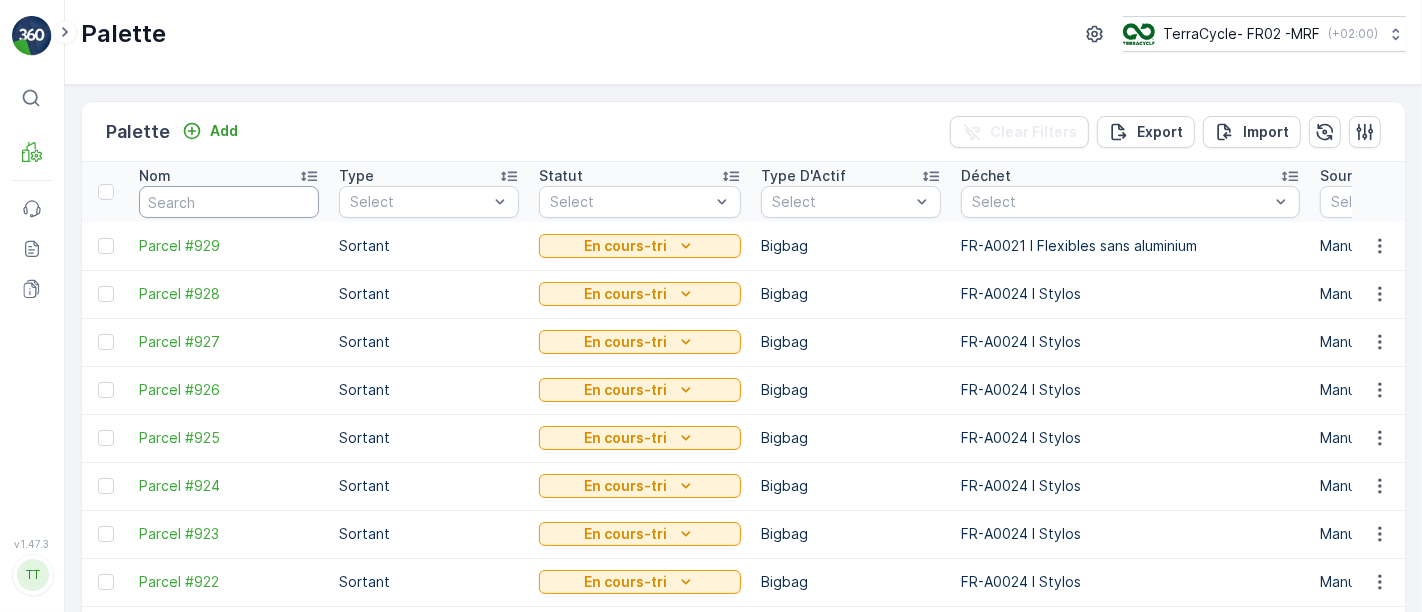 click at bounding box center [229, 202] 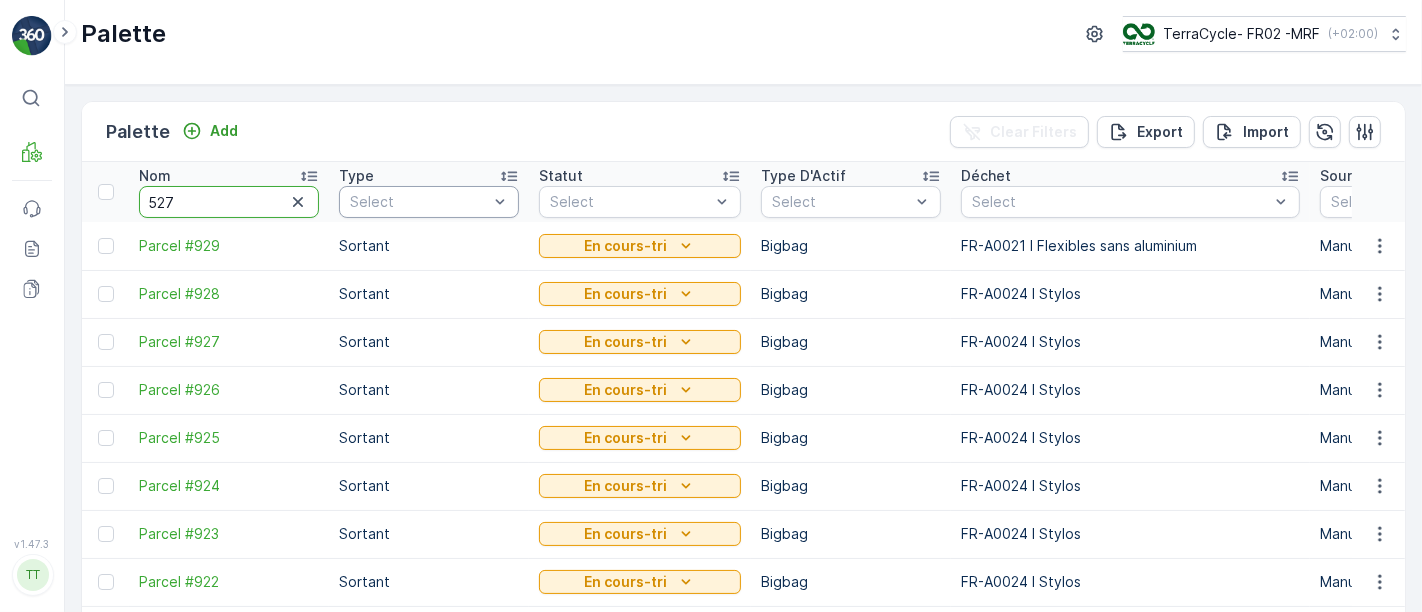 type on "5274" 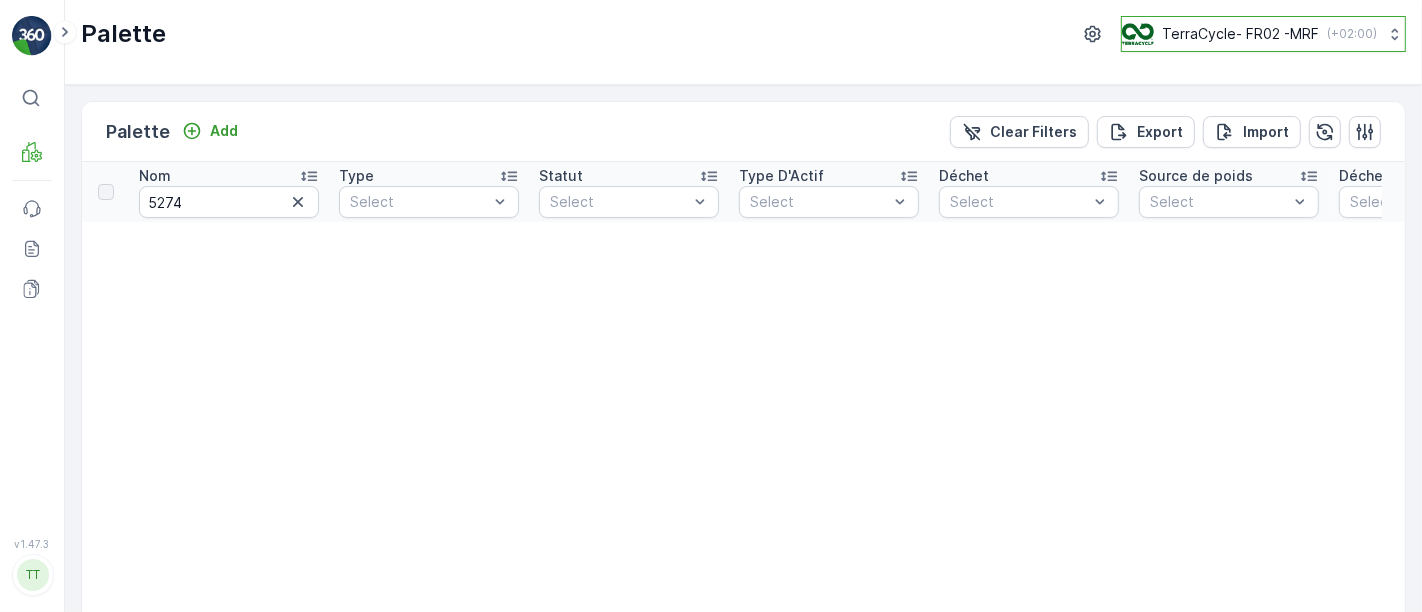 click on "TerraCycle- FR02 -MRF ( +02:00 )" at bounding box center (1263, 34) 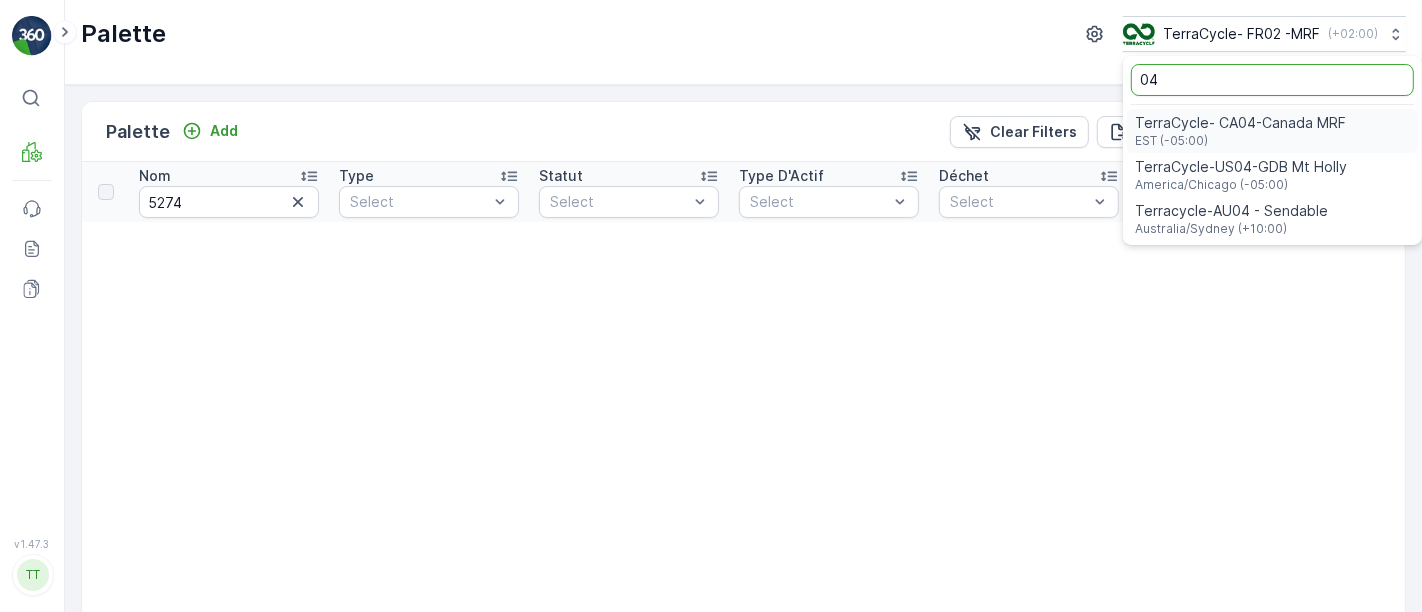 type on "04" 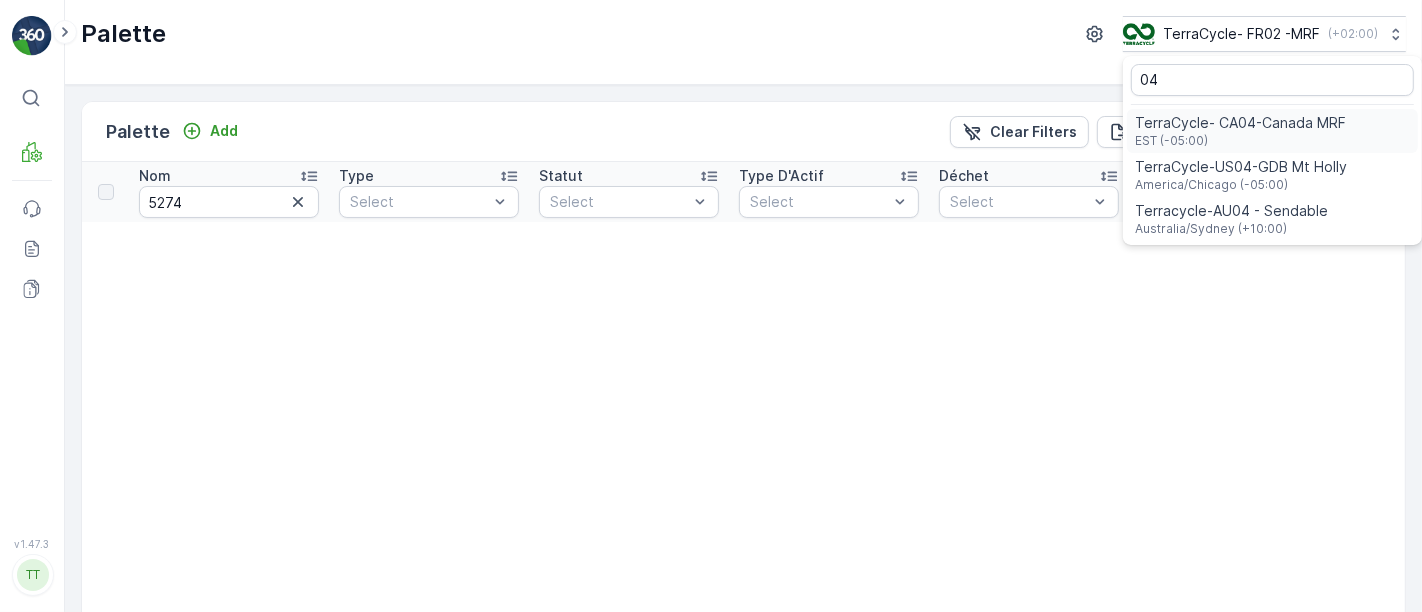 click on "TerraCycle- CA04-Canada MRF" at bounding box center (1240, 123) 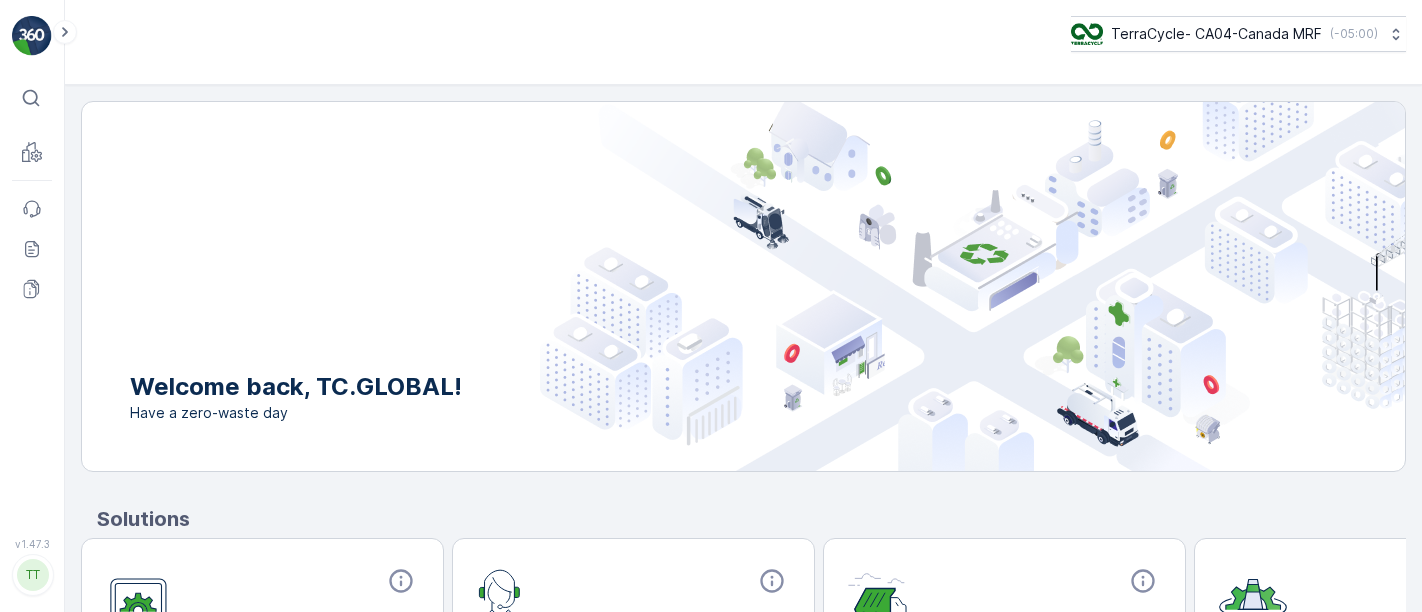 scroll, scrollTop: 0, scrollLeft: 0, axis: both 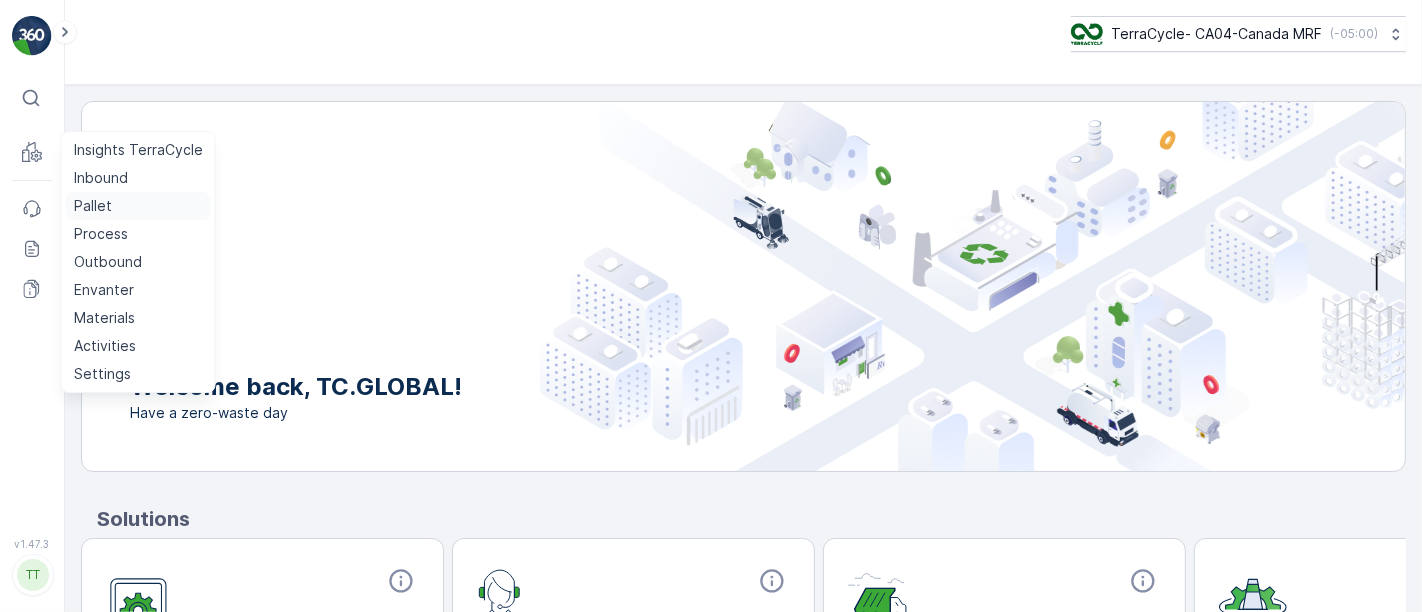 click on "Pallet" at bounding box center [93, 206] 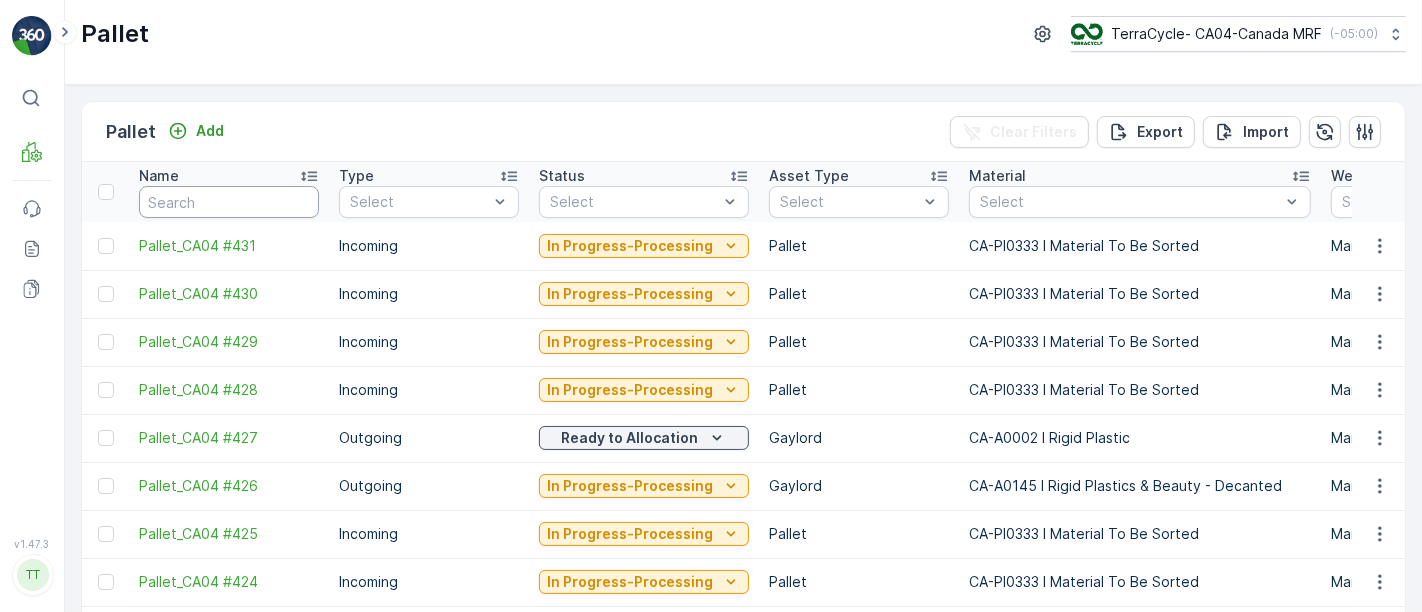 click at bounding box center [229, 202] 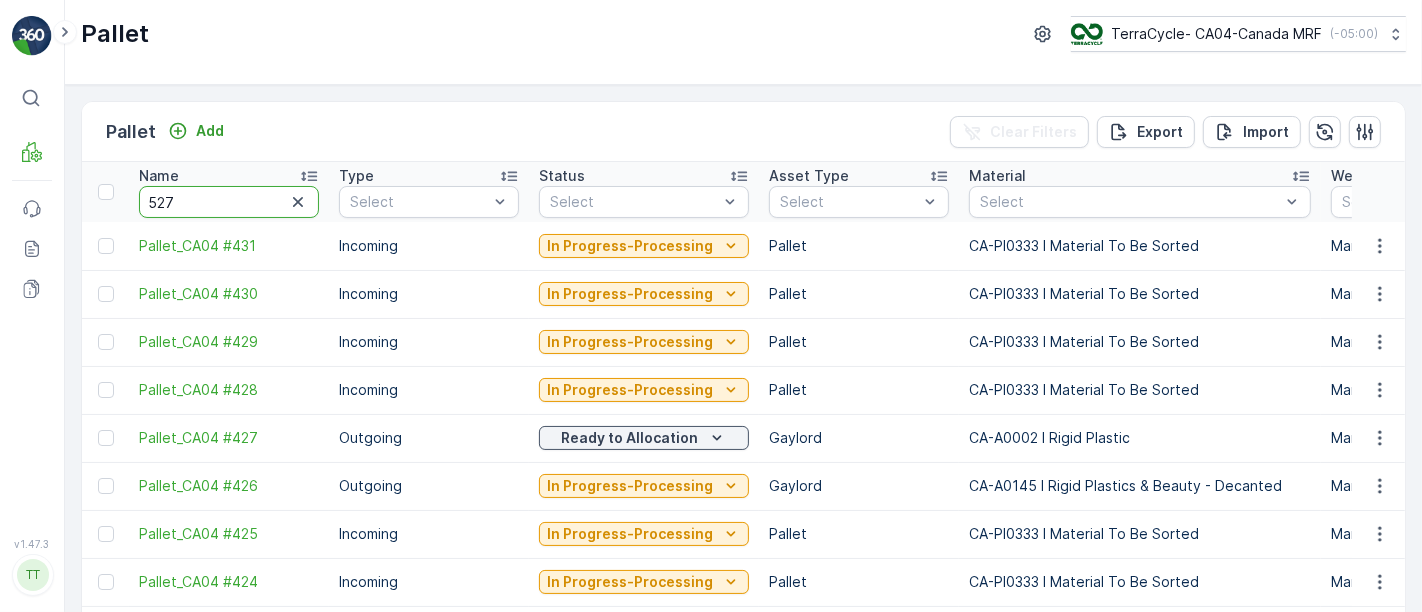 type on "5274" 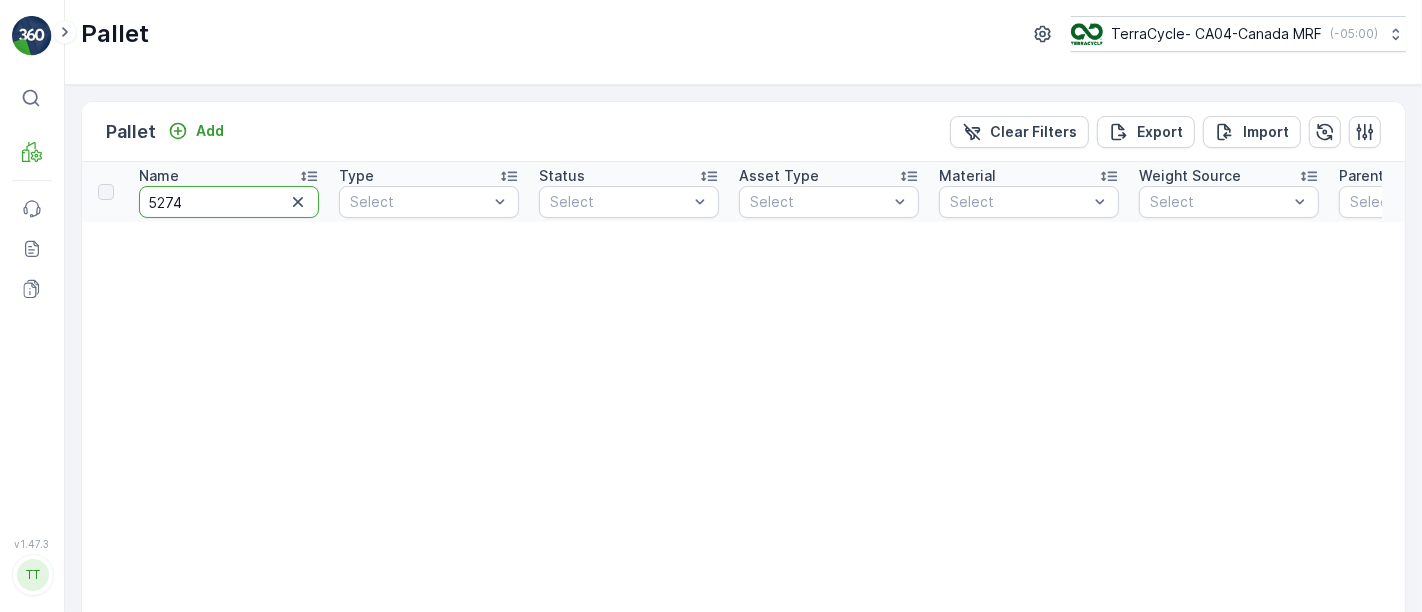drag, startPoint x: 234, startPoint y: 201, endPoint x: 128, endPoint y: 204, distance: 106.04244 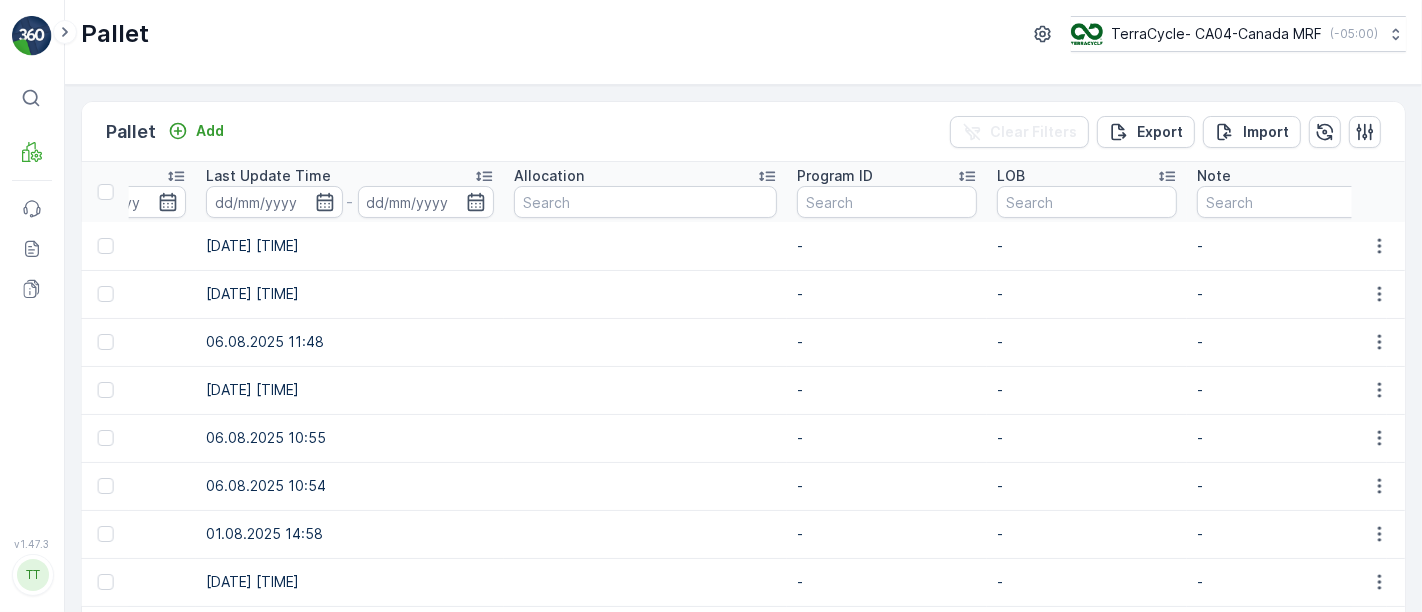 scroll, scrollTop: 0, scrollLeft: 2757, axis: horizontal 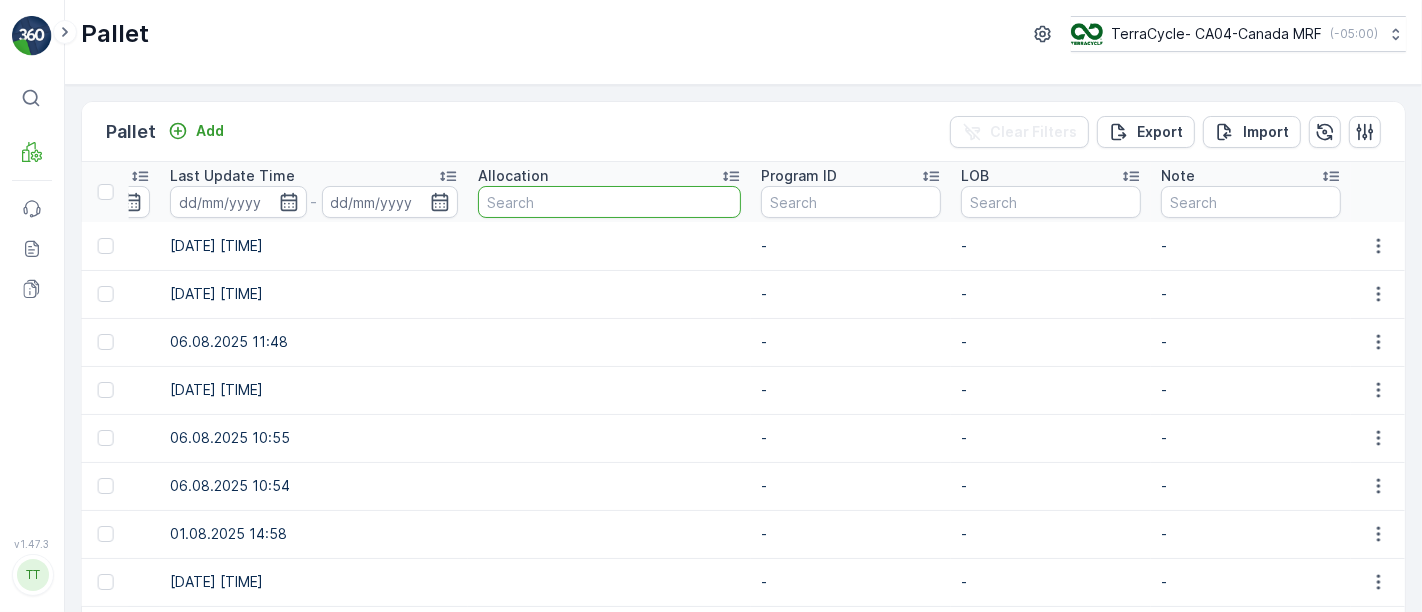 click at bounding box center [609, 202] 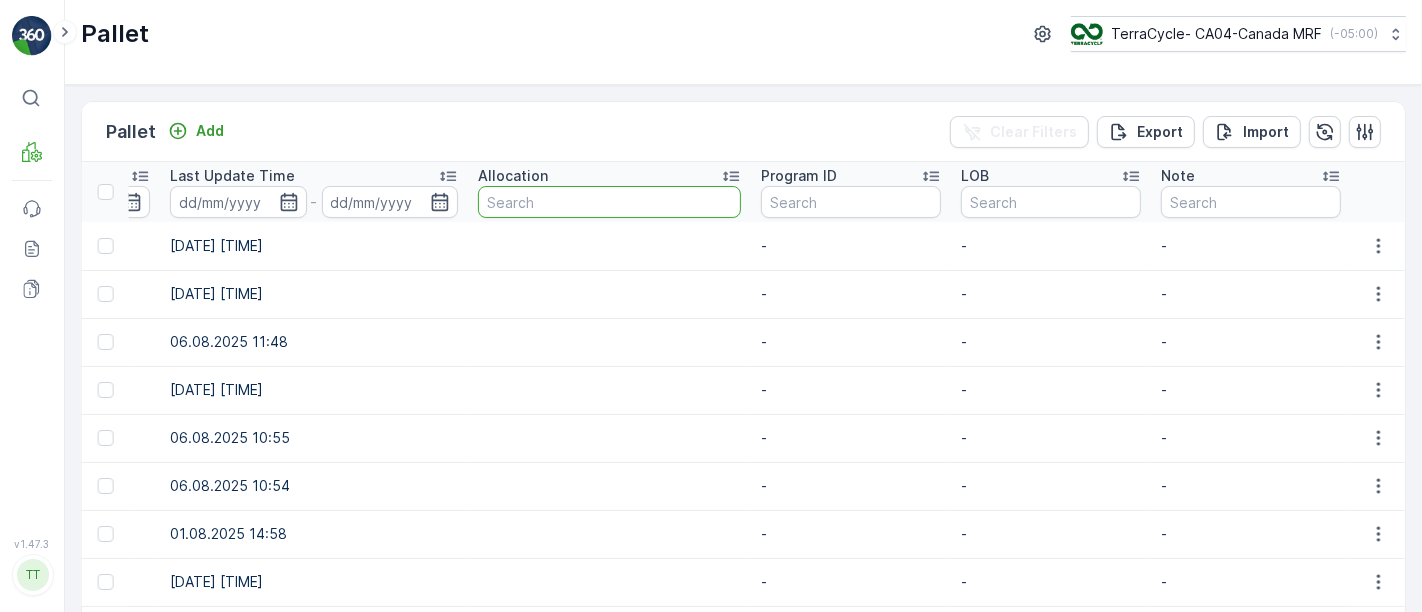paste on "5274" 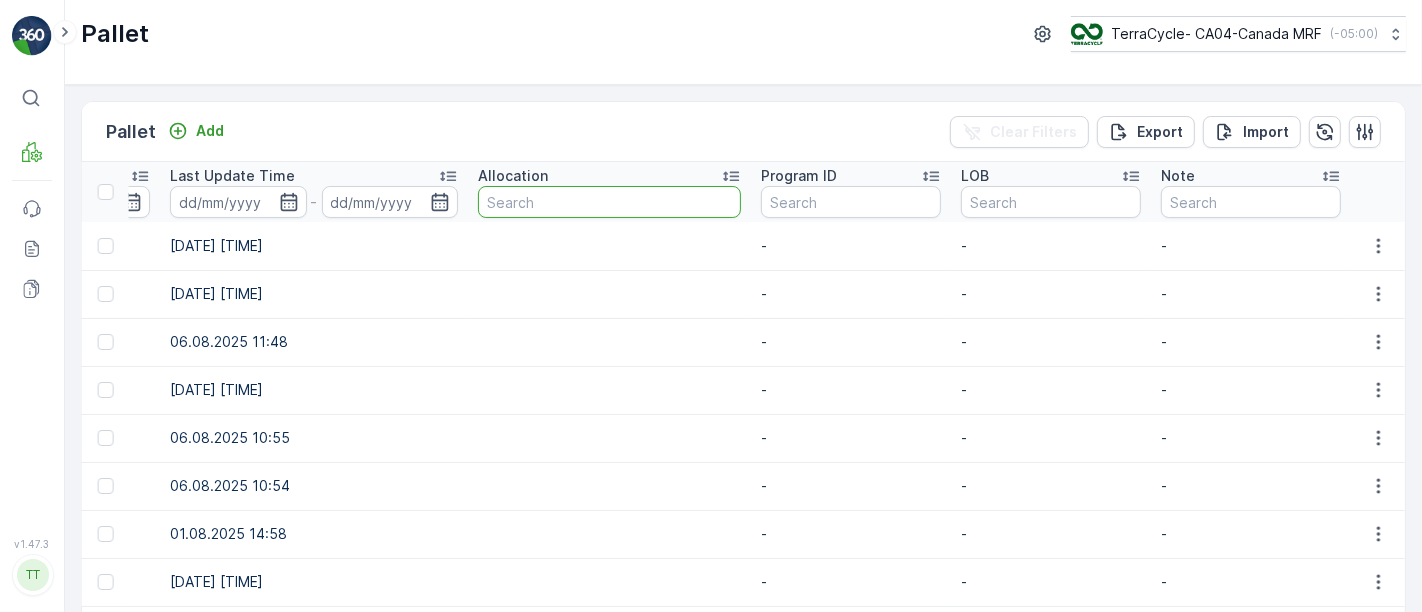 type on "5274" 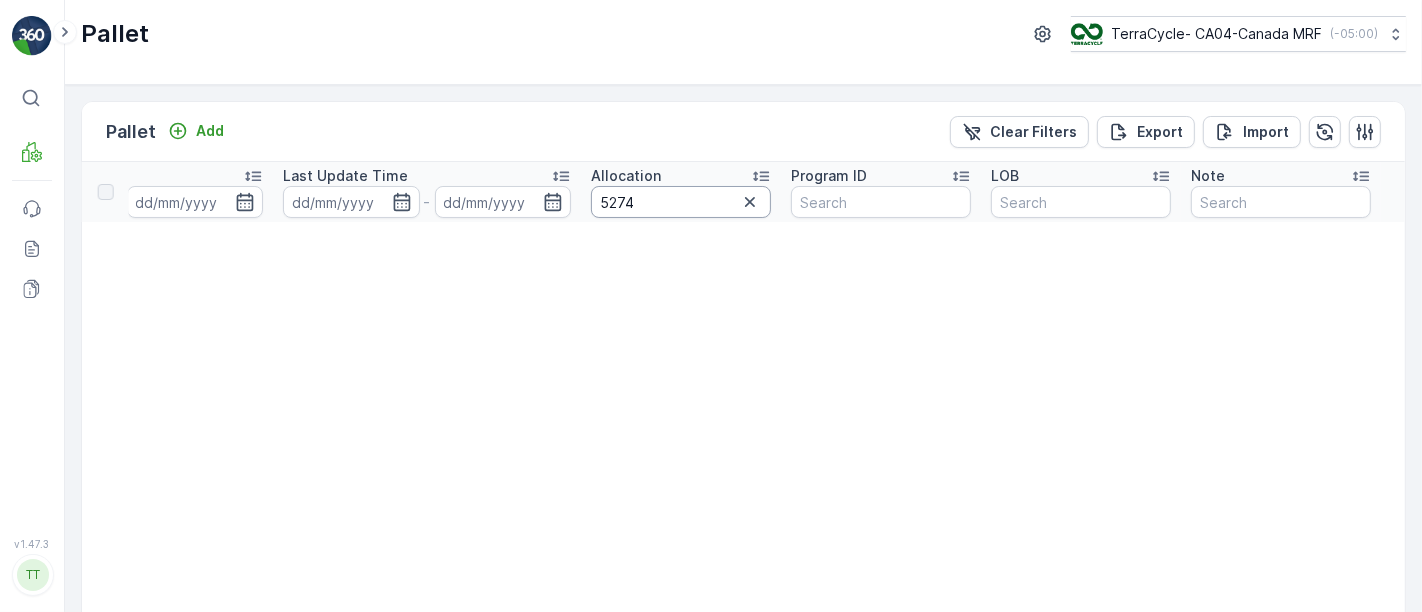scroll, scrollTop: 0, scrollLeft: 2367, axis: horizontal 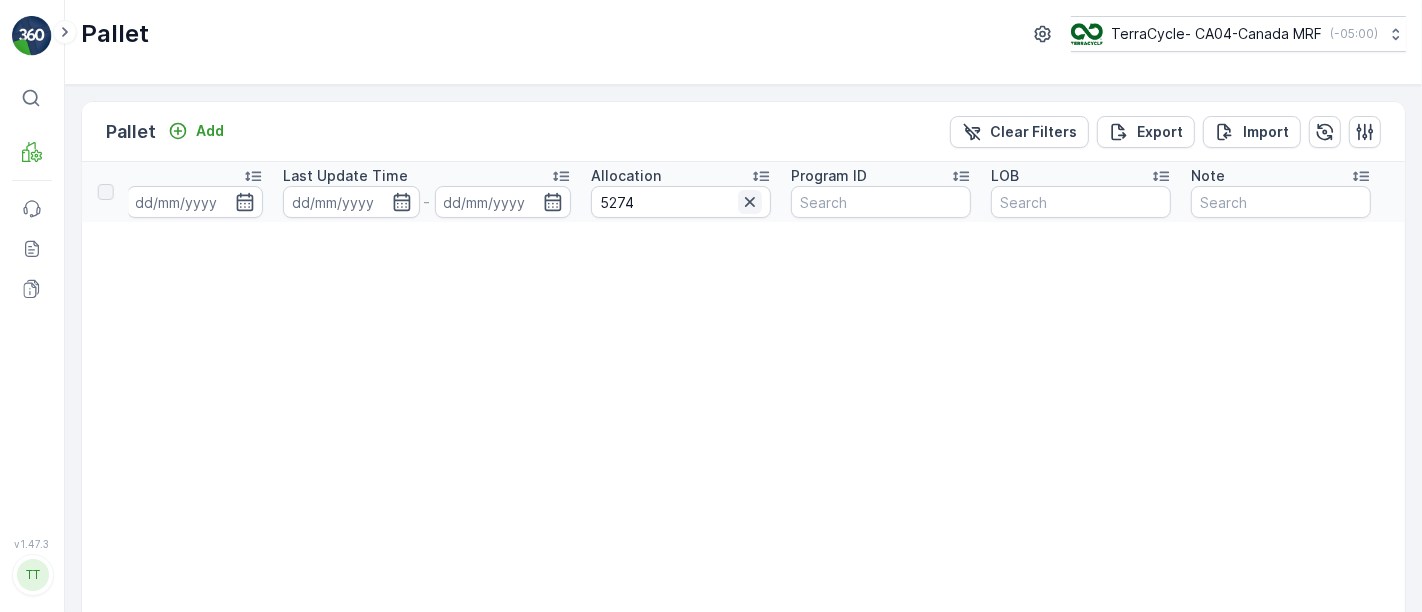 click 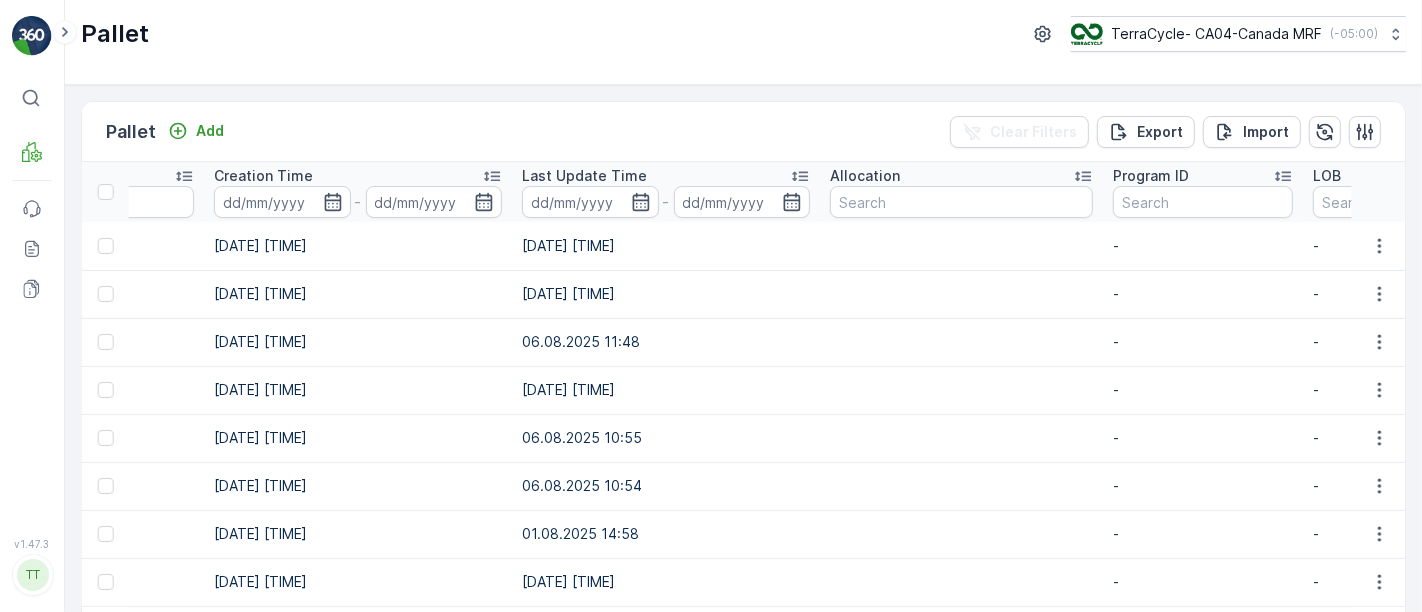 scroll, scrollTop: 0, scrollLeft: 2757, axis: horizontal 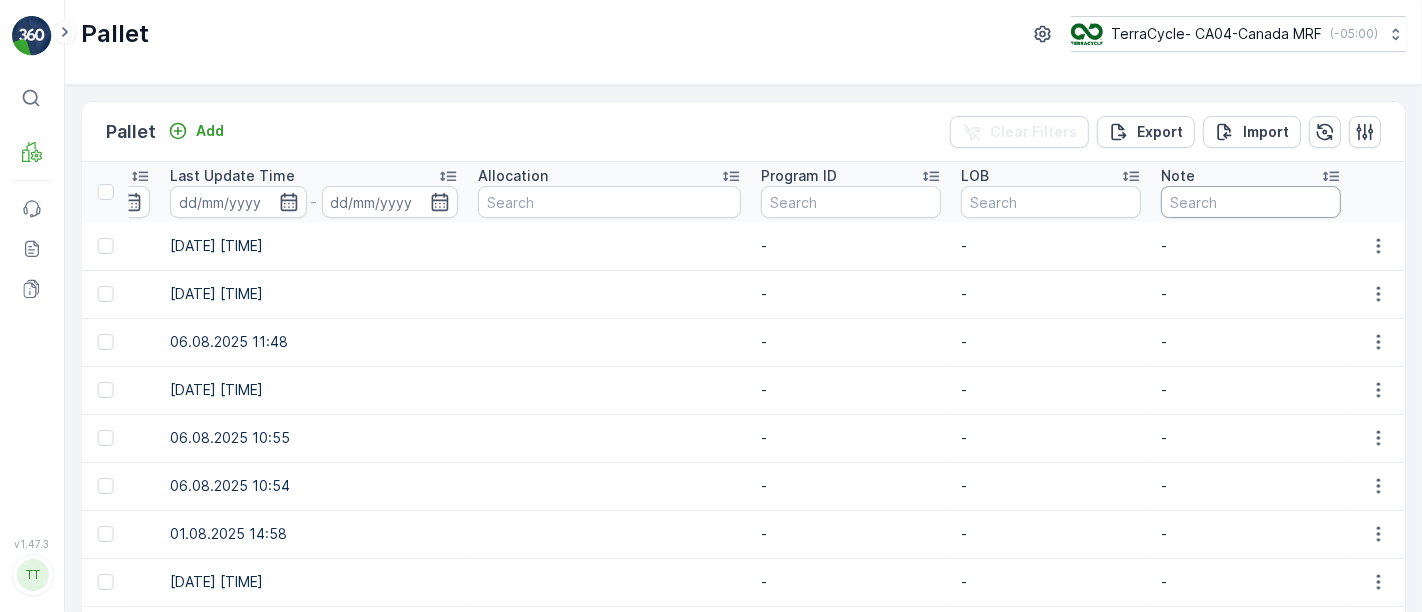 click at bounding box center [1251, 202] 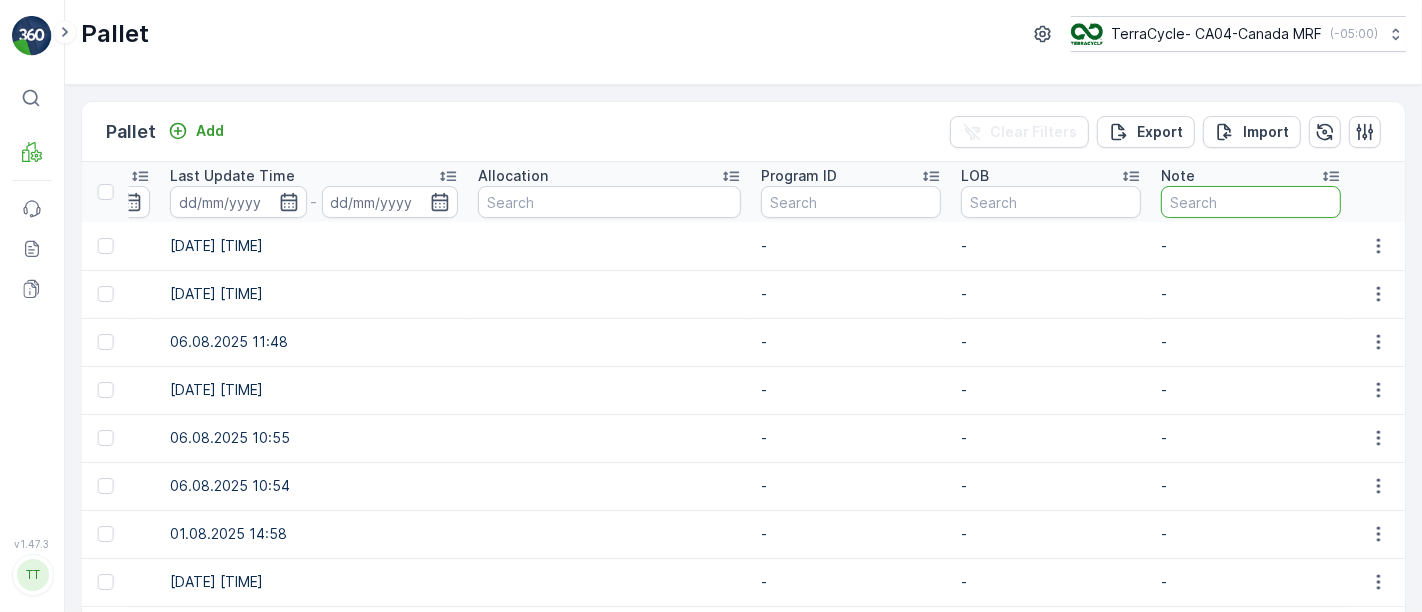 paste on "5274" 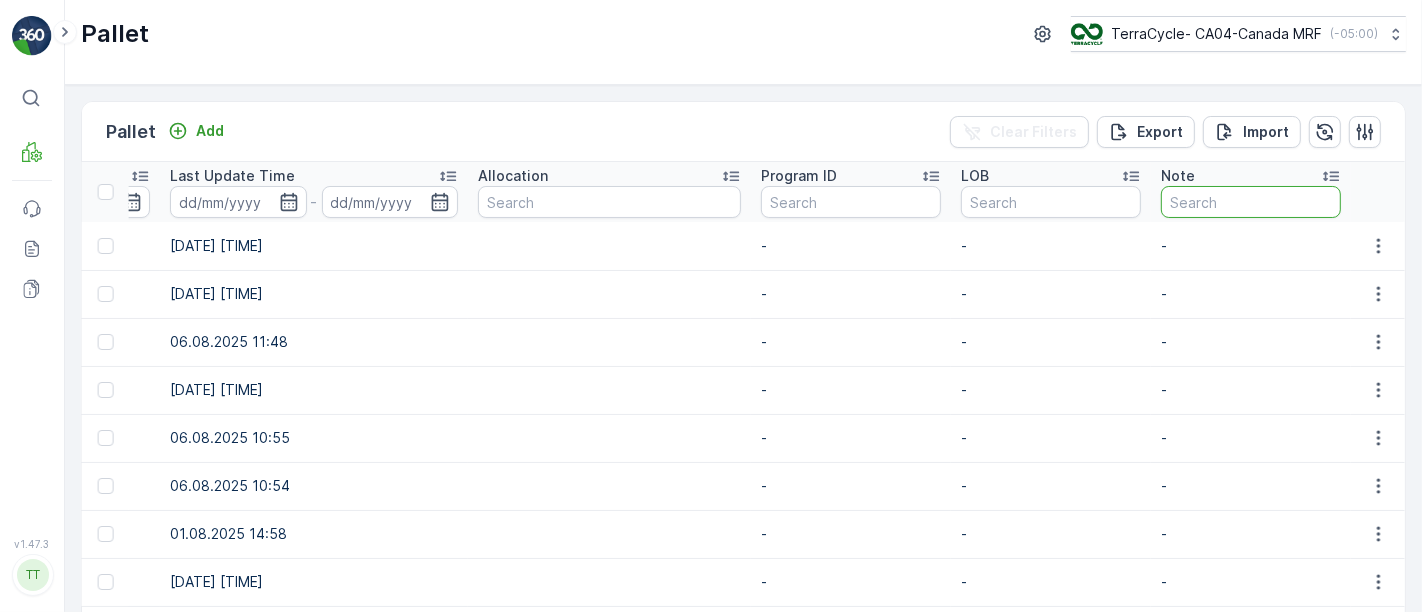 type on "5274" 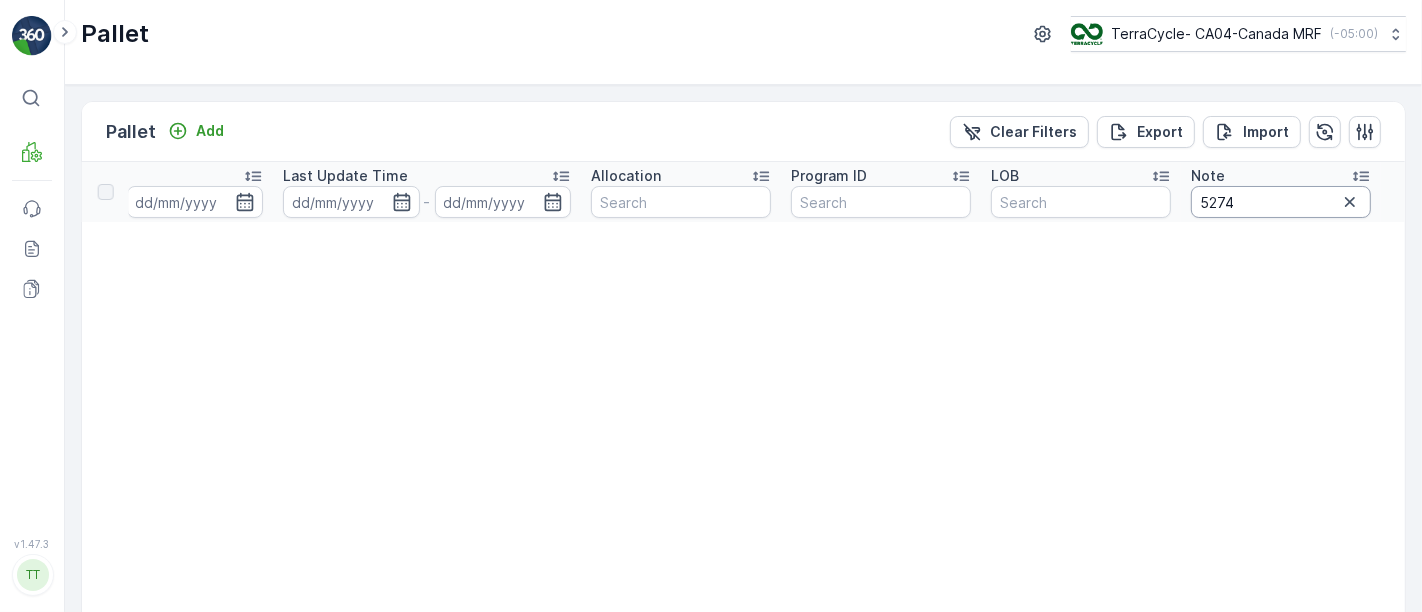 scroll, scrollTop: 0, scrollLeft: 2367, axis: horizontal 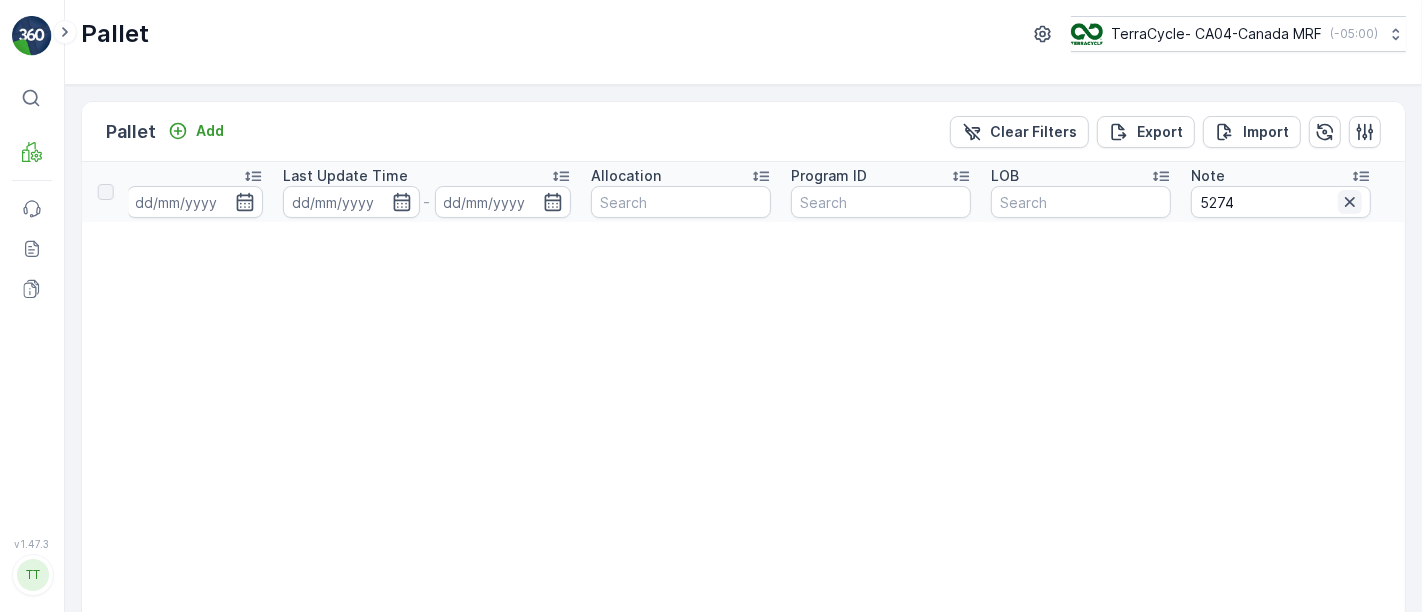 click 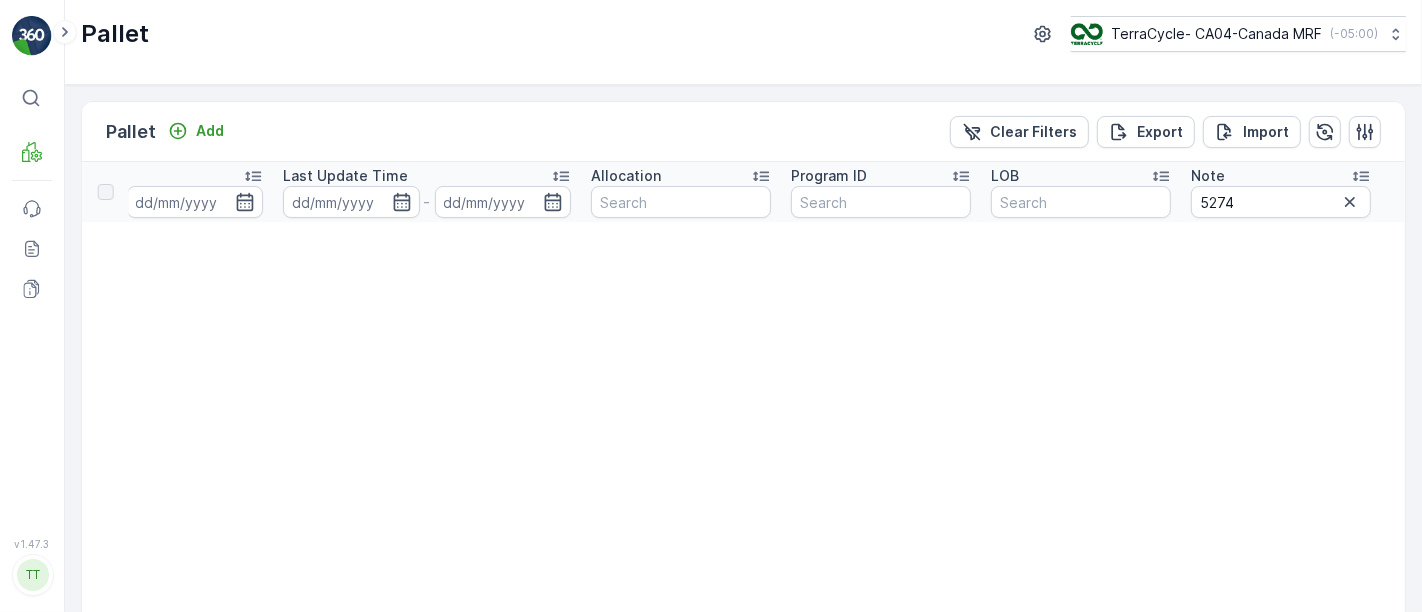 type 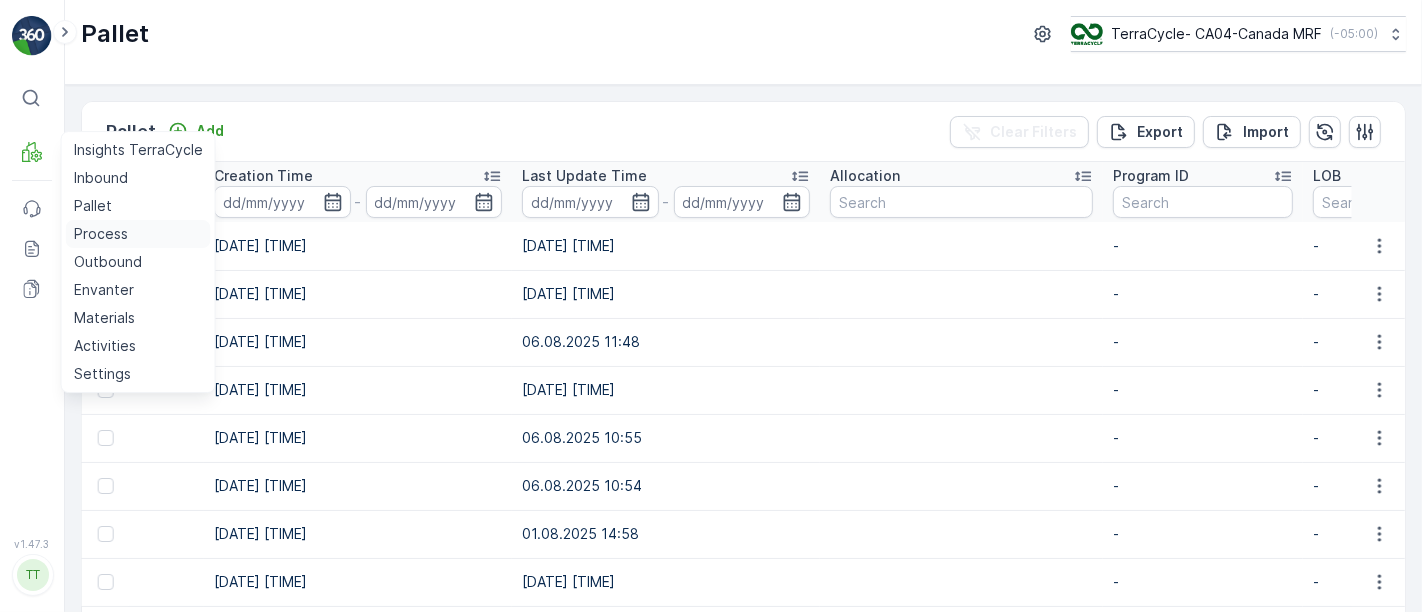 click on "Process" at bounding box center [101, 234] 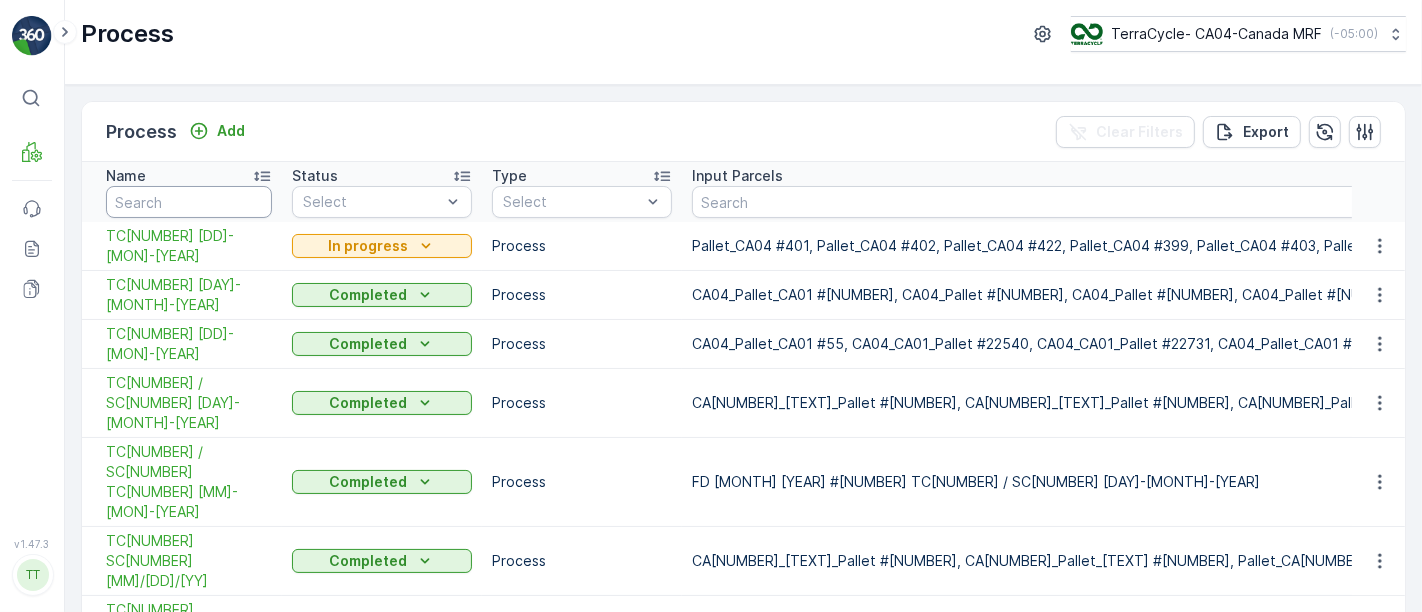click at bounding box center (189, 202) 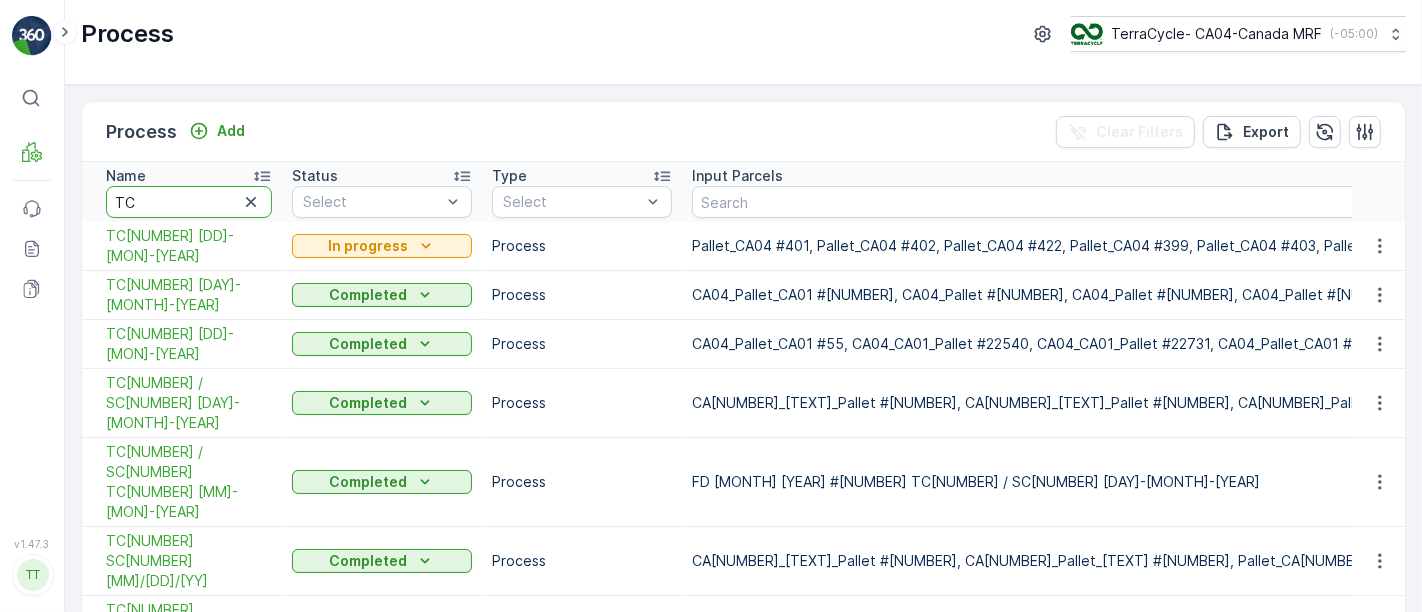 type on "TC5" 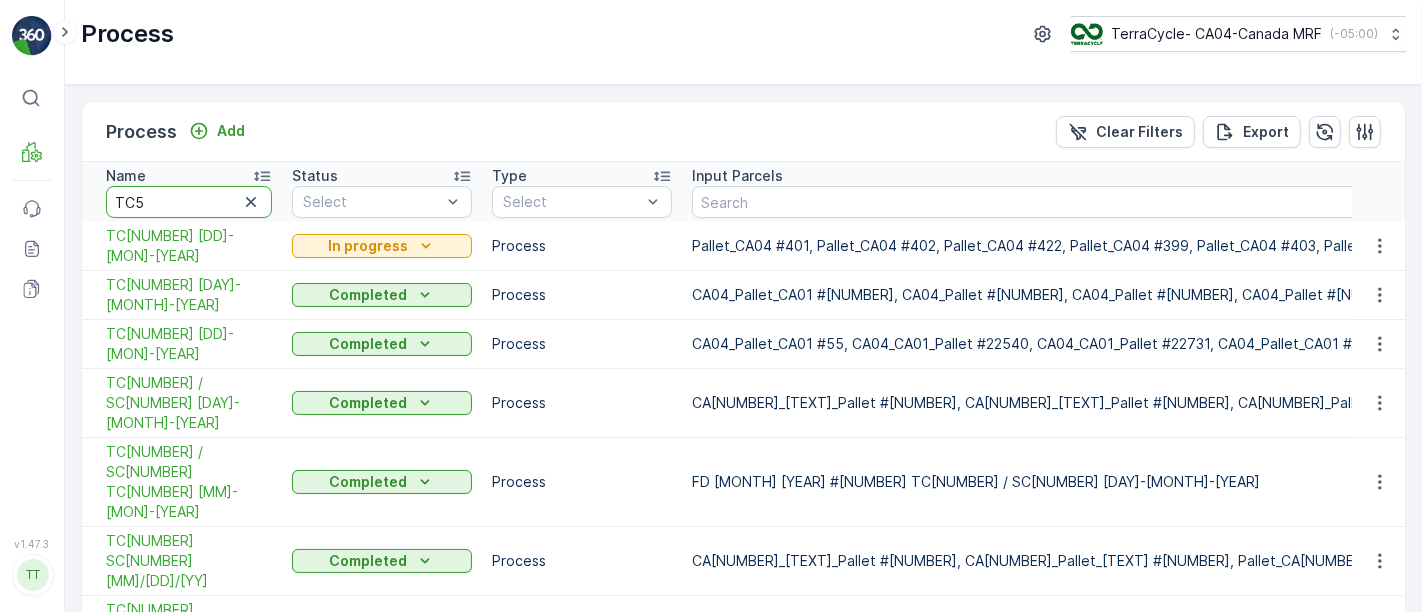click on "TC5" at bounding box center [189, 202] 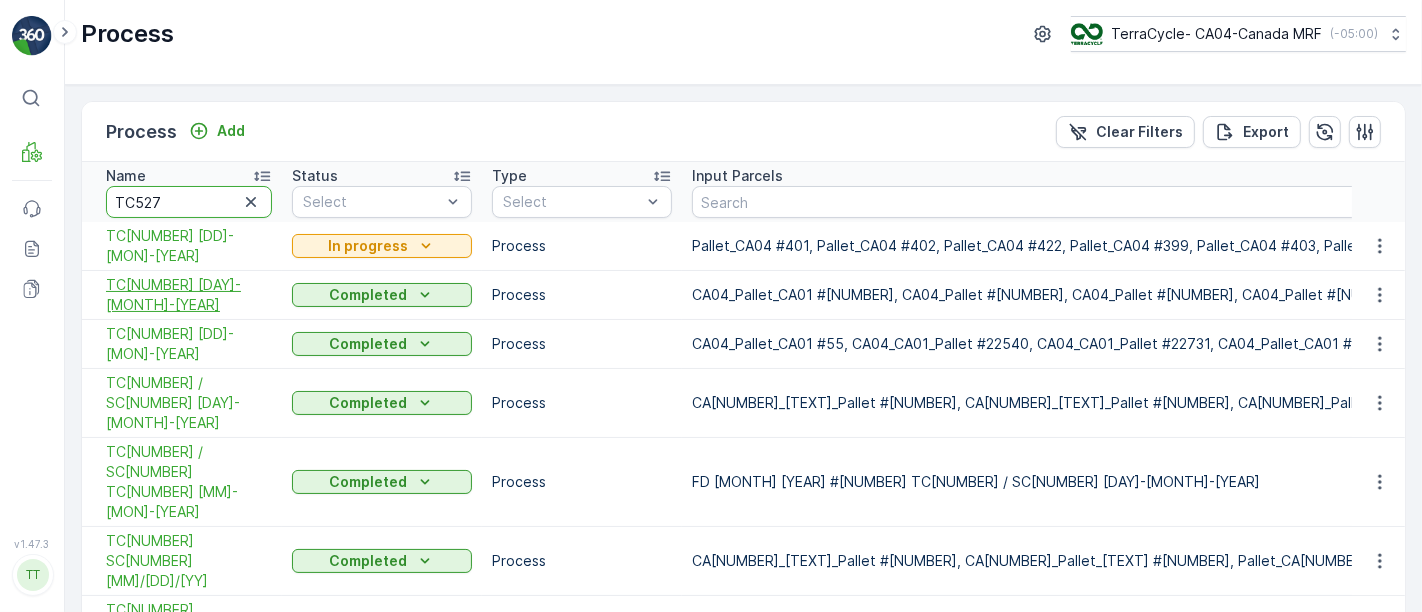 type on "TC5274" 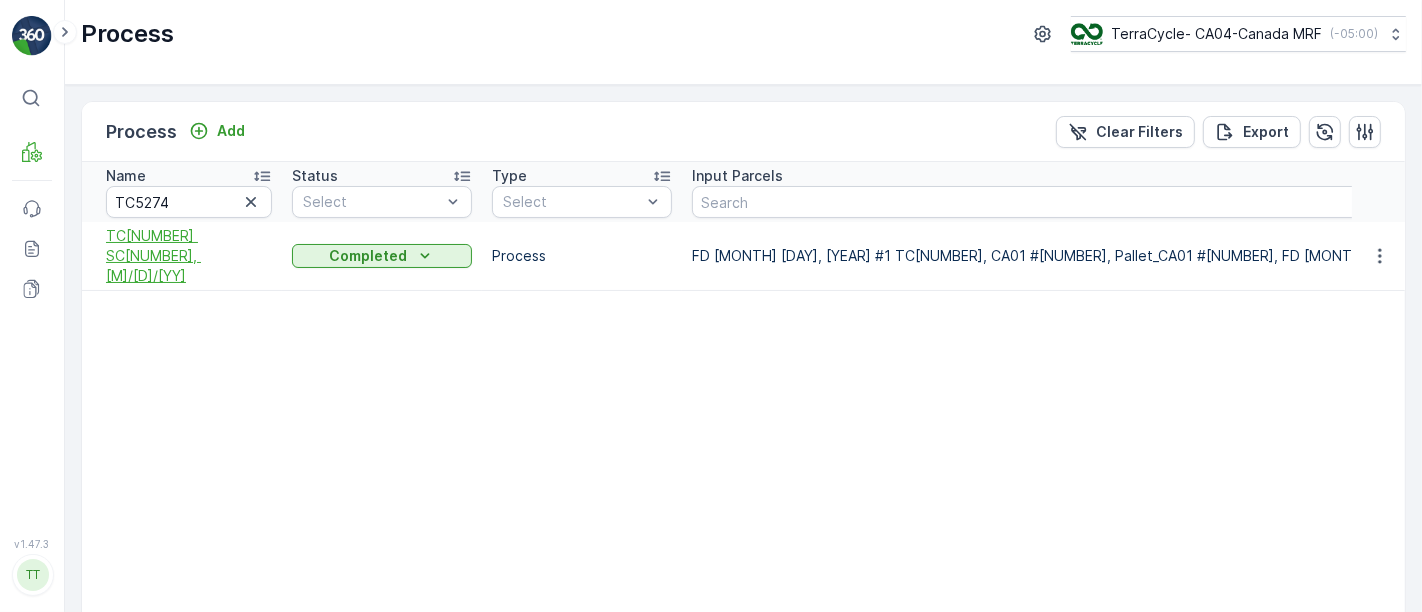 click on "TC5274 SC5519, 3/5/25" at bounding box center [189, 256] 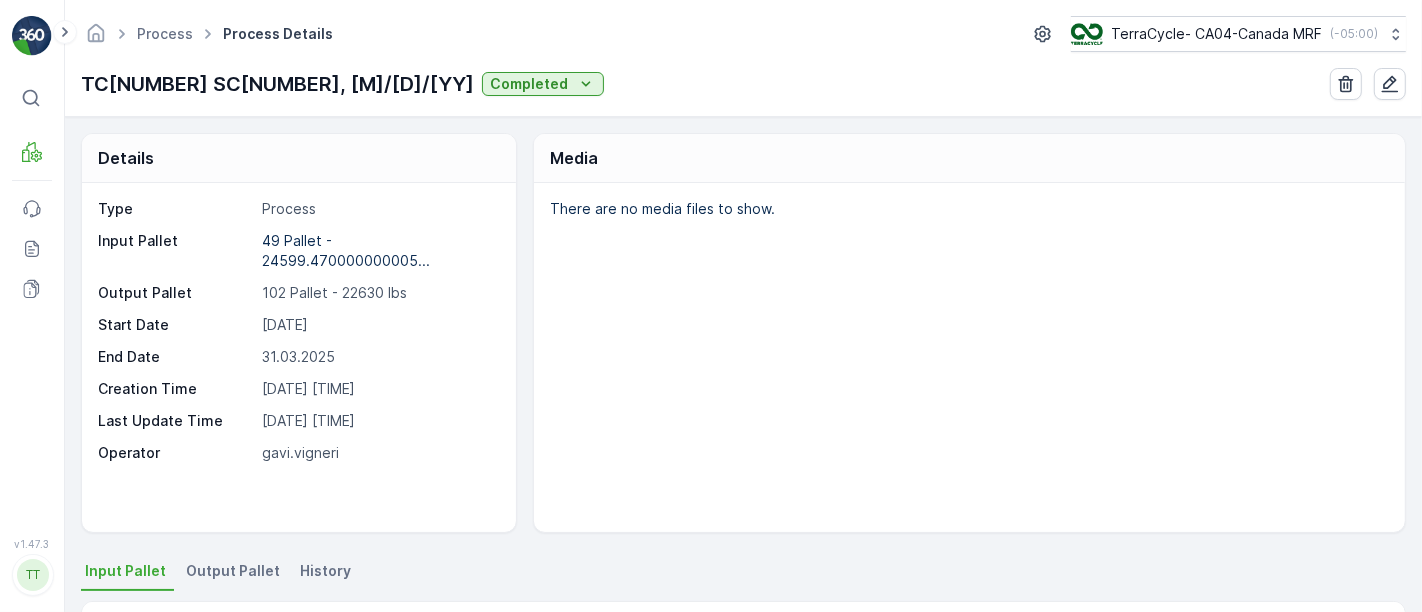 click on "Output Pallet" at bounding box center [233, 571] 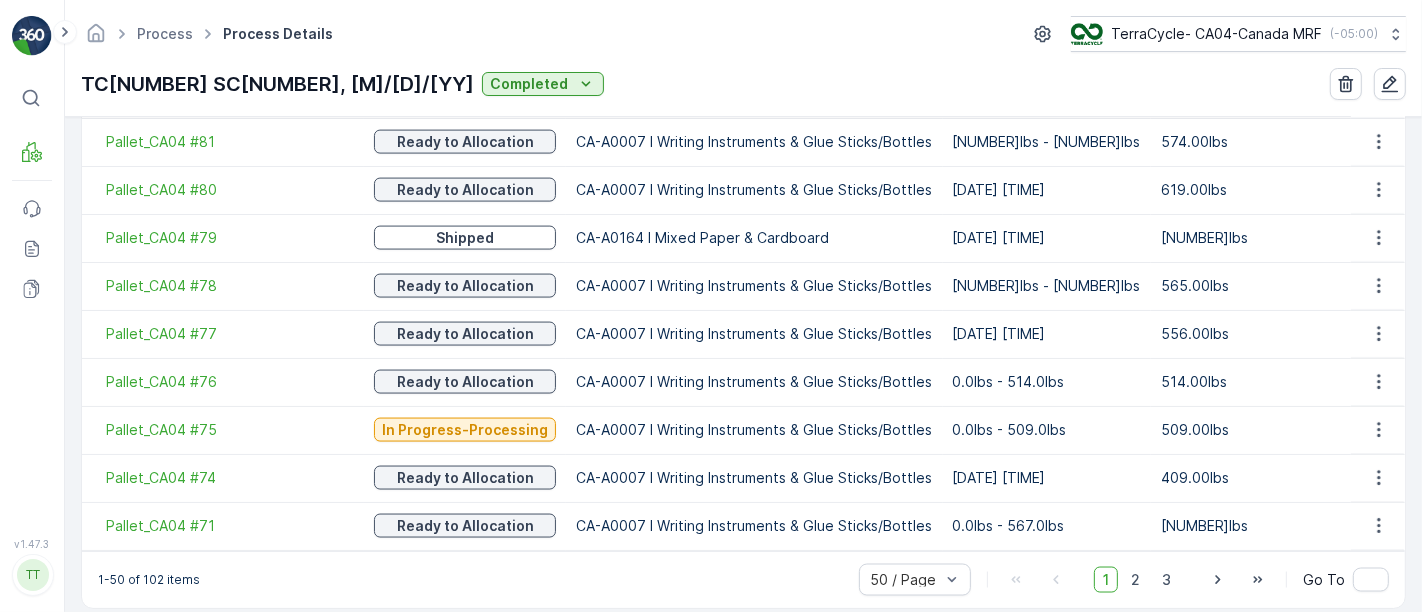 scroll, scrollTop: 2591, scrollLeft: 0, axis: vertical 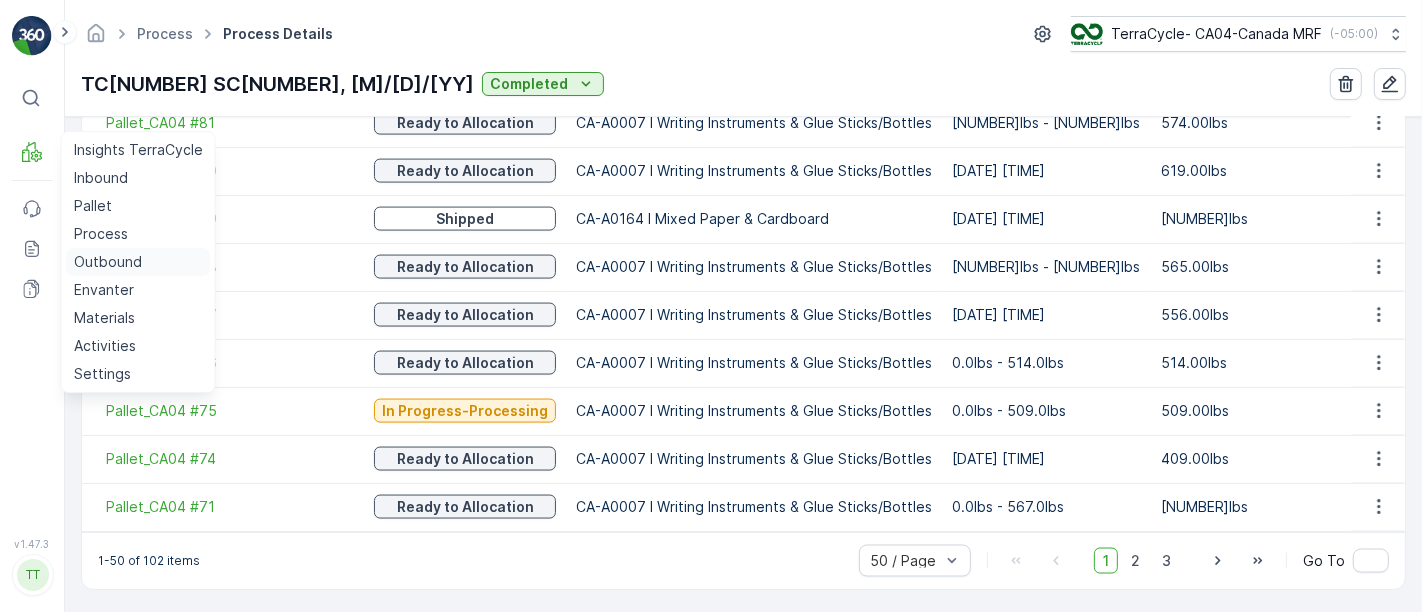 click on "Outbound" at bounding box center [108, 262] 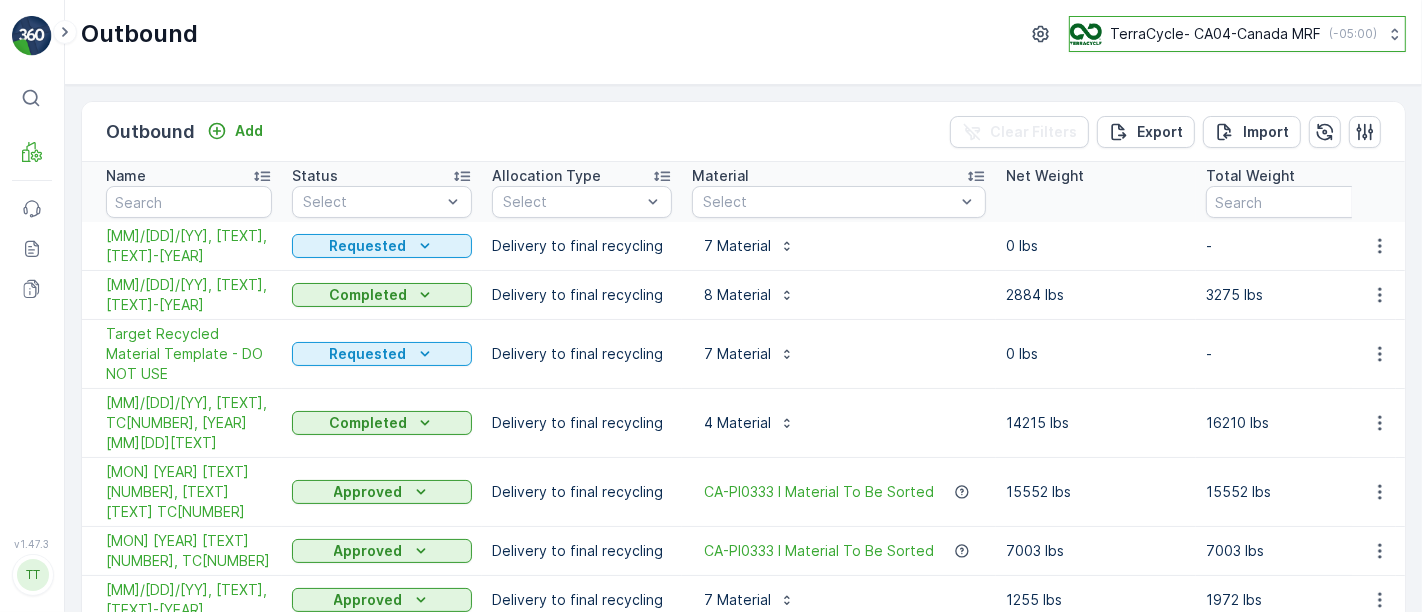 click on "TerraCycle- CA04-Canada MRF" at bounding box center [1215, 34] 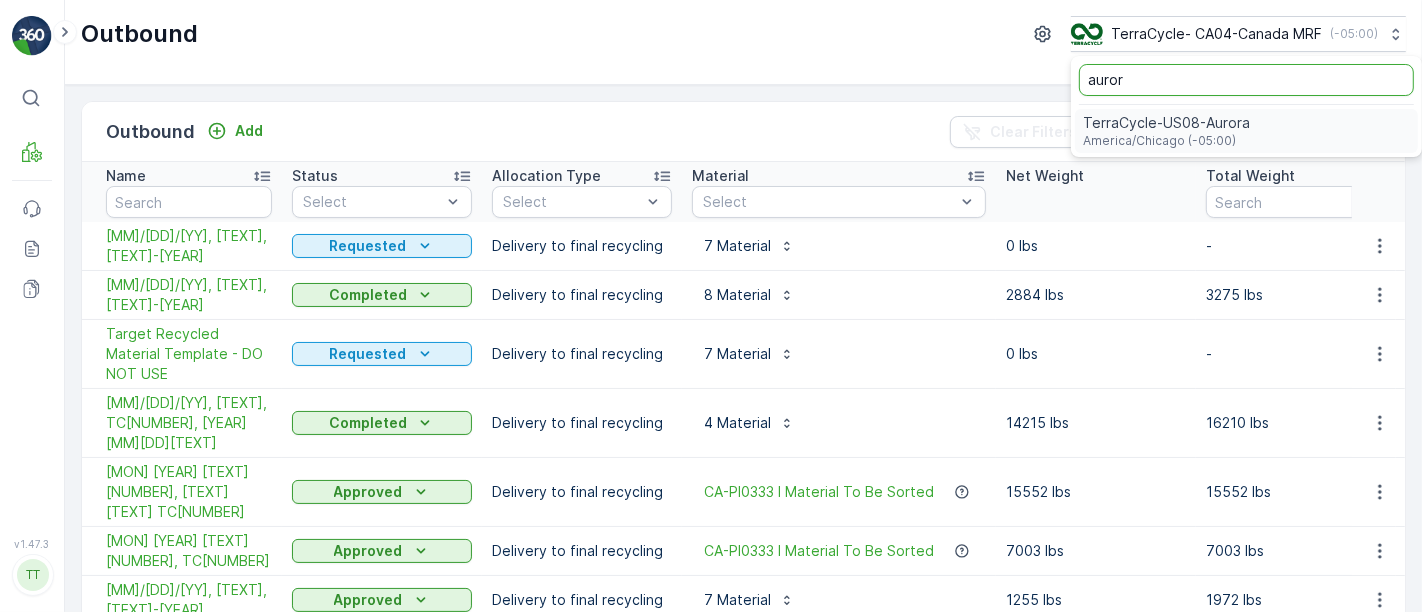 type on "auror" 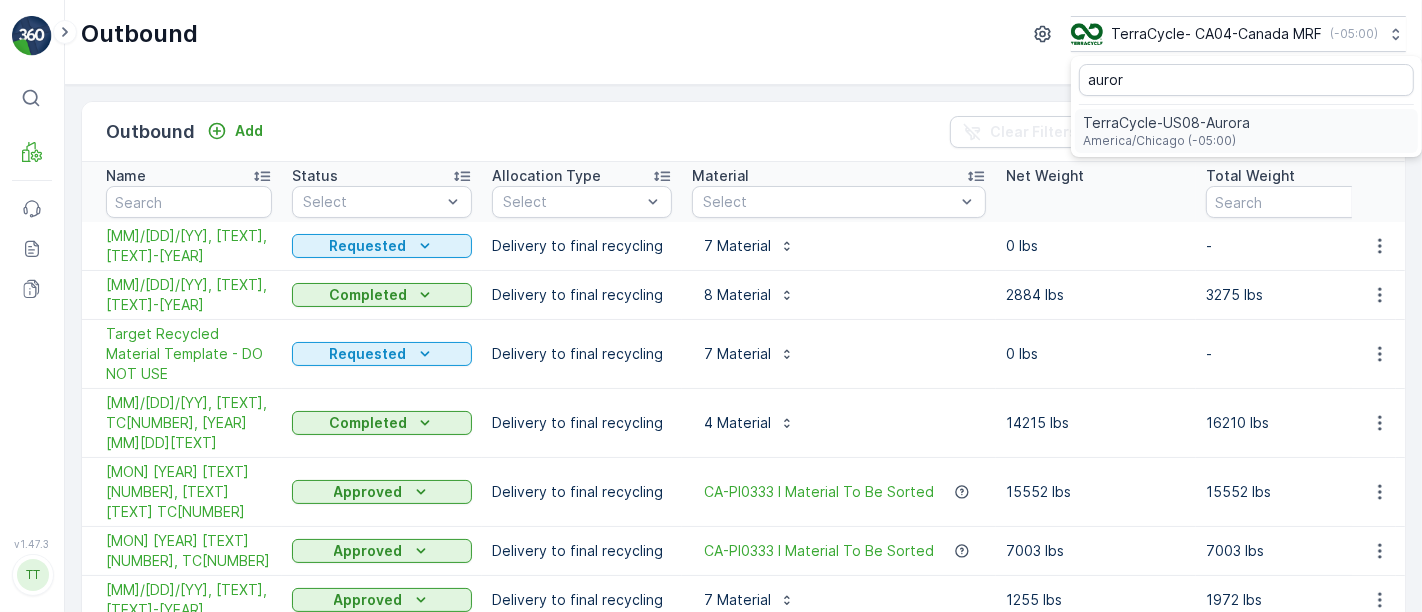 click on "TerraCycle-US08-Aurora" at bounding box center (1166, 123) 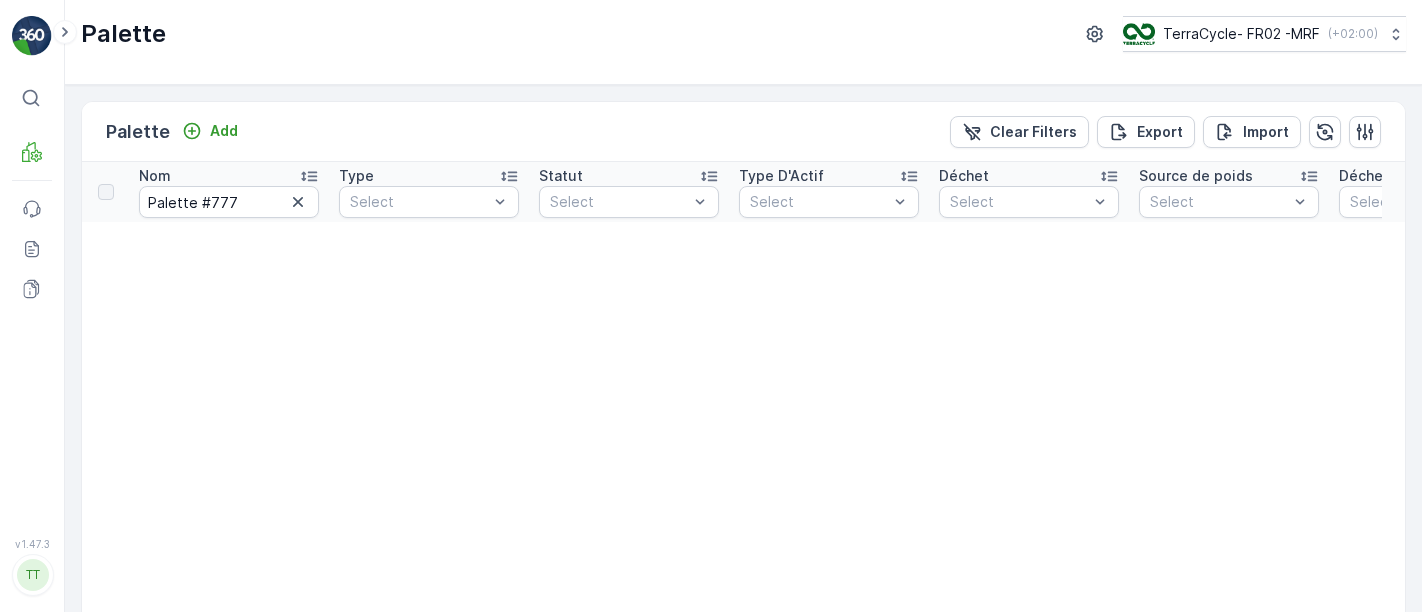 scroll, scrollTop: 0, scrollLeft: 0, axis: both 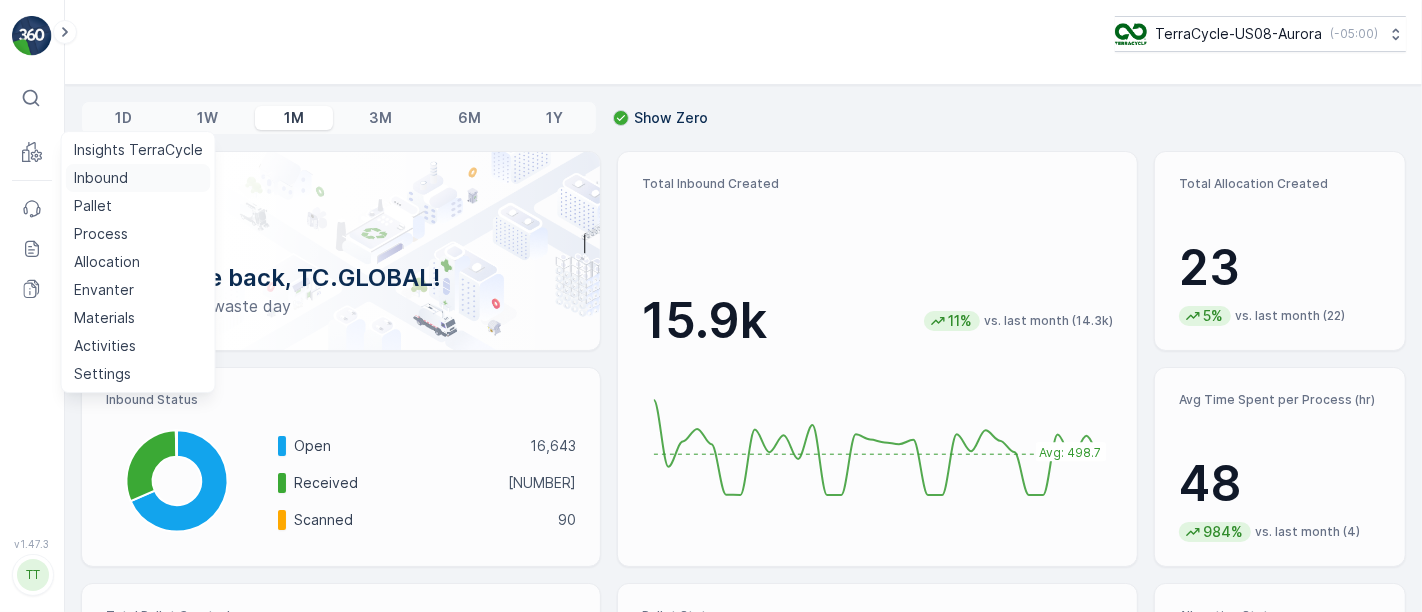 click on "Inbound" at bounding box center [101, 178] 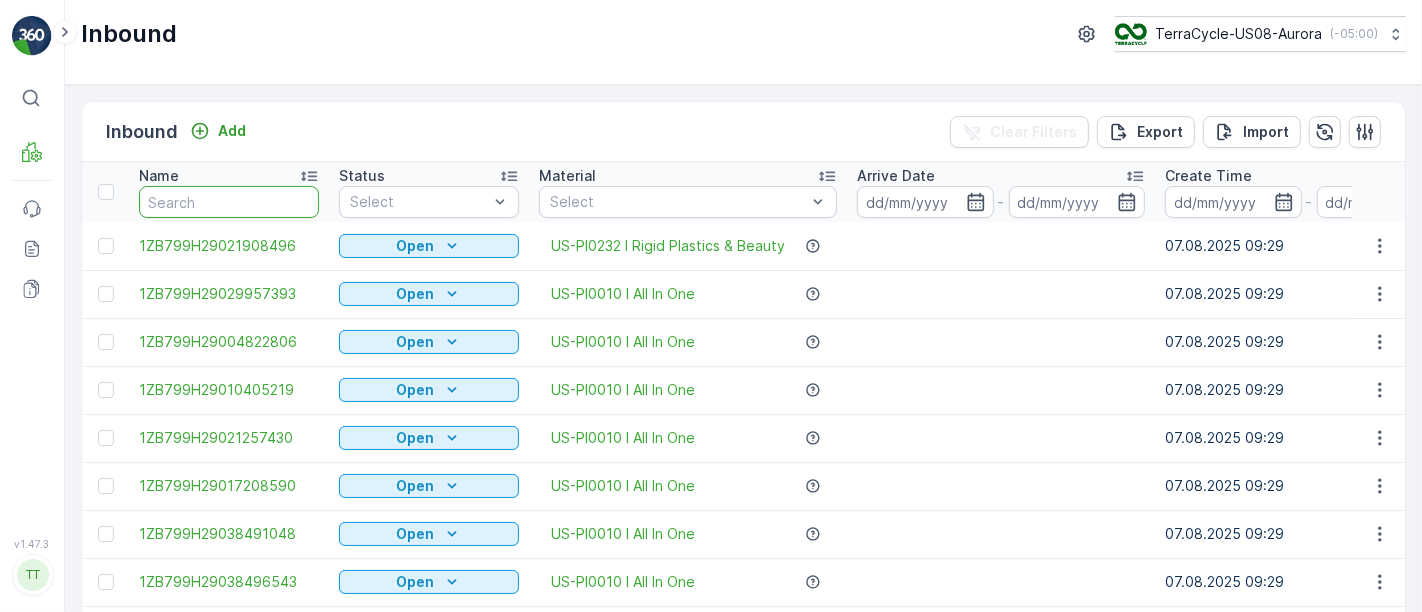 click at bounding box center (229, 202) 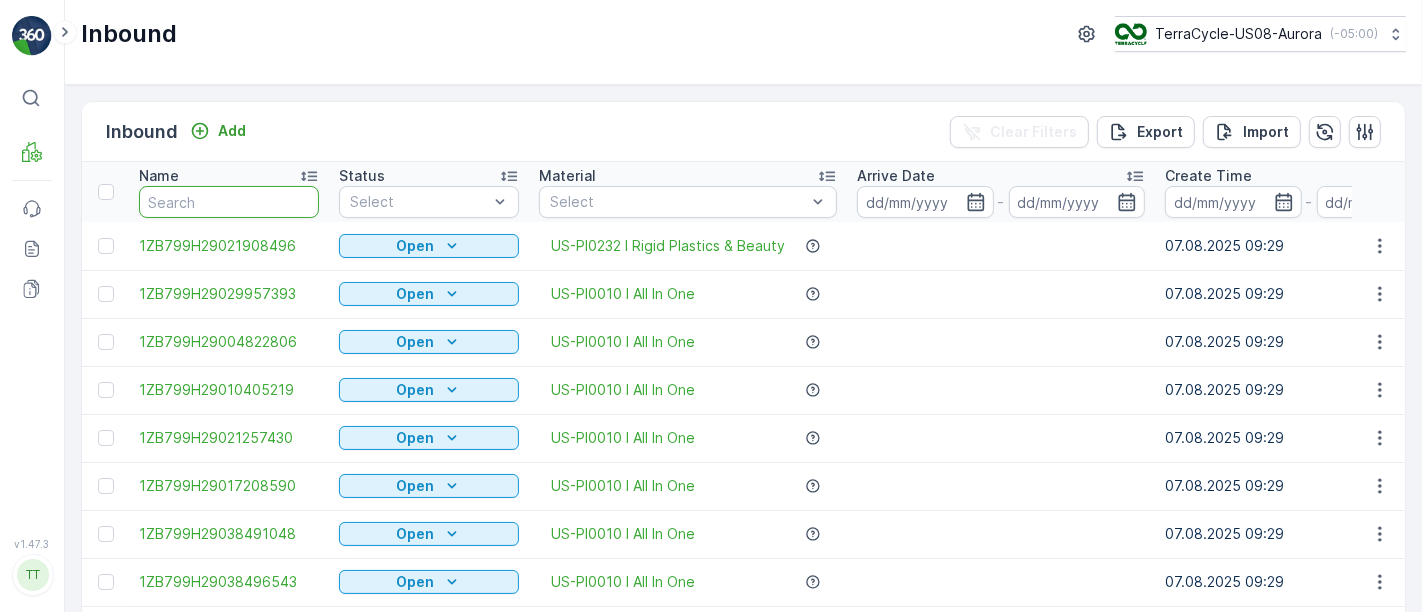 paste on "[TRACKING_NUMBER]" 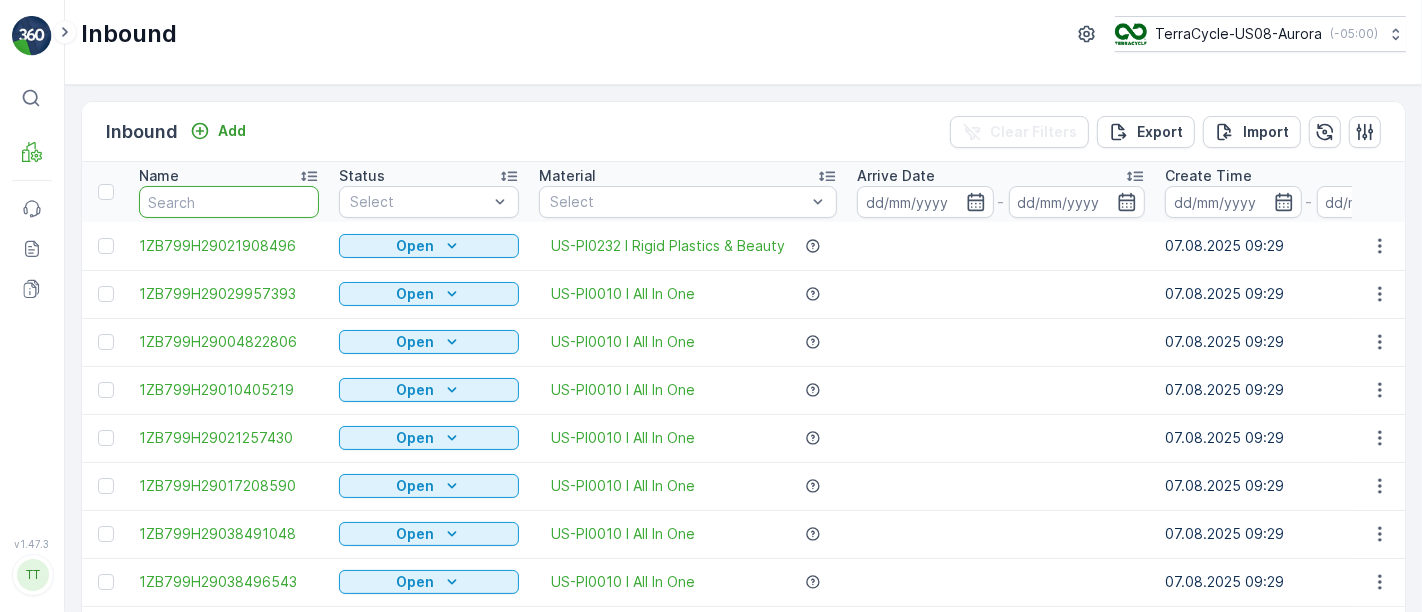type on "[TRACKING_NUMBER]" 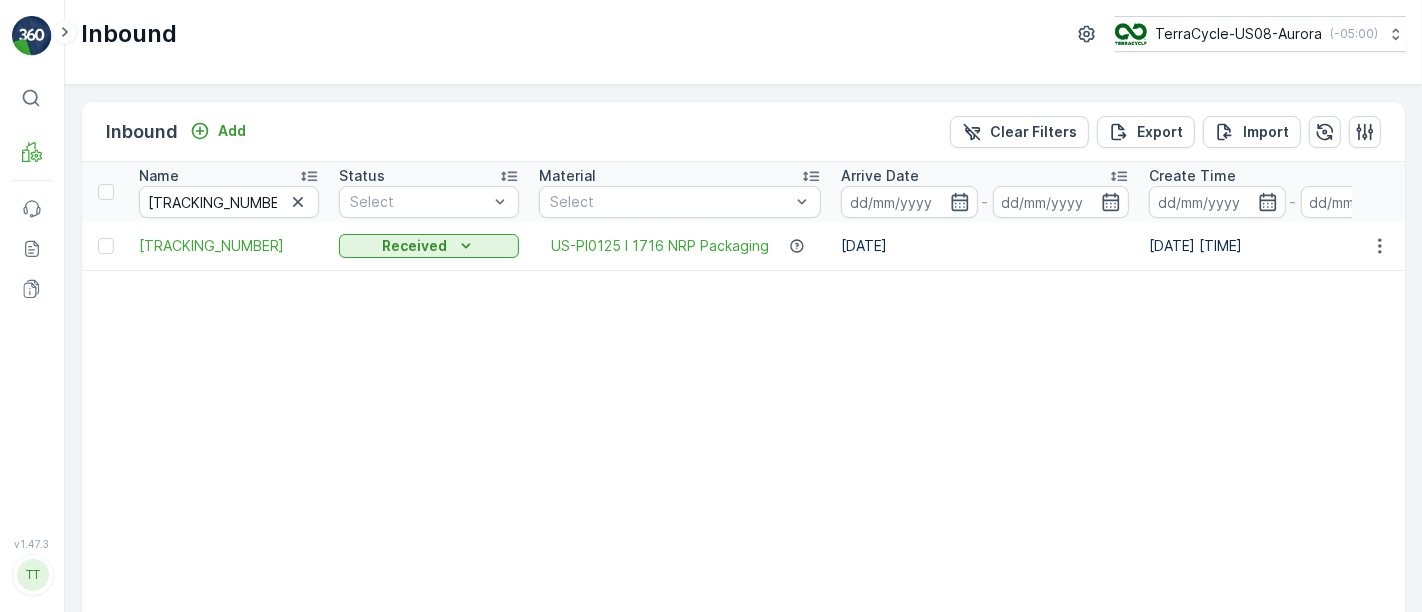 click on "Name [TRACKING_NUMBER] Status Select Material Select Arrive Date - Create Time - Last Update Time - Total Weight Tare Weight Net Weight Linked Object Program ID LOB Select Non Compliance Select Note [TRACKING_NUMBER] Received US-PI0125 I [NUMBER] NRP Packaging [DATE] [DATE] [TIME] [TIME] [NUMBER] lbs - [NUMBER] lbs Pallet #[NUMBER] [NUMBER] NRP - -" at bounding box center (1745, 405) 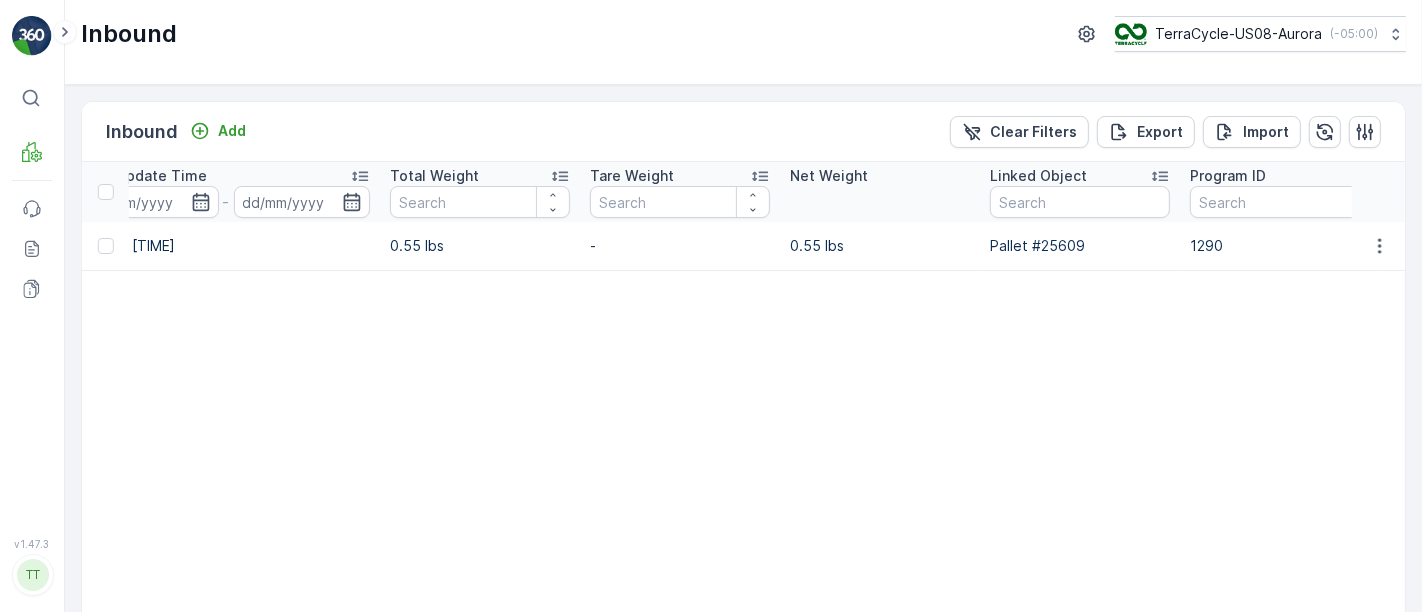scroll, scrollTop: 0, scrollLeft: 1377, axis: horizontal 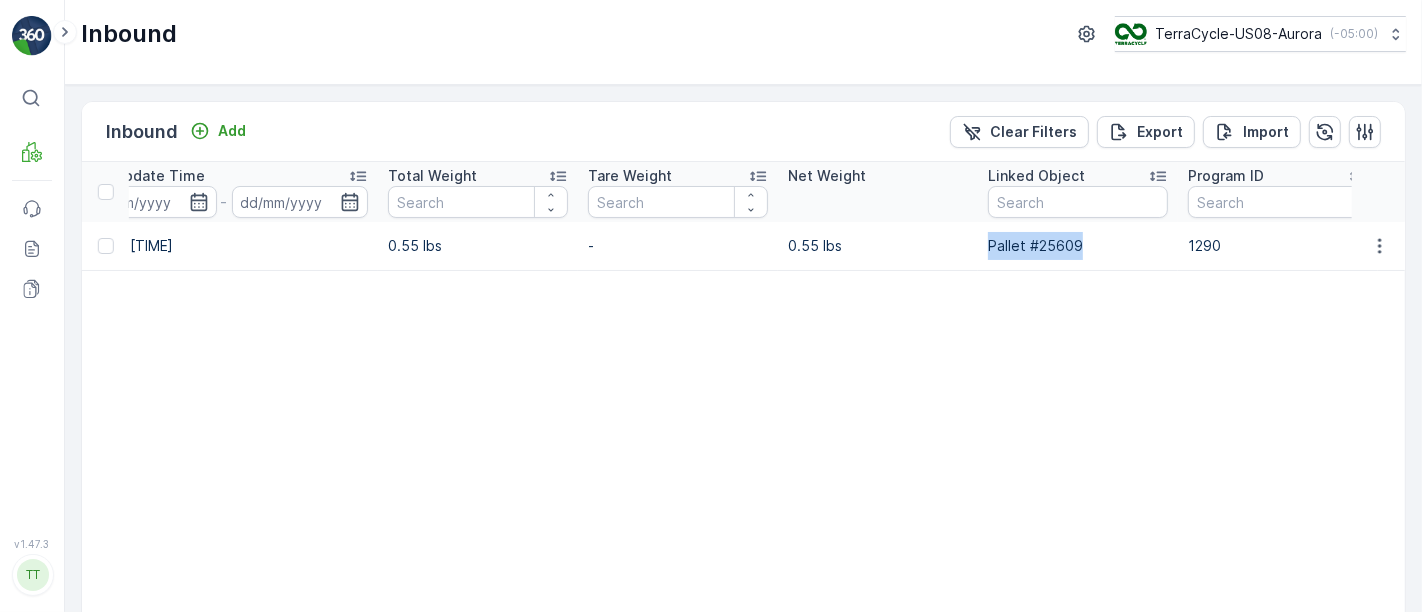 drag, startPoint x: 1088, startPoint y: 244, endPoint x: 988, endPoint y: 246, distance: 100.02 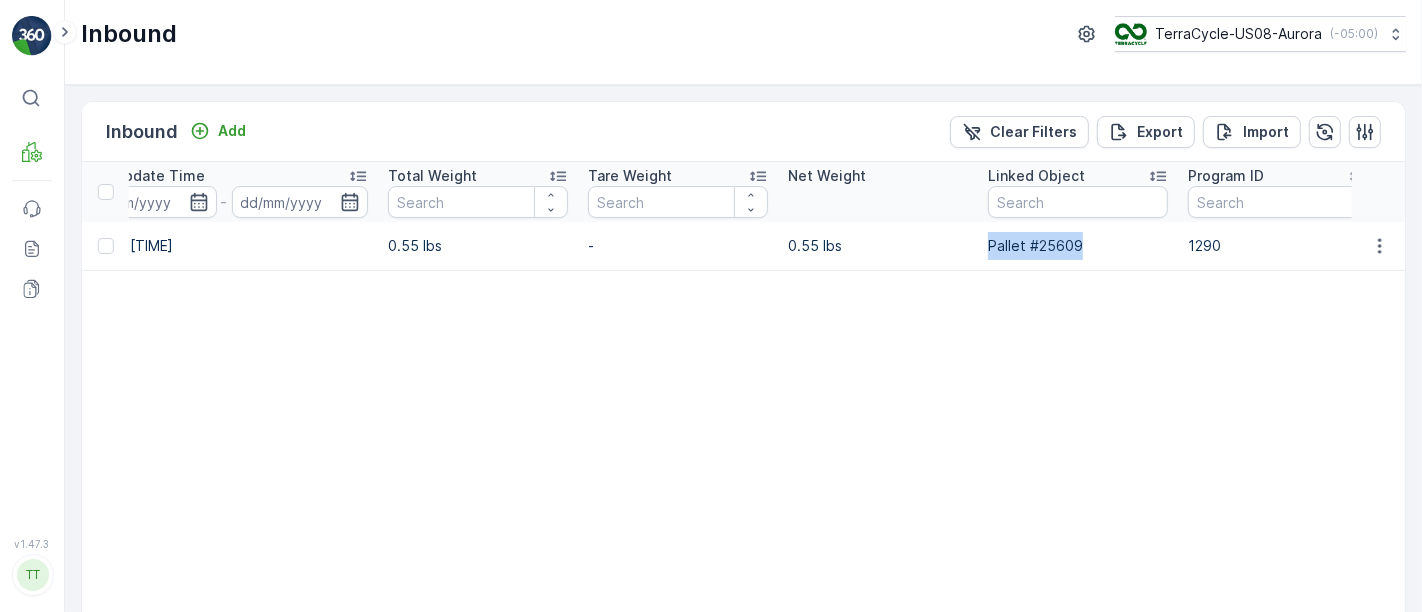 click on "Pallet #25609" at bounding box center (1078, 246) 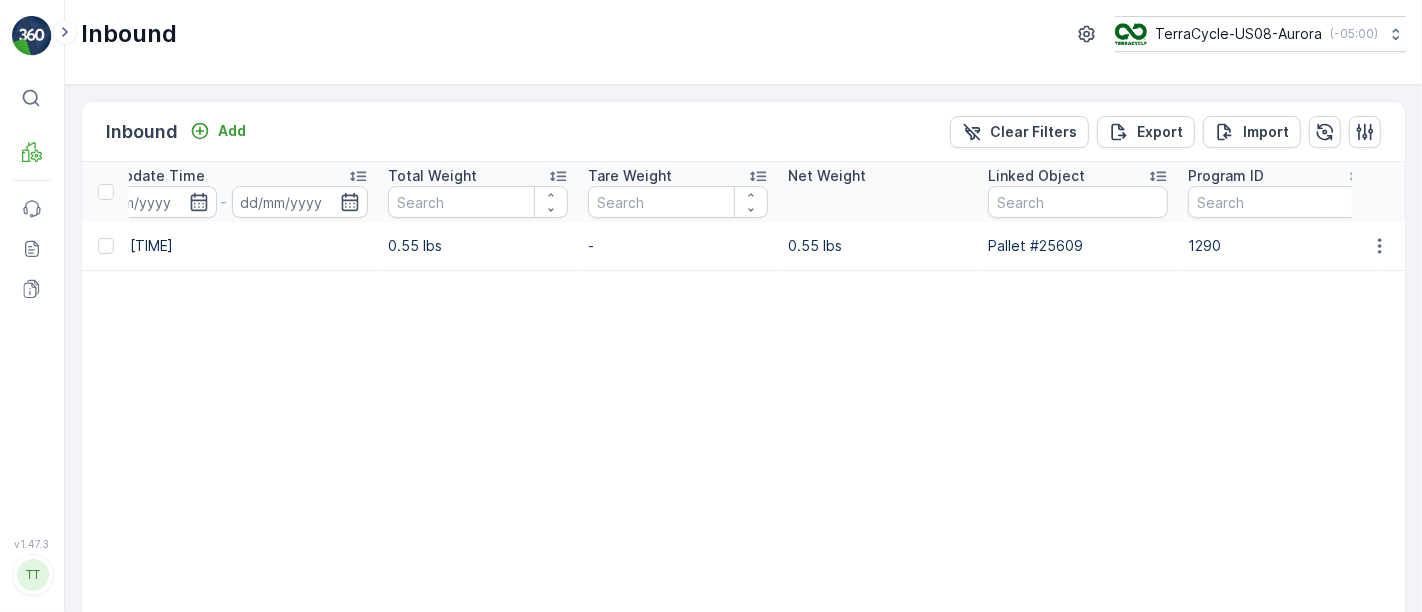click on "Name [TRACKING_NUMBER] Status Select Material Select Arrive Date - Create Time - Last Update Time - Total Weight Tare Weight Net Weight Linked Object Program ID LOB Select Non Compliance Select Note [TRACKING_NUMBER] Received US-PI0125 I [NUMBER] NRP Packaging [DATE] [DATE] [TIME] [TIME] [NUMBER] lbs - [NUMBER] lbs Pallet #[NUMBER] [NUMBER] NRP - -" at bounding box center [368, 405] 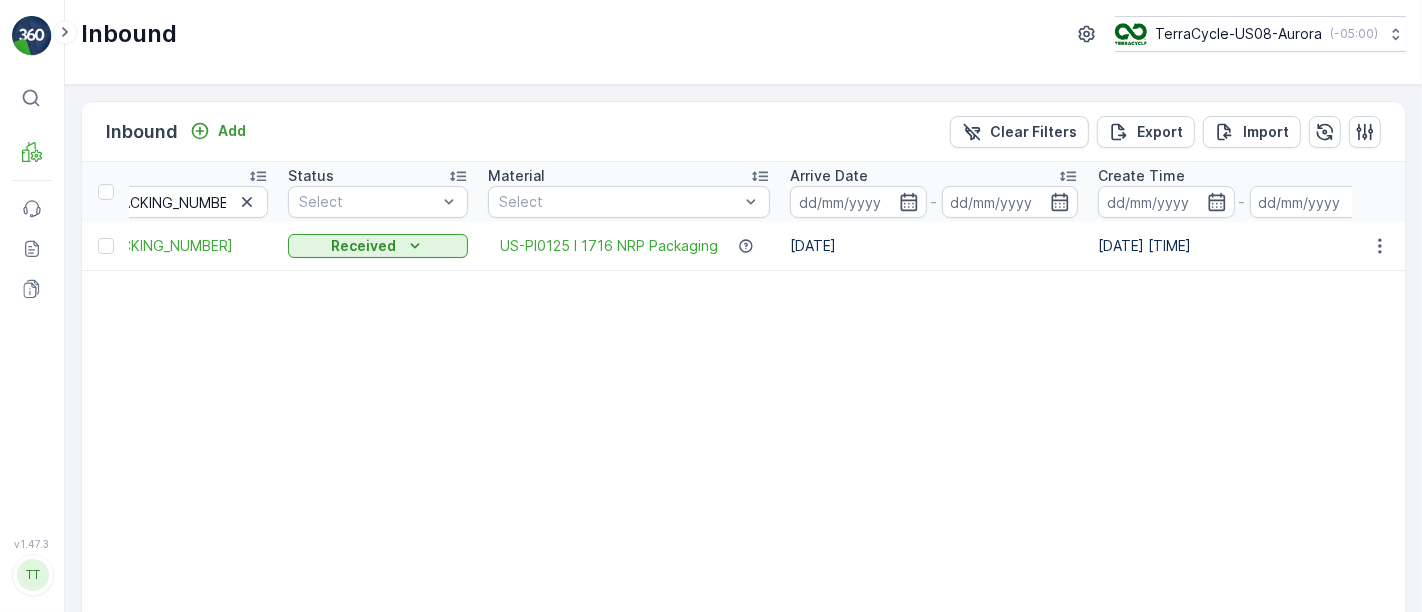 scroll, scrollTop: 0, scrollLeft: 0, axis: both 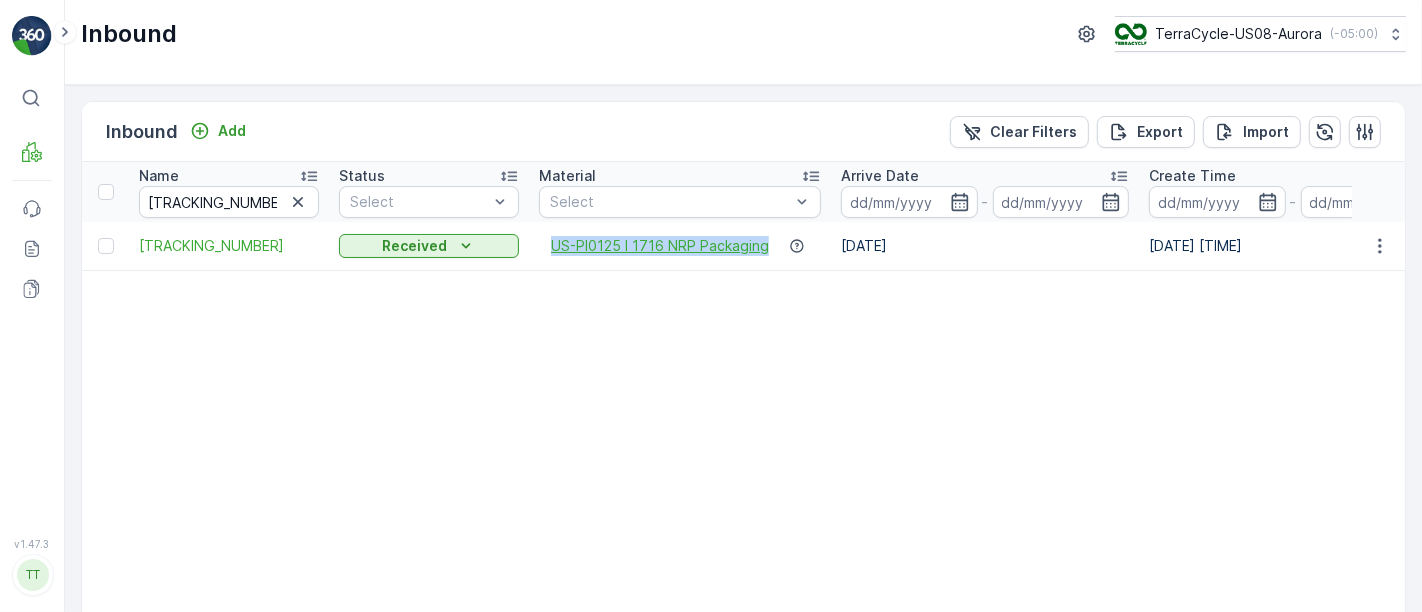 drag, startPoint x: 542, startPoint y: 245, endPoint x: 765, endPoint y: 244, distance: 223.00224 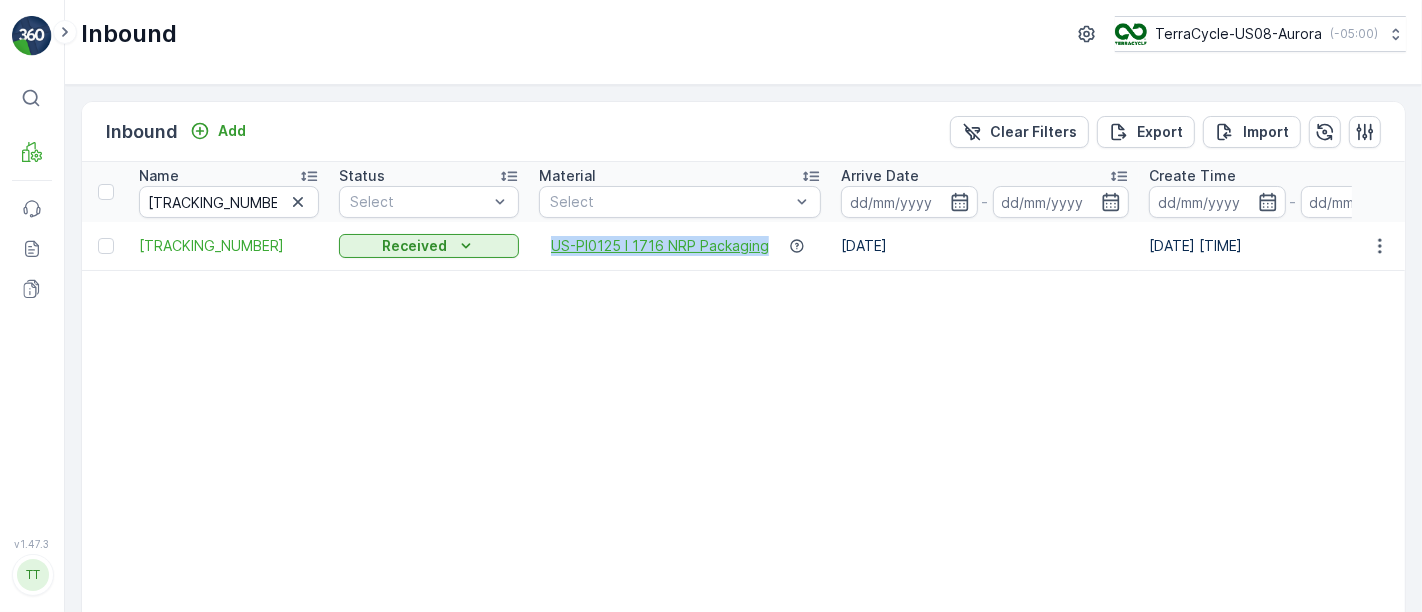click on "US-PI0125 I 1716 NRP Packaging" at bounding box center [680, 246] 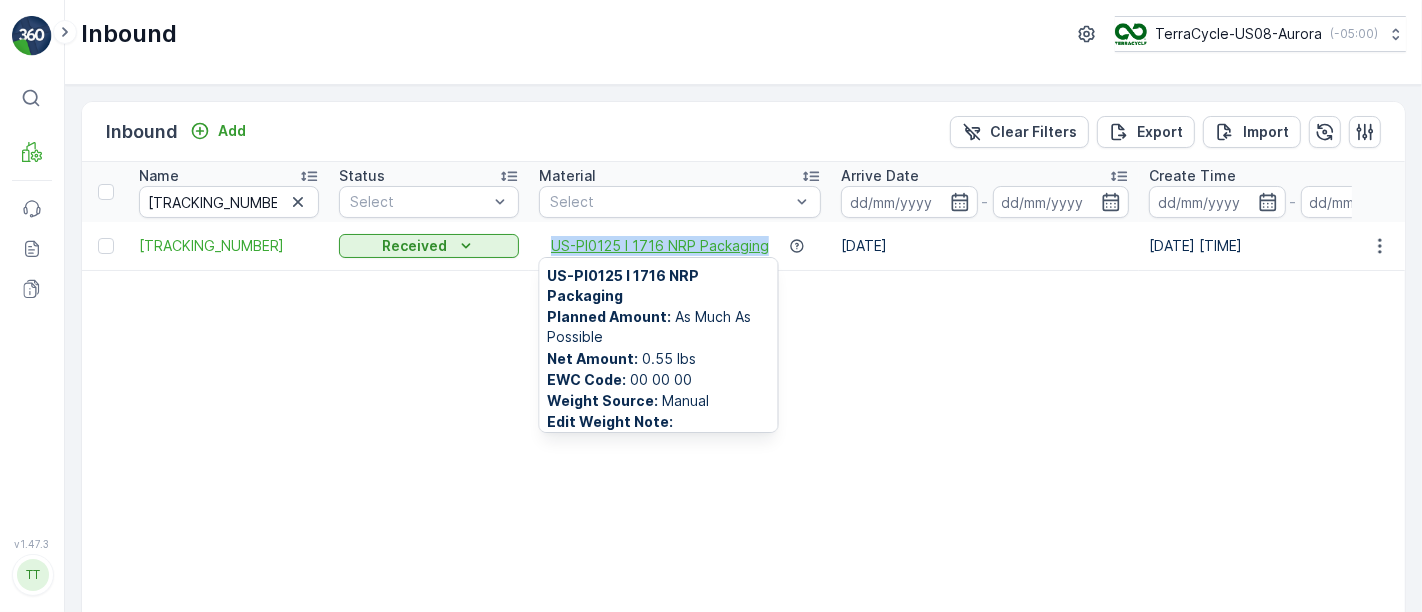 copy on "US-PI0125 I 1716 NRP Packaging" 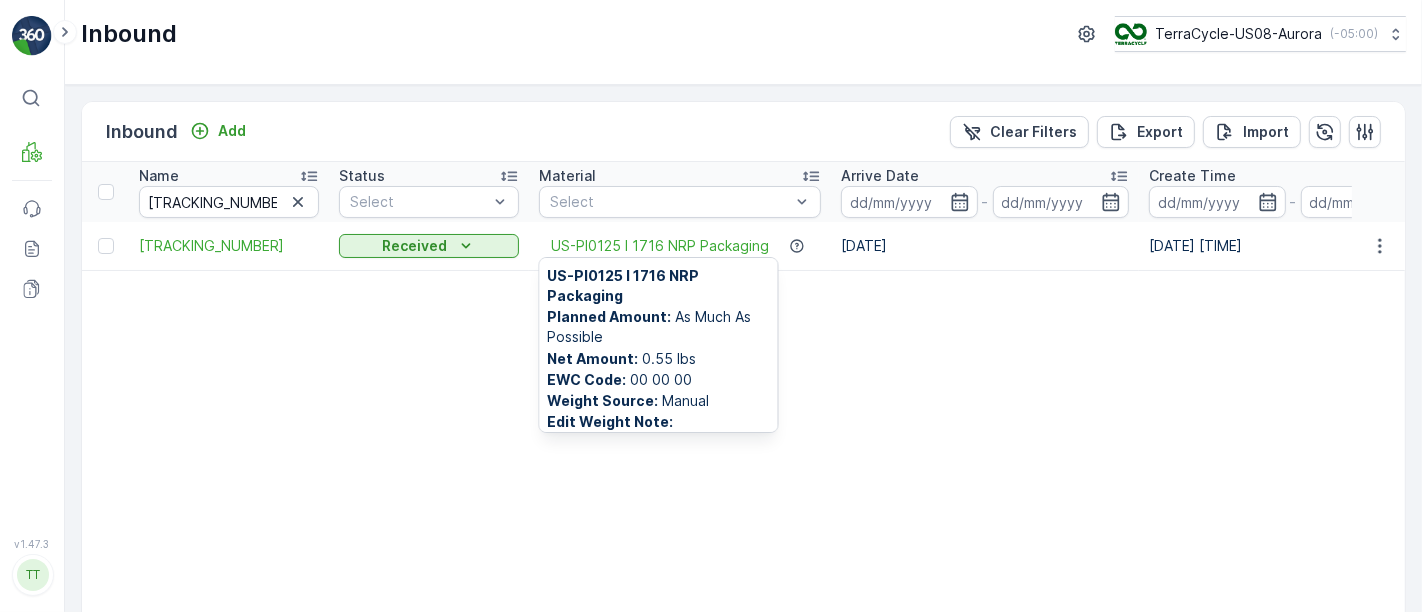 click on "Name 1Z1AR8619094193059 Status Select Material Select Arrive Date - Create Time - Last Update Time - Total Weight Tare Weight Net Weight Linked Object Program ID LOB Select Non Compliance Select Note 1Z1AR8619094193059 Received US-PI0125 I 1716 NRP Packaging US-PI0125 I 1716 NRP Packaging Planned Amount :   As Much As Possible Net Amount :   0.55 lbs EWC Code :   00 00 00 Weight Source :   Manual Edit Weight Note :   [DATE] [DATE] [TIME] [DATE] [TIME] 0.55   lbs - 0.55   lbs Pallet #[NUMBER] 1290 NRP - -" at bounding box center (1745, 405) 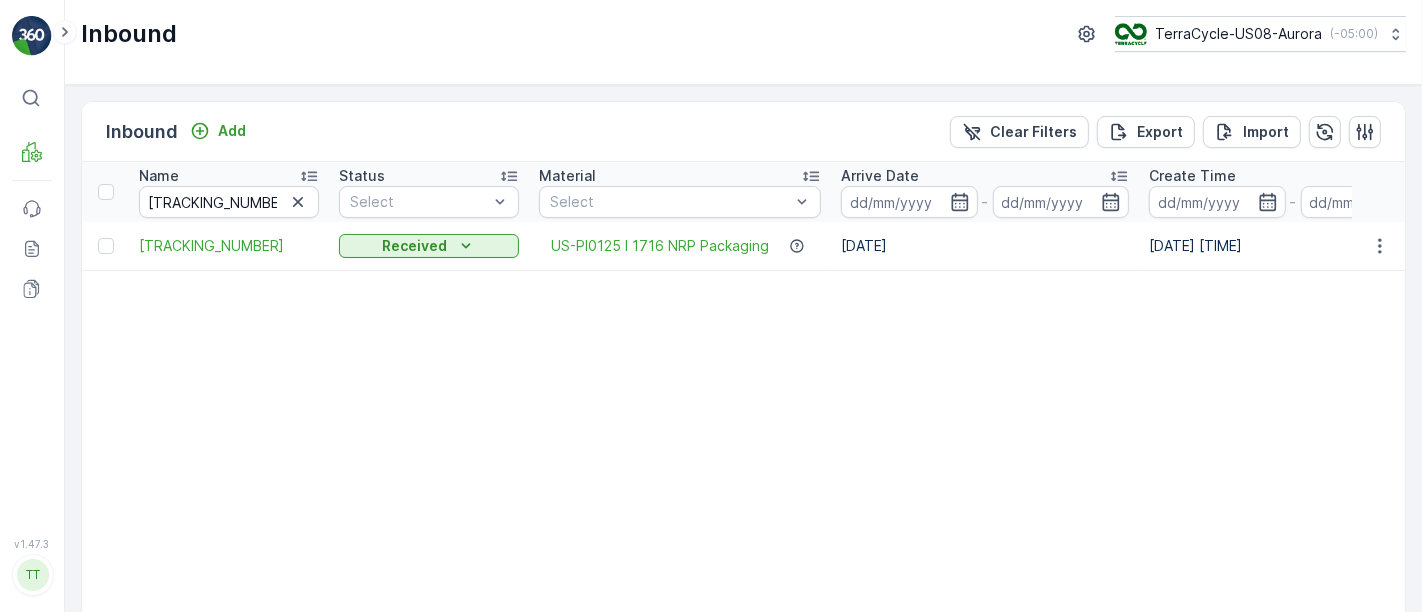 click on "Name [TRACKING_NUMBER] Status Select Material Select Arrive Date - Create Time - Last Update Time - Total Weight Tare Weight Net Weight Linked Object Program ID LOB Select Non Compliance Select Note [TRACKING_NUMBER] Received US-PI0125 I [NUMBER] NRP Packaging [DATE] [DATE] [TIME] [TIME] [NUMBER] lbs - [NUMBER] lbs Pallet #[NUMBER] [NUMBER] NRP - -" at bounding box center (1745, 405) 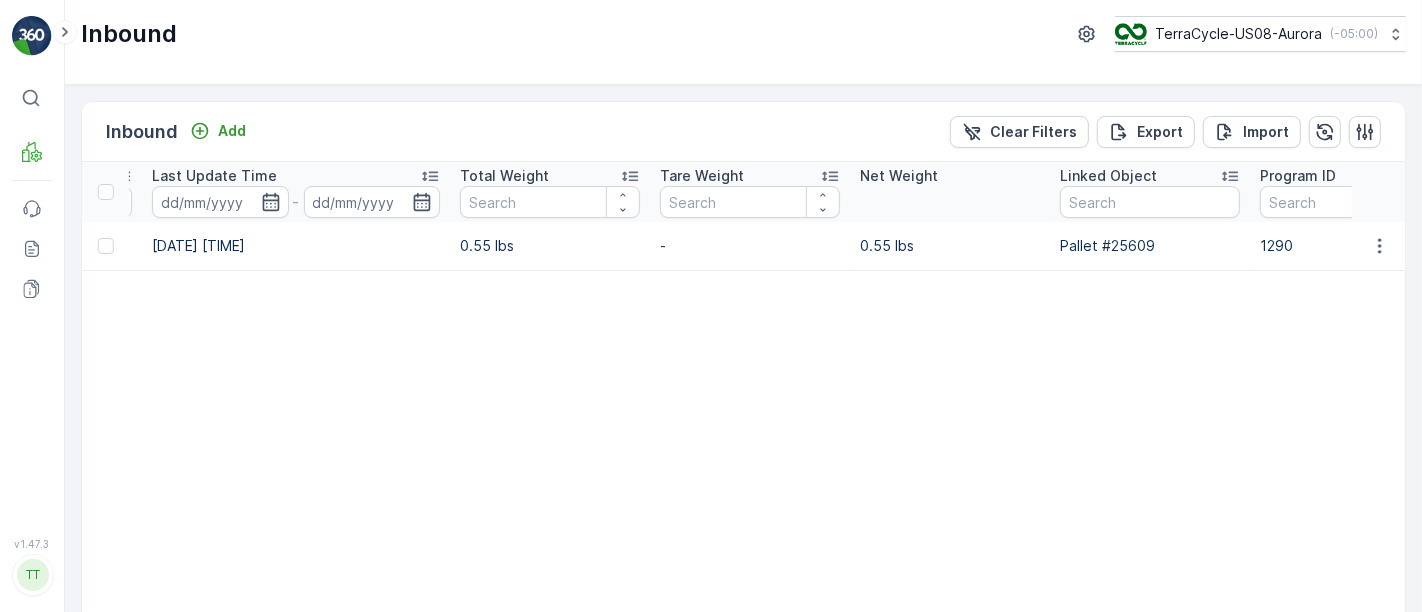 scroll, scrollTop: 0, scrollLeft: 1377, axis: horizontal 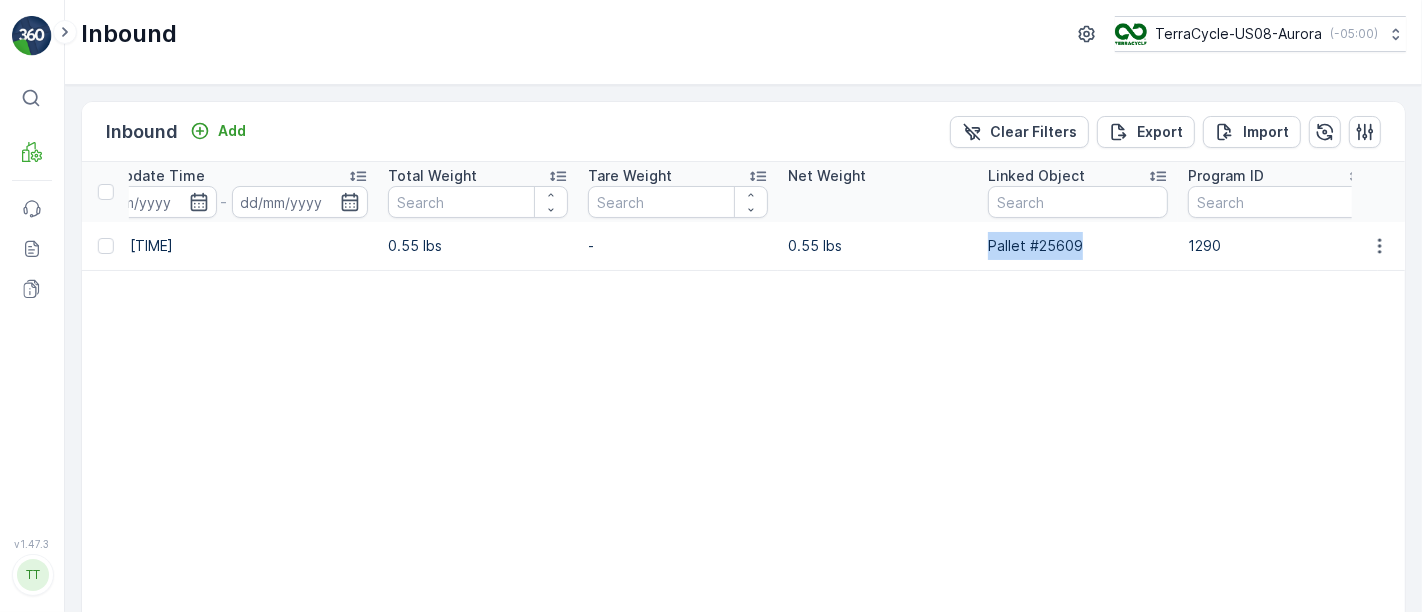 drag, startPoint x: 1085, startPoint y: 244, endPoint x: 966, endPoint y: 251, distance: 119.2057 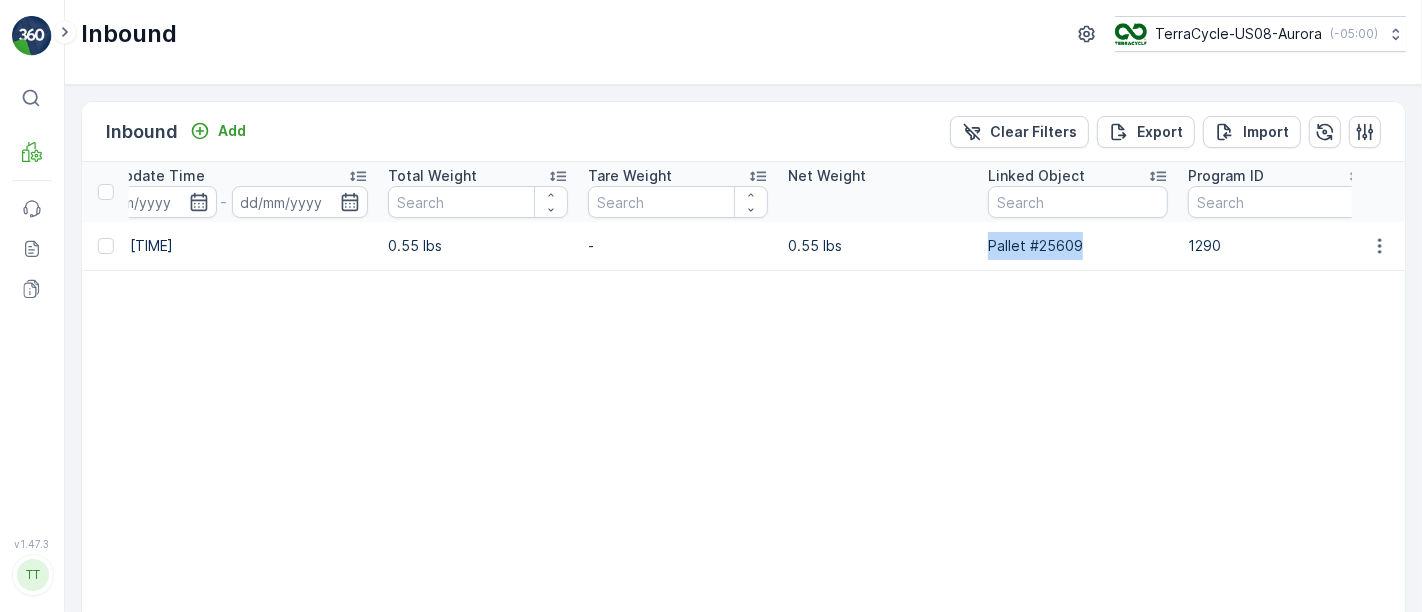 click on "[TRACKING_NUMBER] Received US-PI0125 I [NUMBER] NRP Packaging [DATE] [DATE] [TIME] [TIME] [NUMBER] lbs - [NUMBER] lbs Pallet #[NUMBER] [NUMBER] NRP - -" at bounding box center [368, 246] 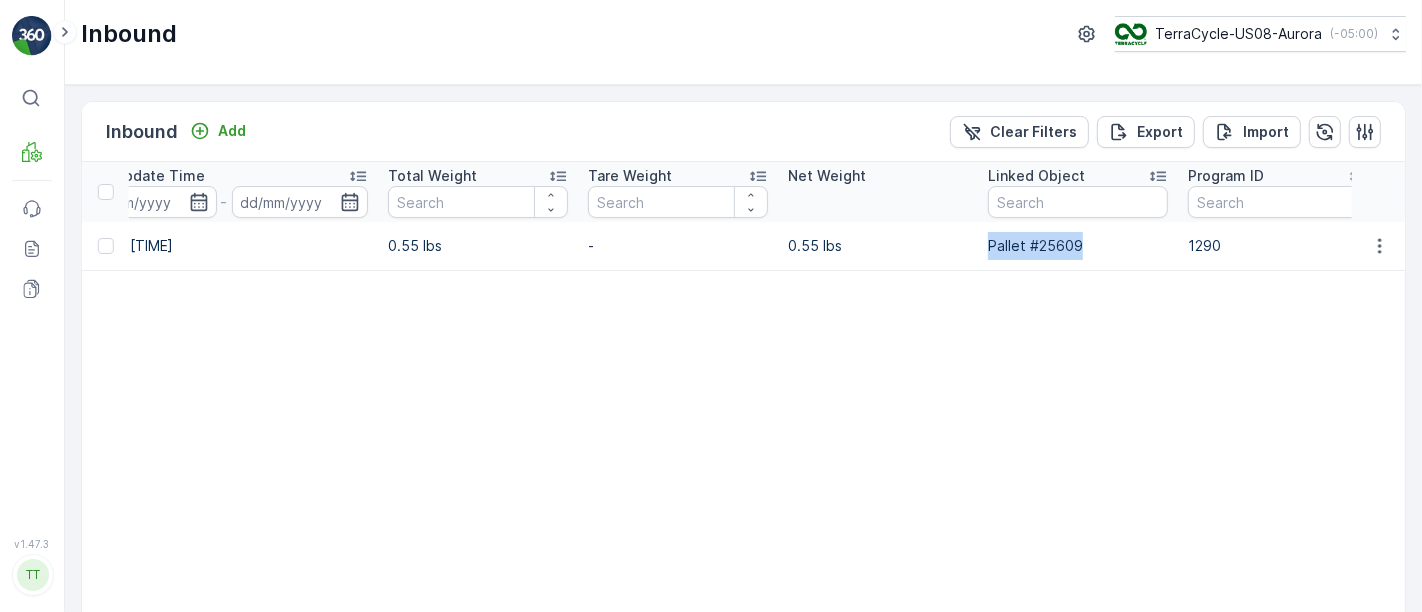 copy on "Pallet #25609" 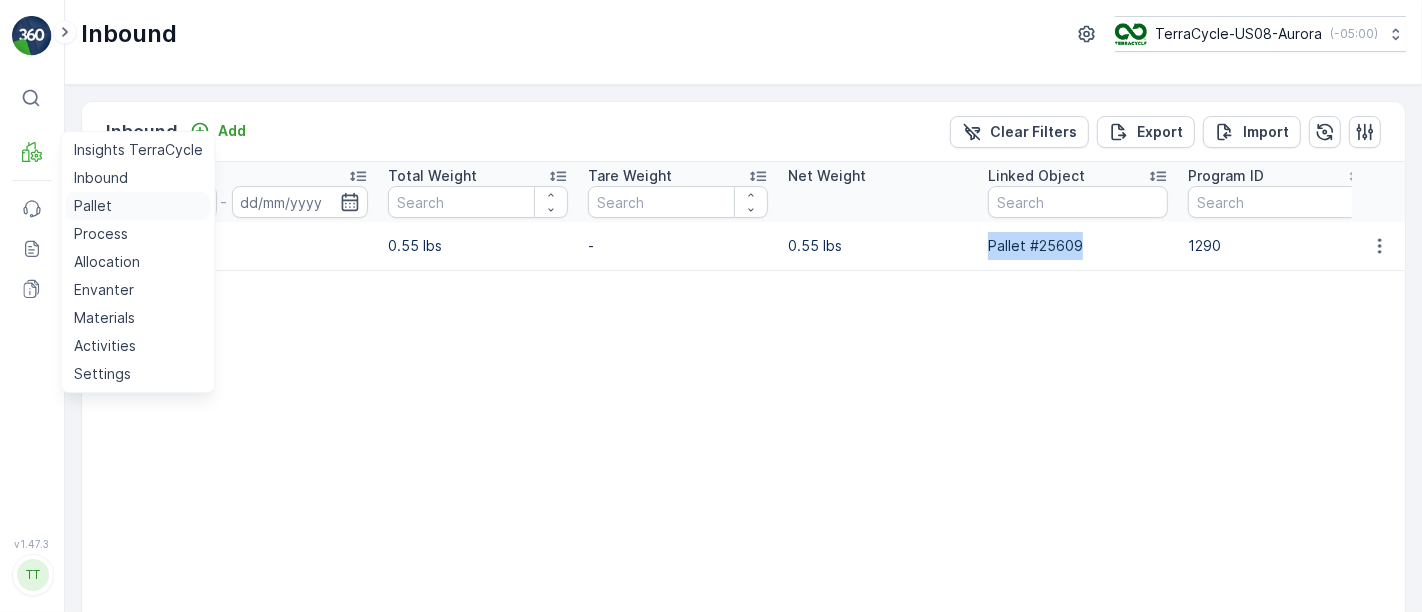 click on "Pallet" at bounding box center [93, 206] 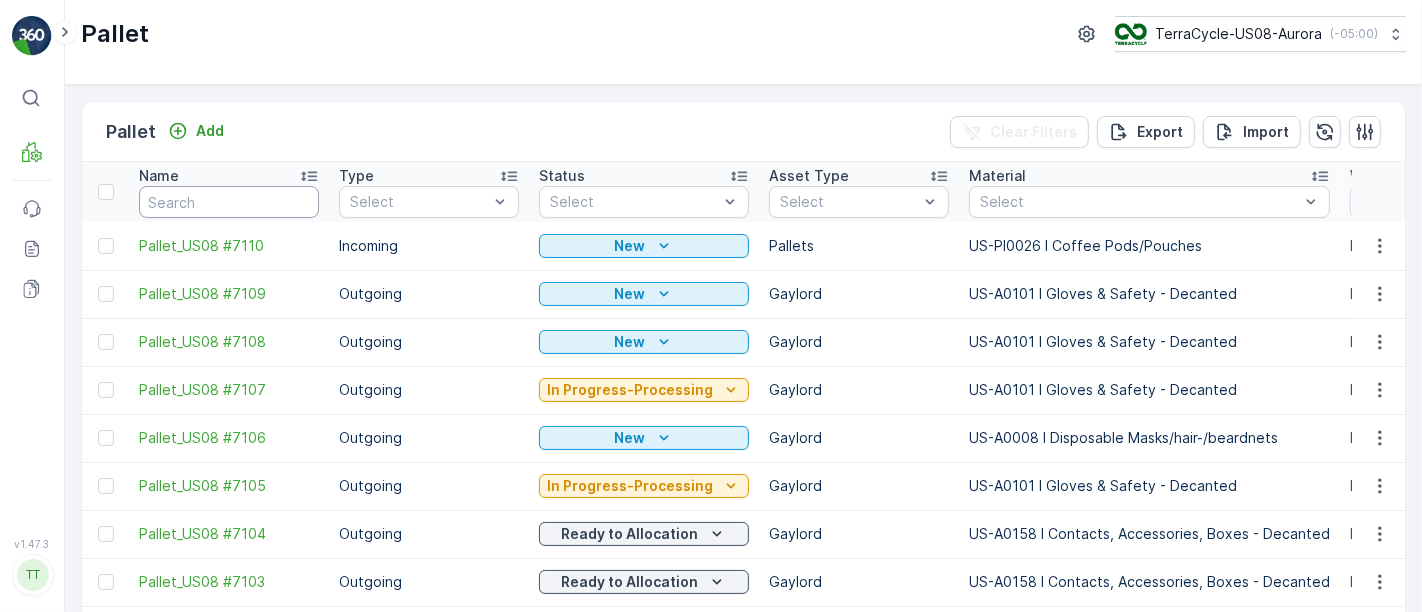 click at bounding box center [229, 202] 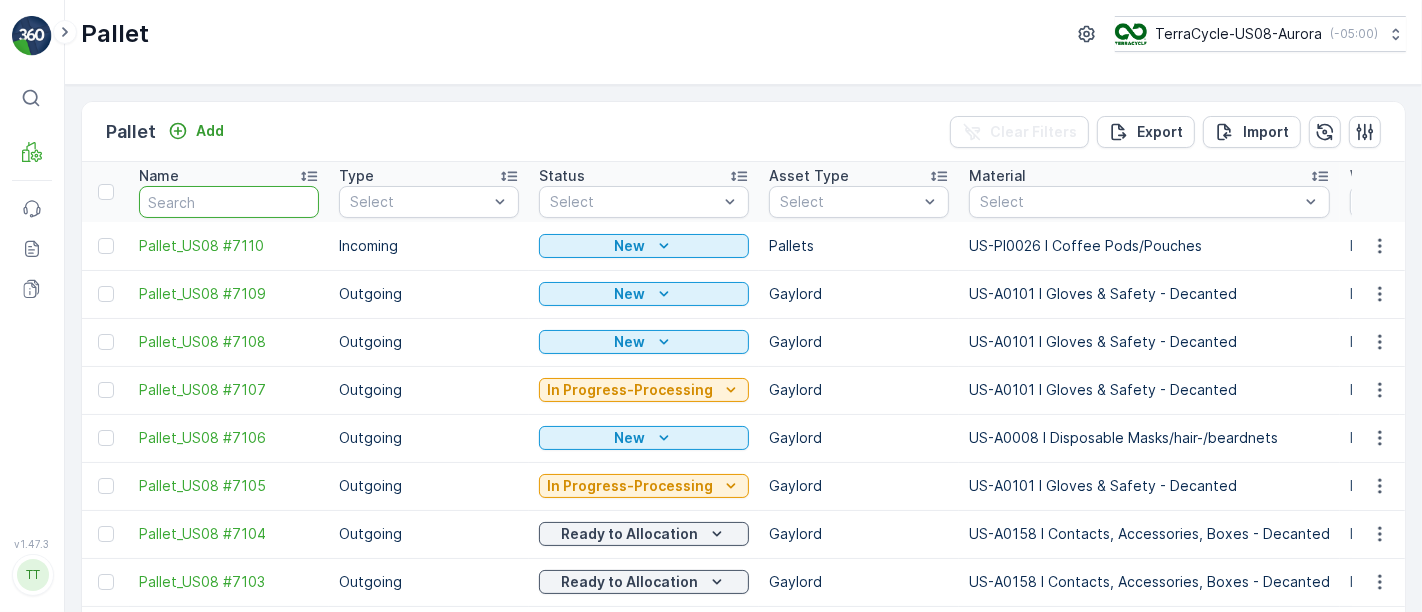 paste on "Pallet #25609" 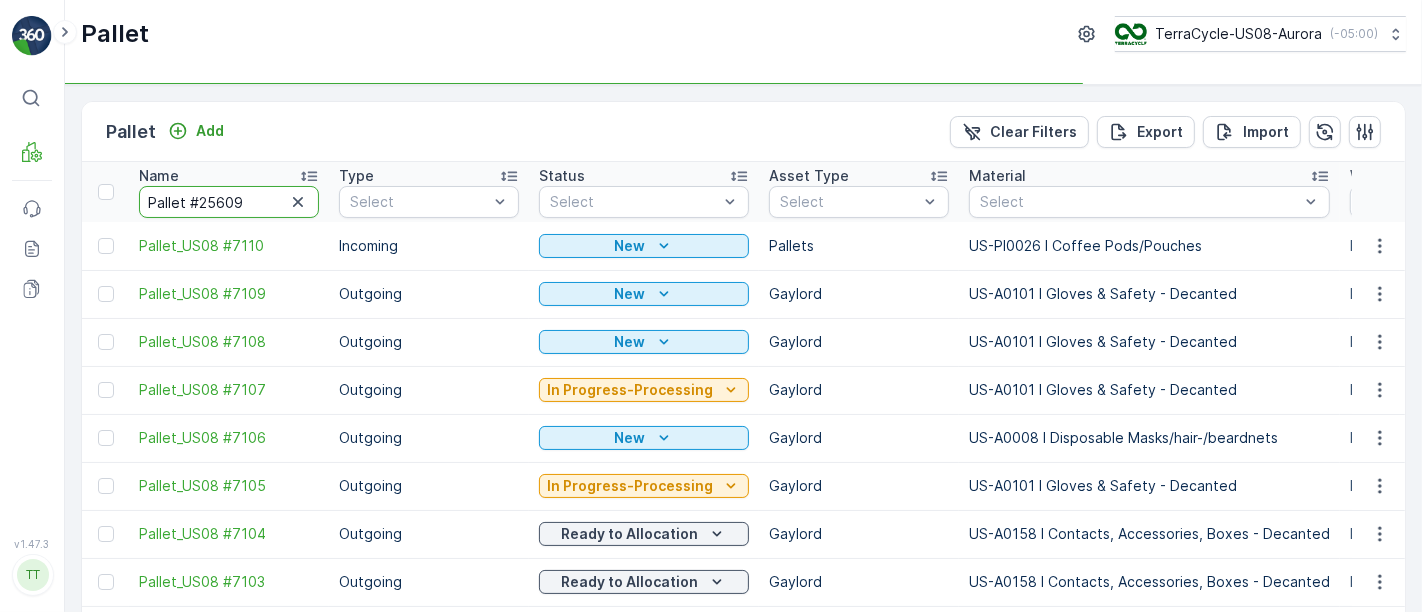click on "Pallet #25609" at bounding box center (229, 202) 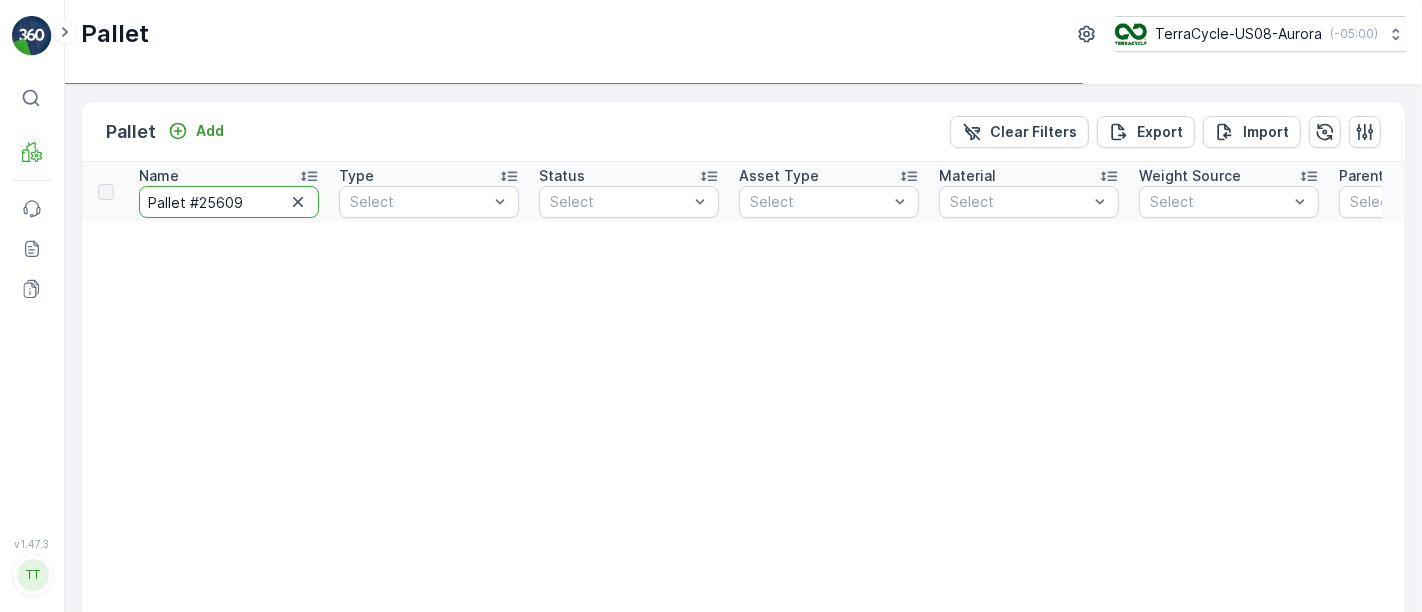 click on "Pallet #25609" at bounding box center (229, 202) 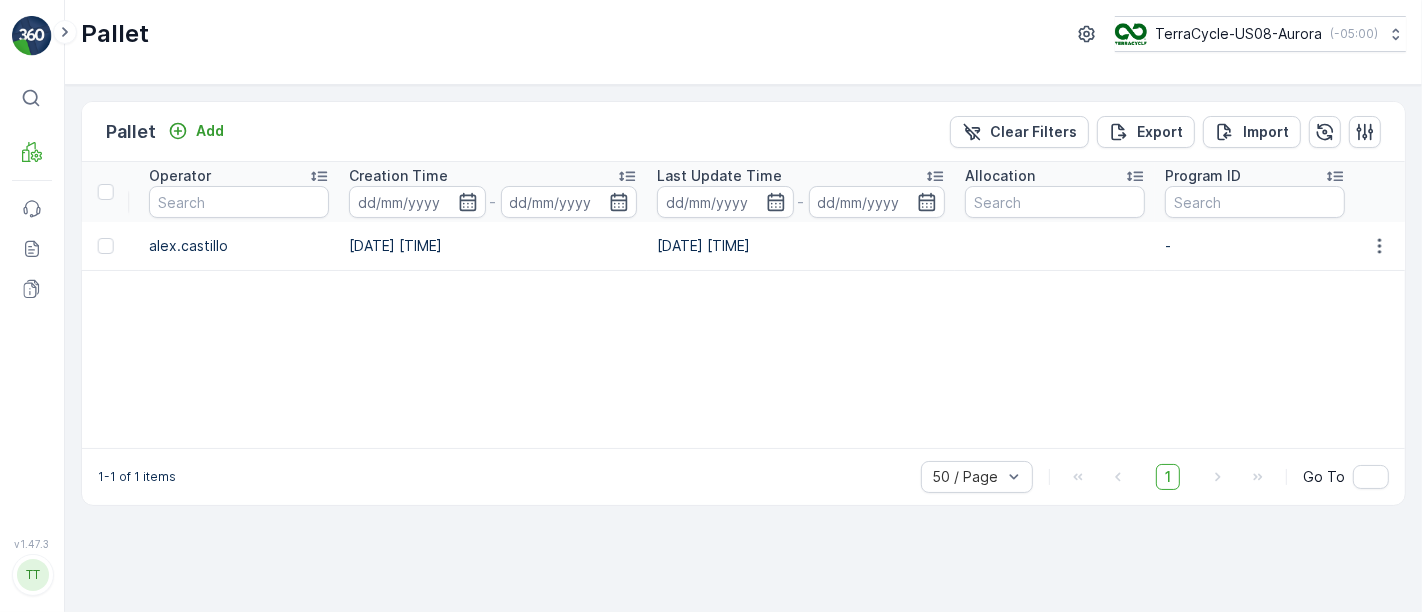 scroll, scrollTop: 0, scrollLeft: 2080, axis: horizontal 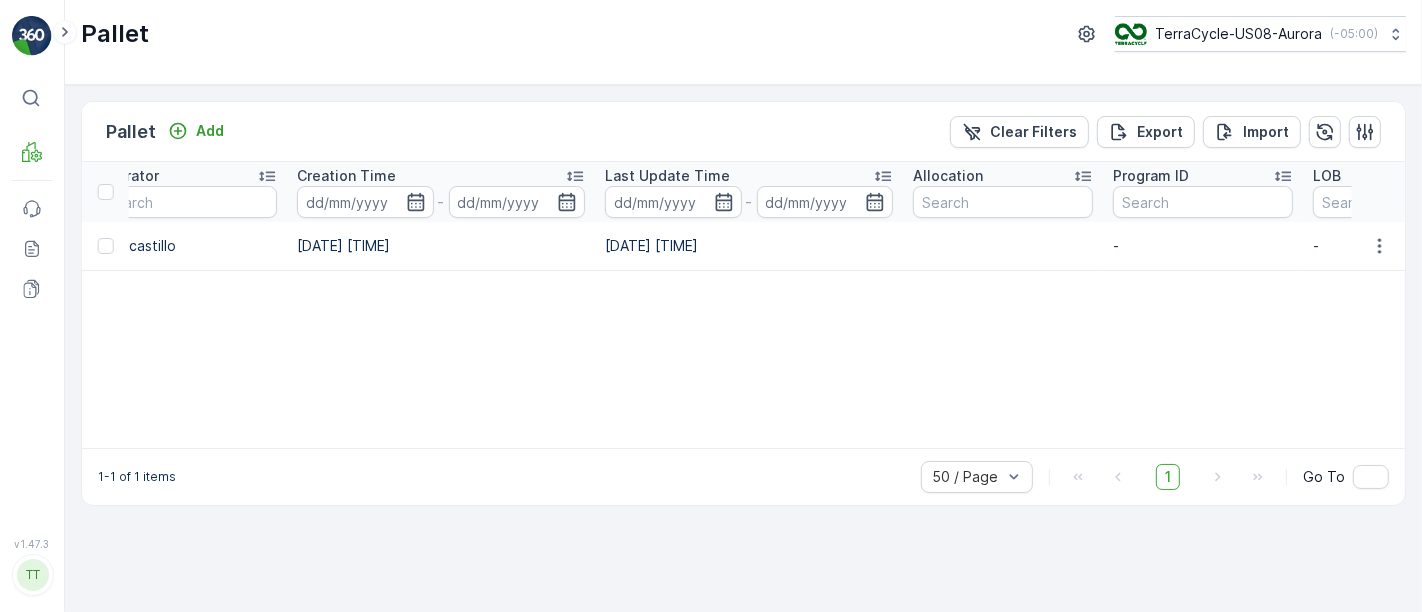 drag, startPoint x: 597, startPoint y: 246, endPoint x: 729, endPoint y: 242, distance: 132.0606 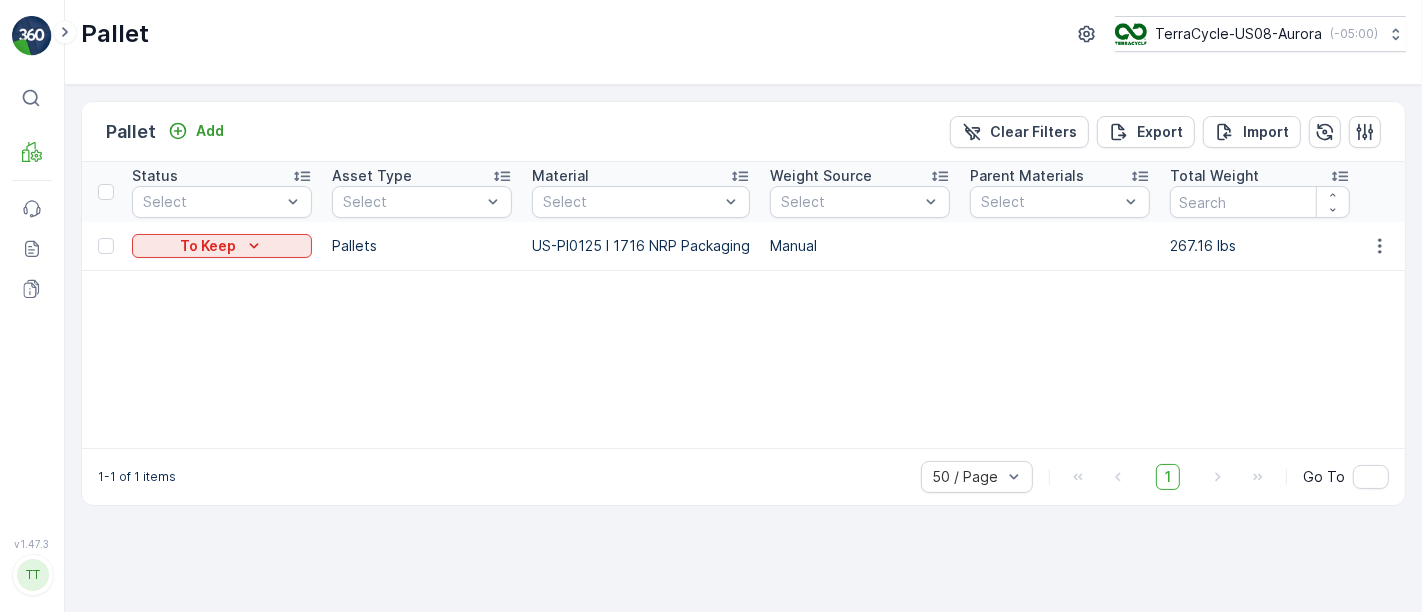 scroll, scrollTop: 0, scrollLeft: 0, axis: both 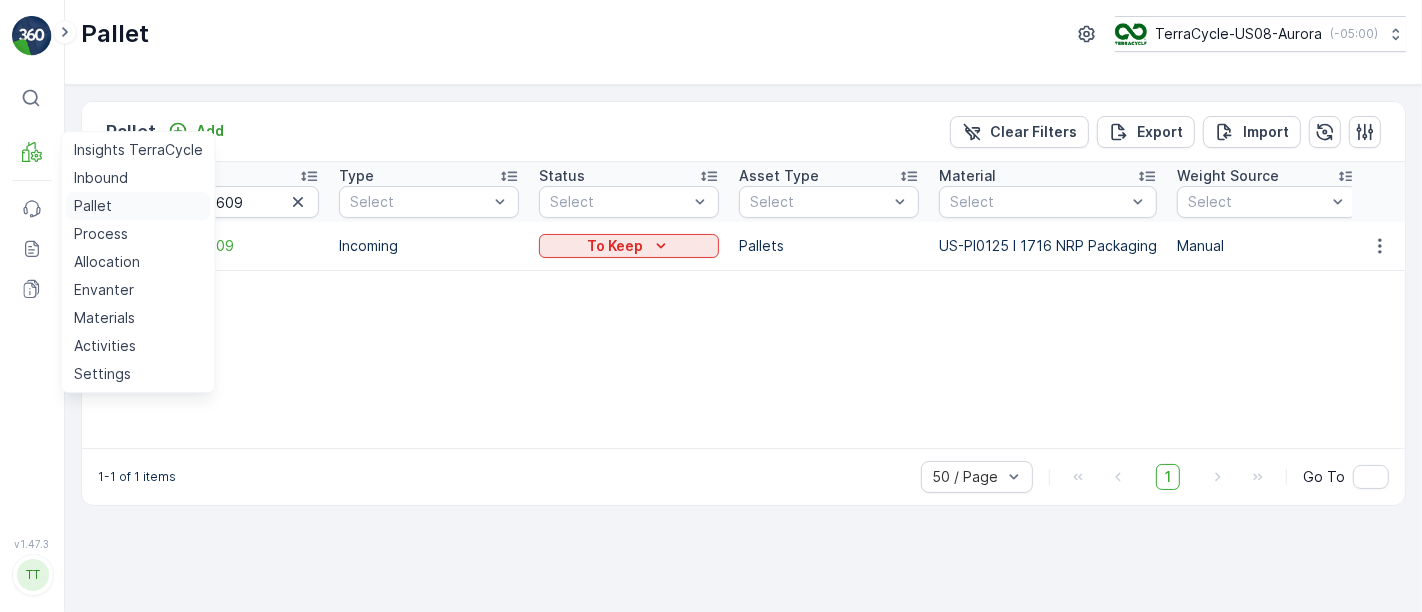 click on "Pallet" at bounding box center (93, 206) 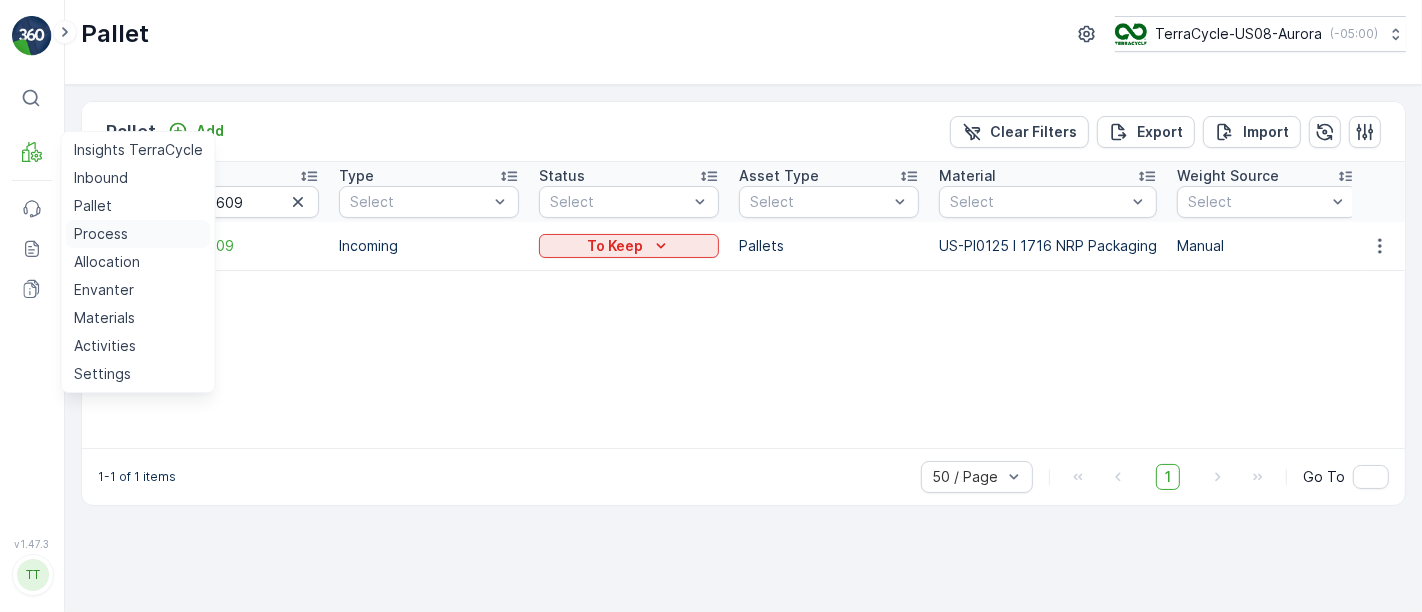 click on "Process" at bounding box center [101, 234] 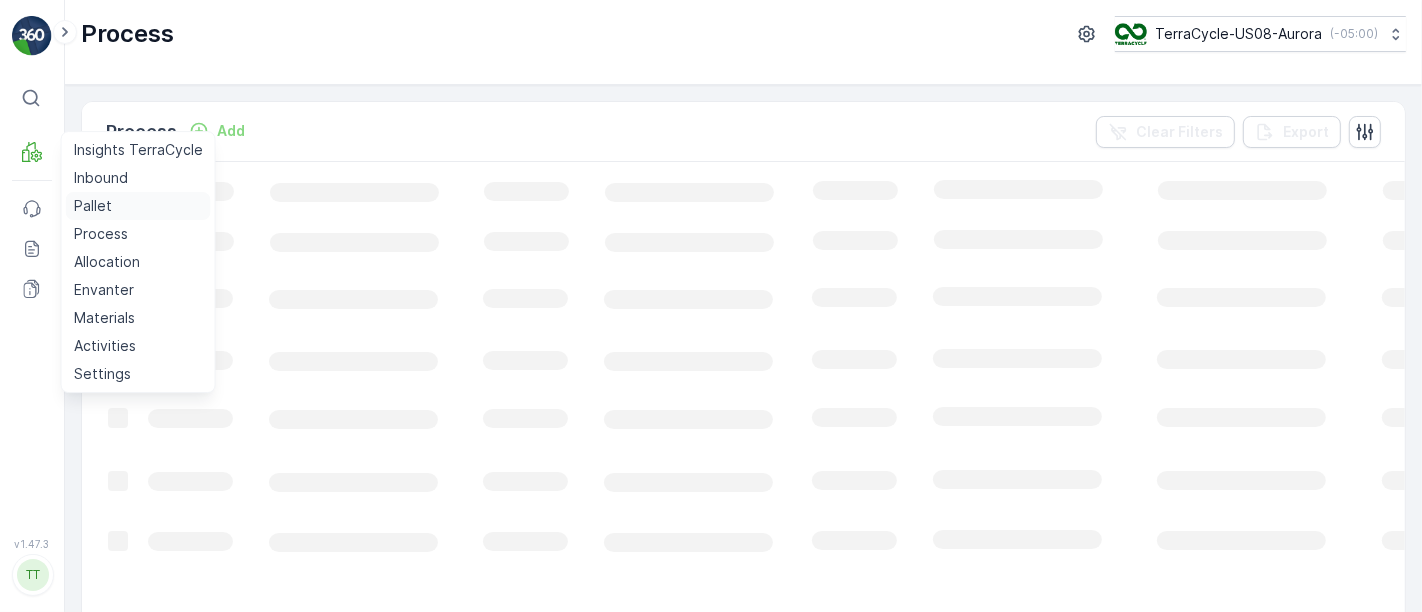 click on "Pallet" at bounding box center (93, 206) 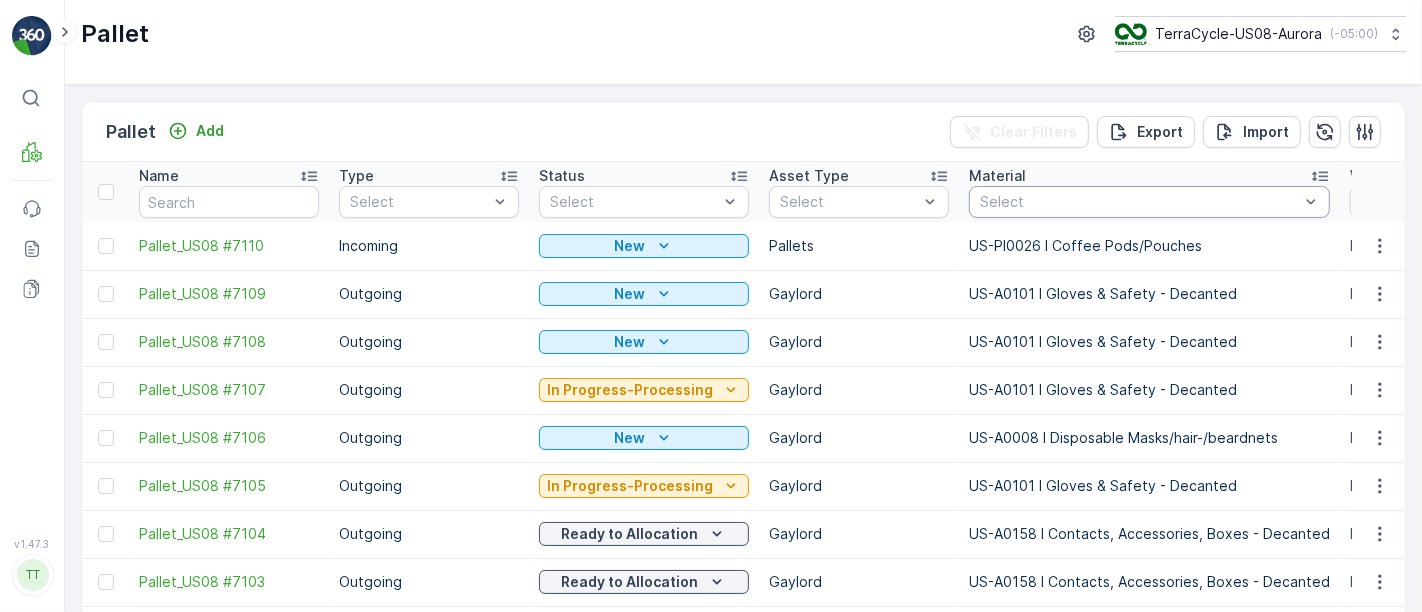 click at bounding box center (1139, 202) 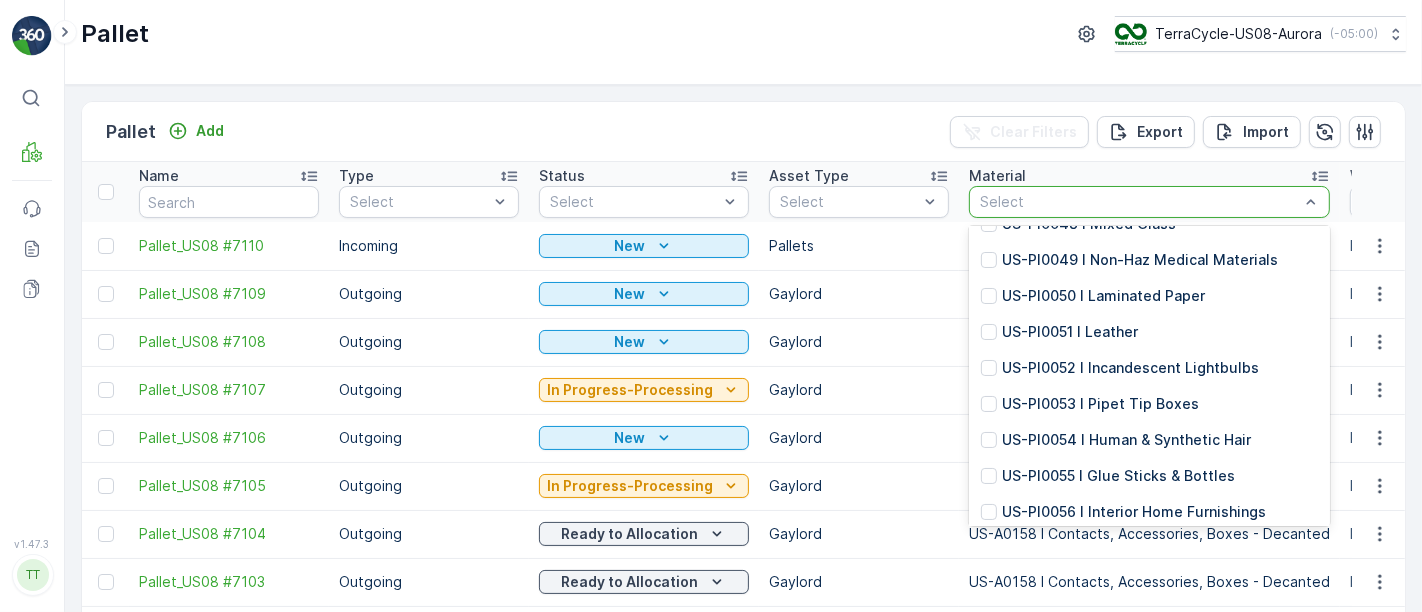 scroll, scrollTop: 9313, scrollLeft: 0, axis: vertical 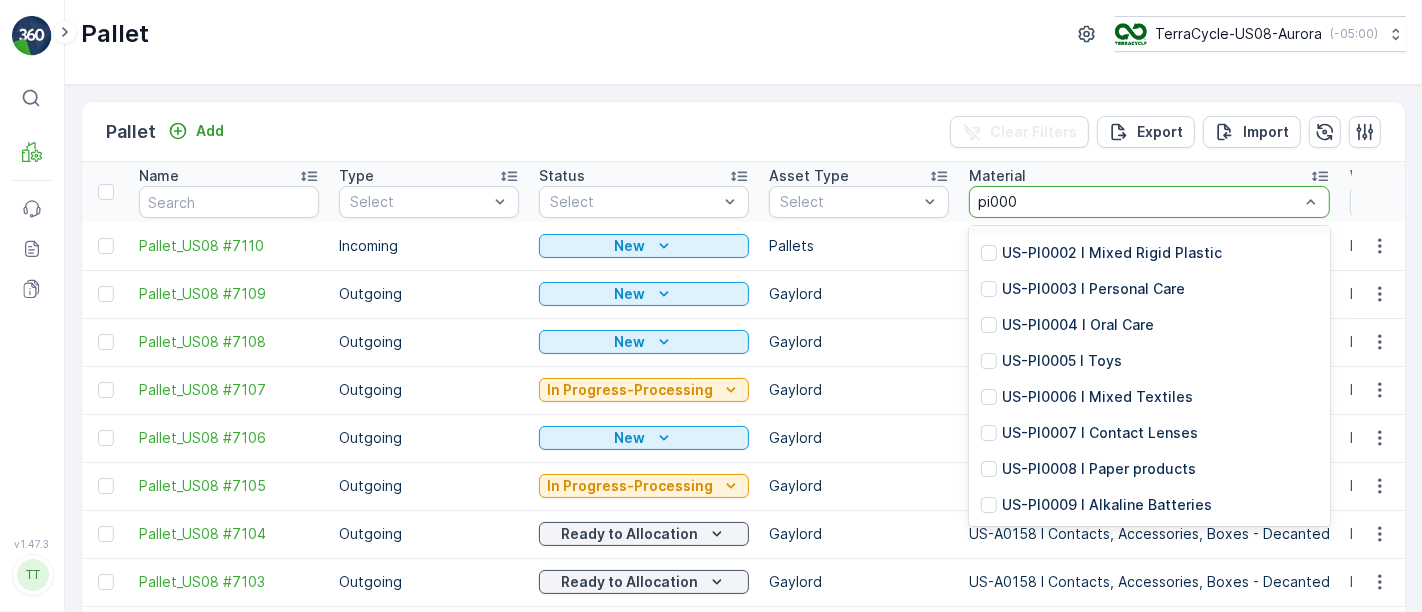 type on "pi0001" 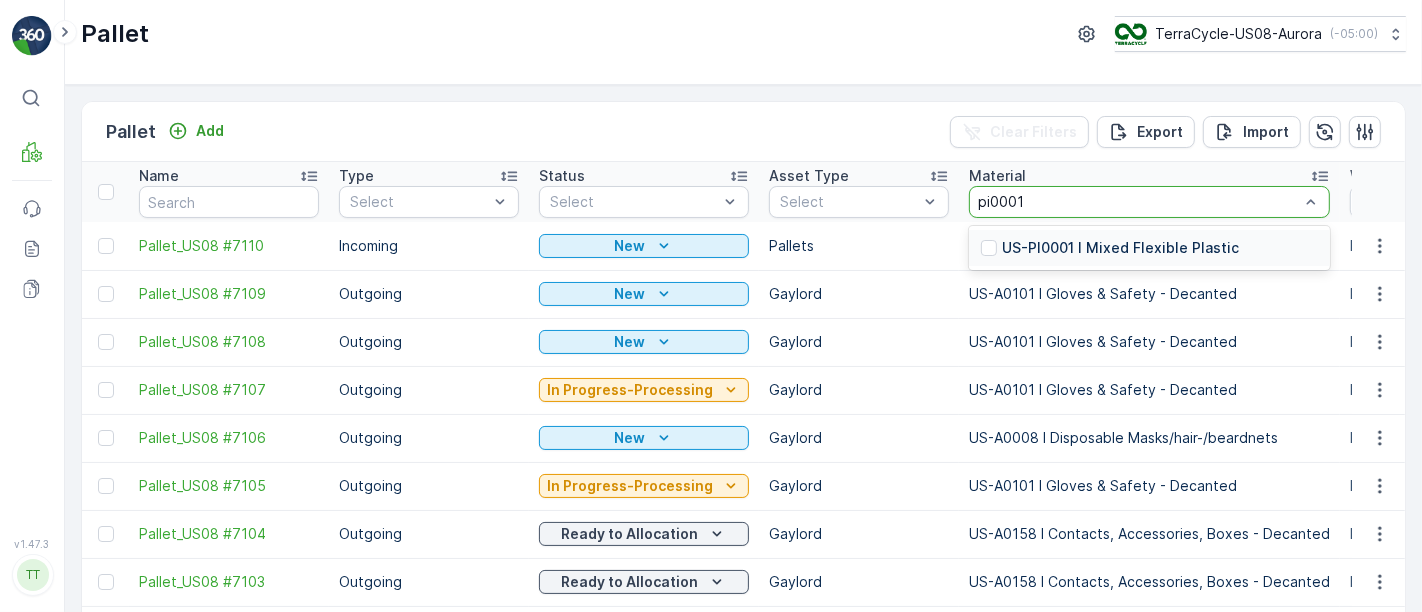 scroll, scrollTop: 0, scrollLeft: 0, axis: both 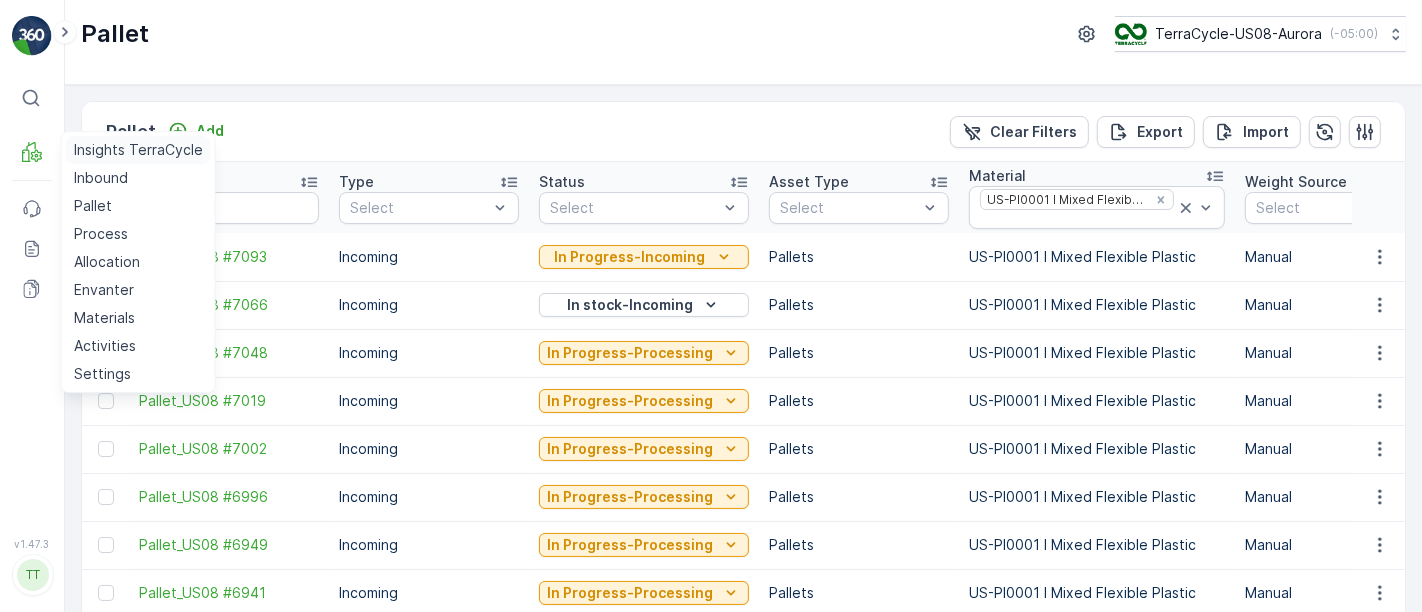 click on "Insights TerraCycle" at bounding box center (138, 150) 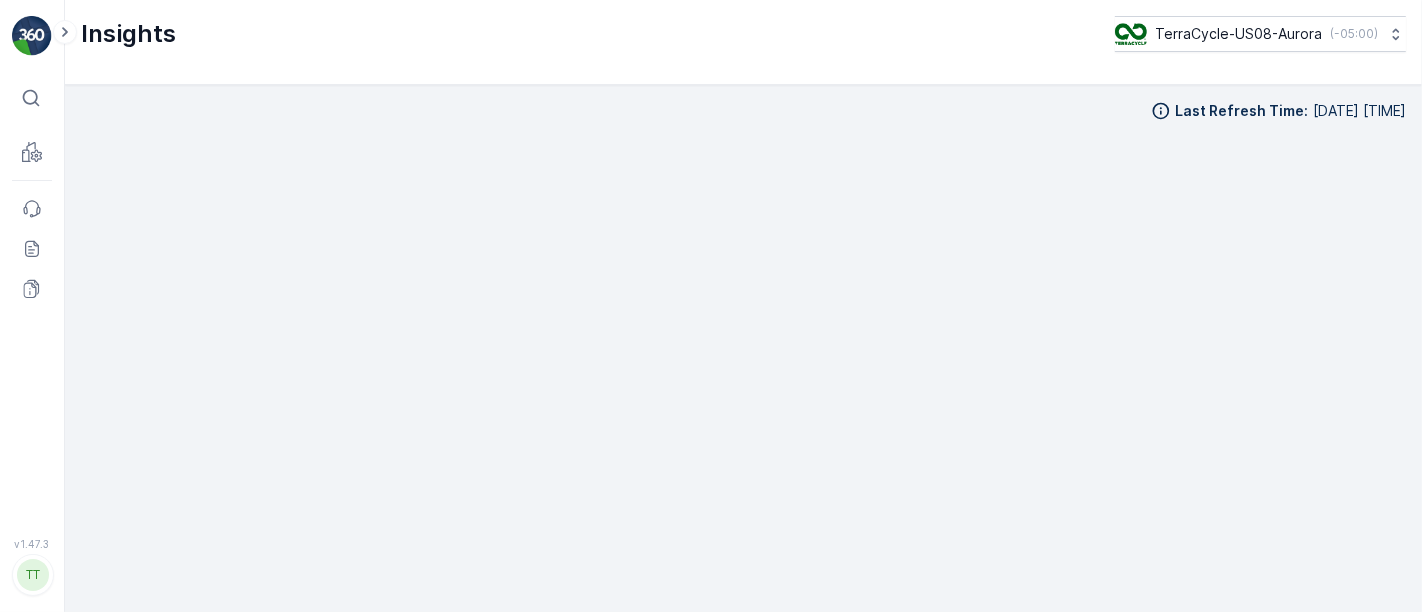 scroll, scrollTop: 17, scrollLeft: 0, axis: vertical 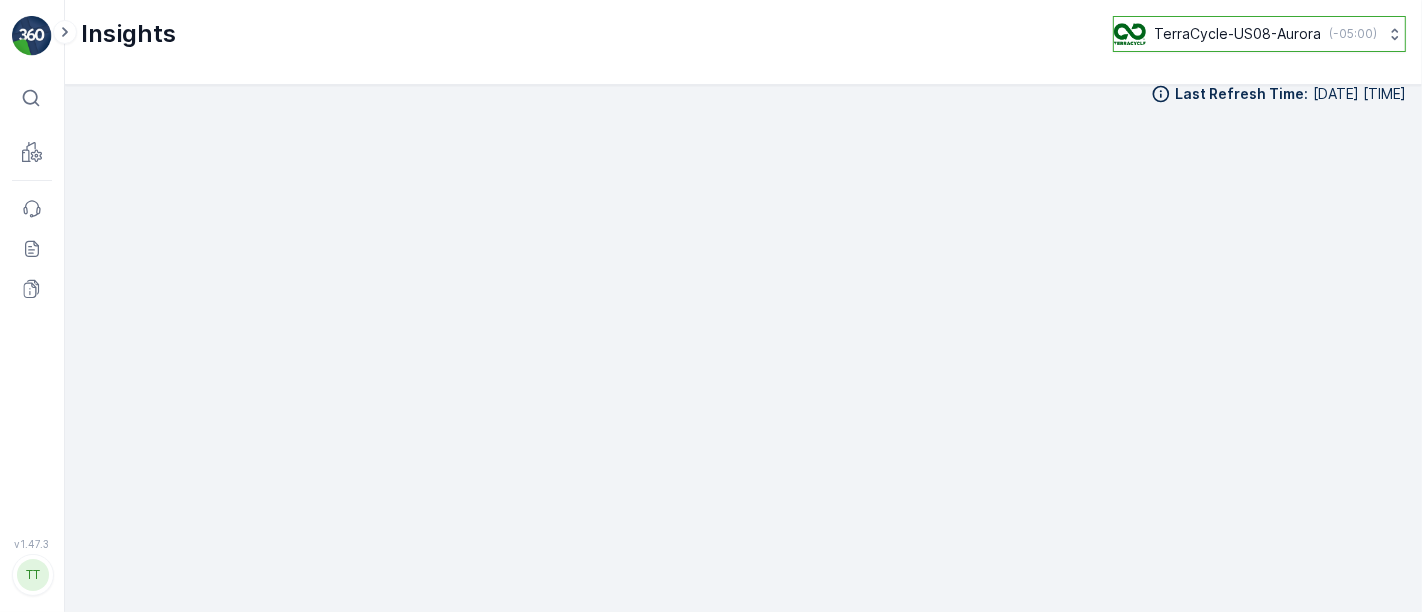 click on "TerraCycle-US08-Aurora" at bounding box center [1237, 34] 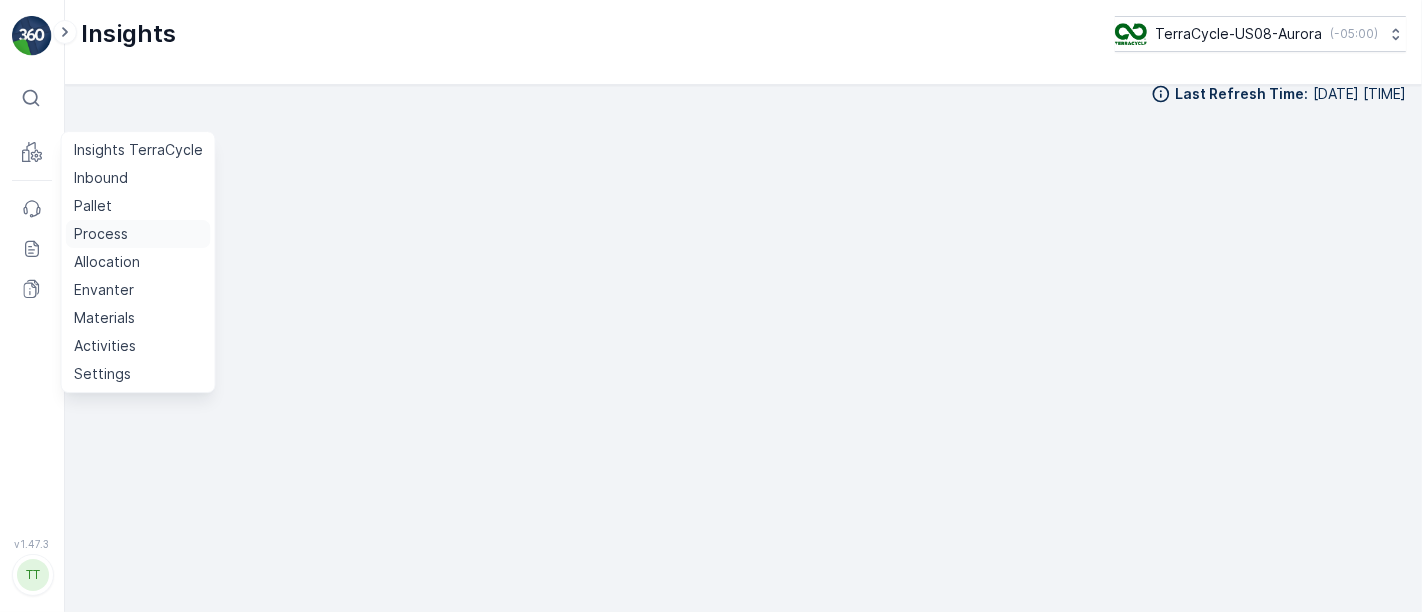 click on "Process" at bounding box center (101, 234) 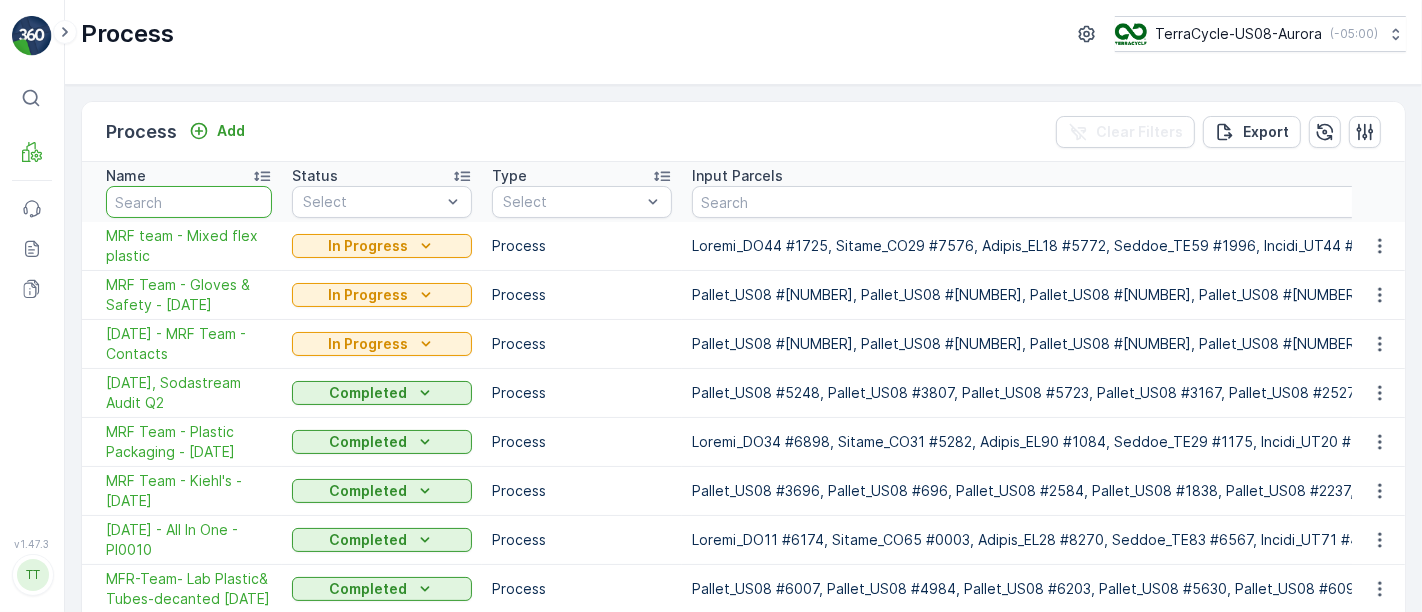 click at bounding box center (189, 202) 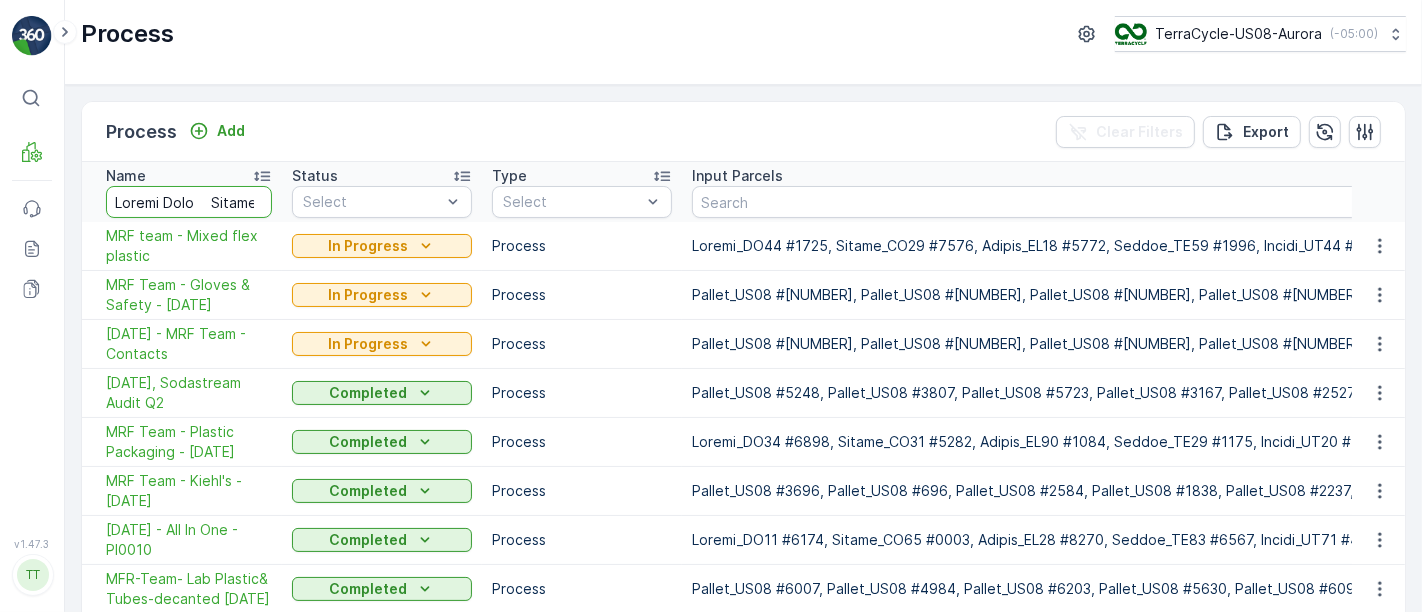 click at bounding box center [189, 202] 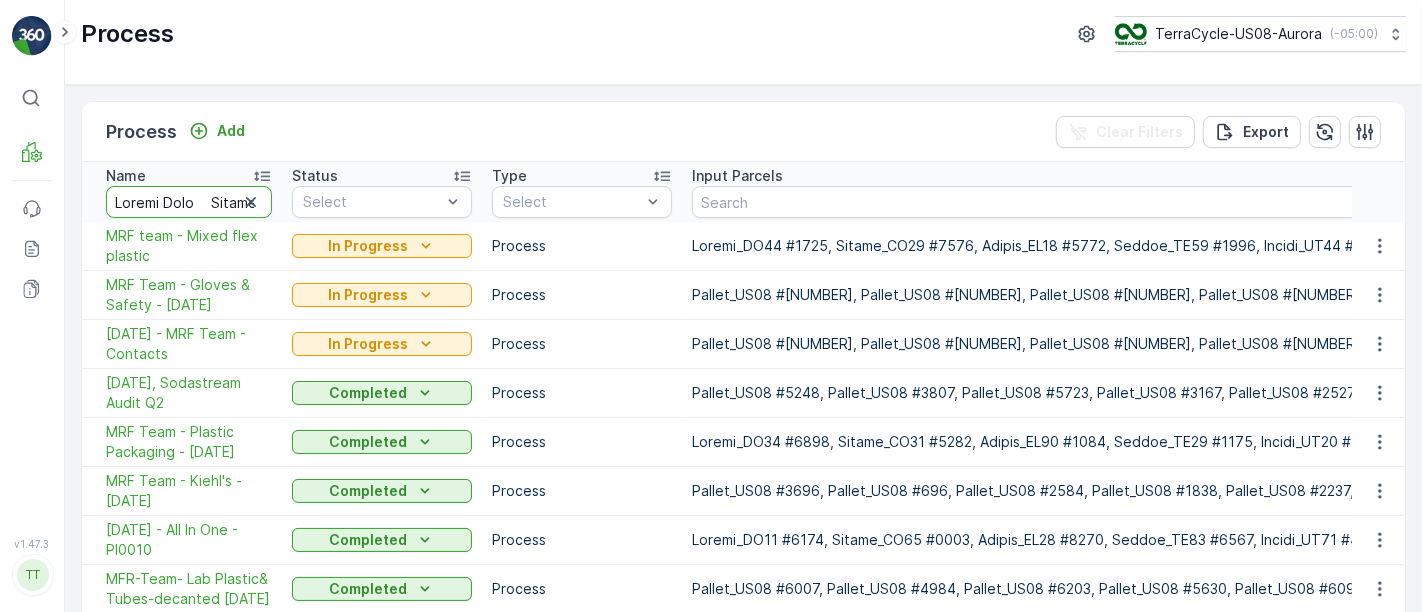 scroll, scrollTop: 0, scrollLeft: 2444792, axis: horizontal 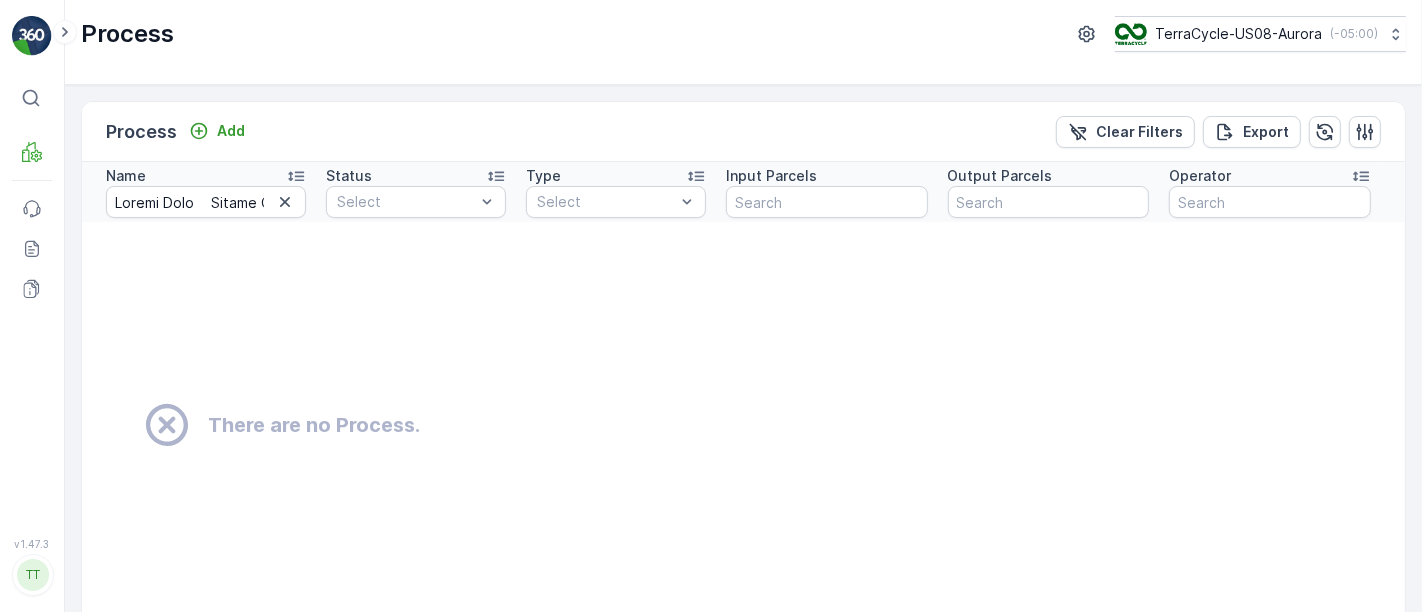 click at bounding box center [206, 202] 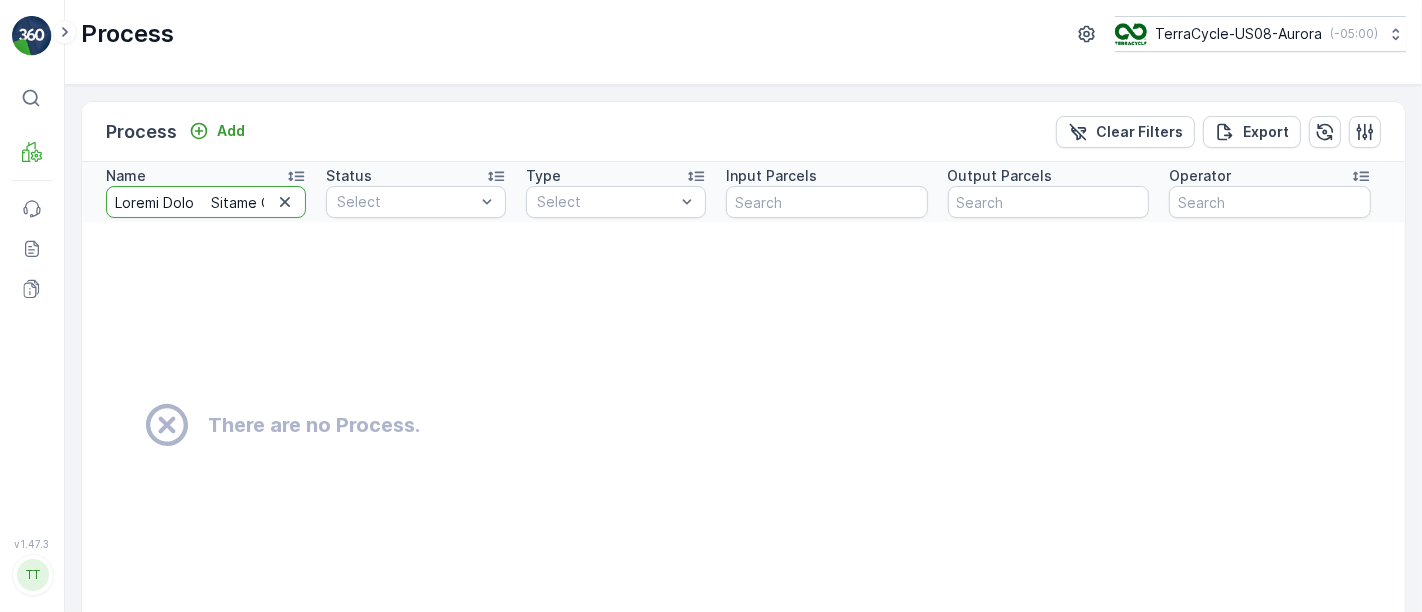 type 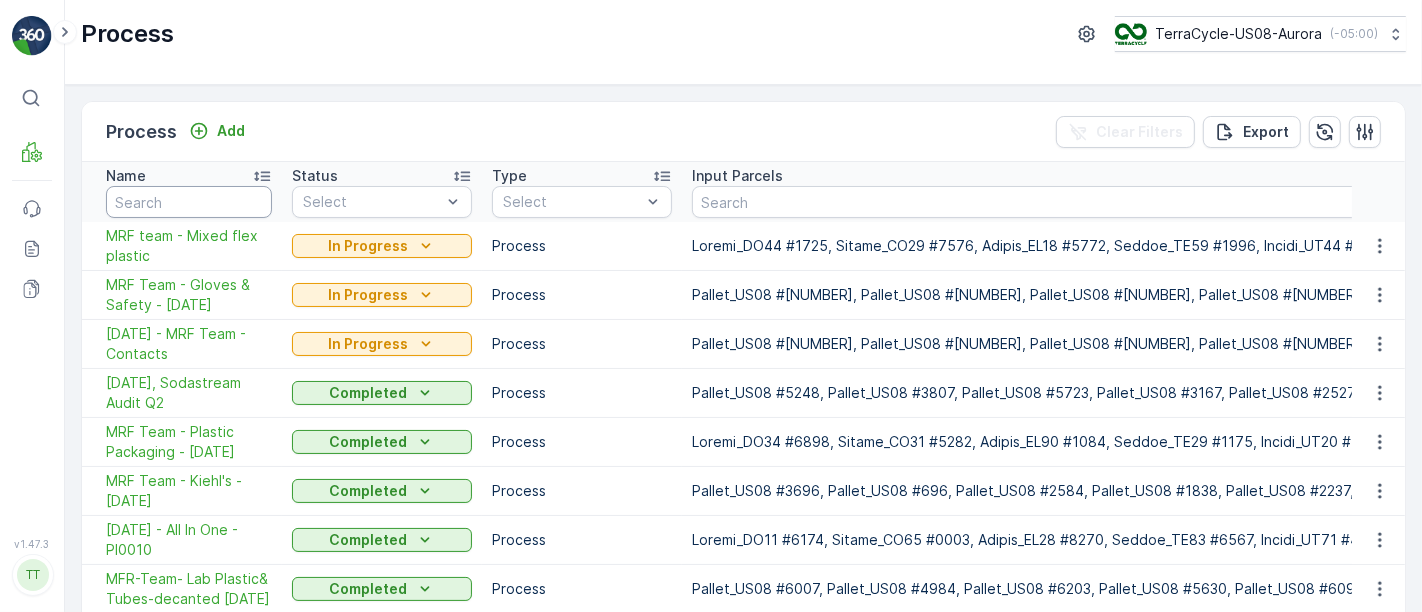 click at bounding box center [189, 202] 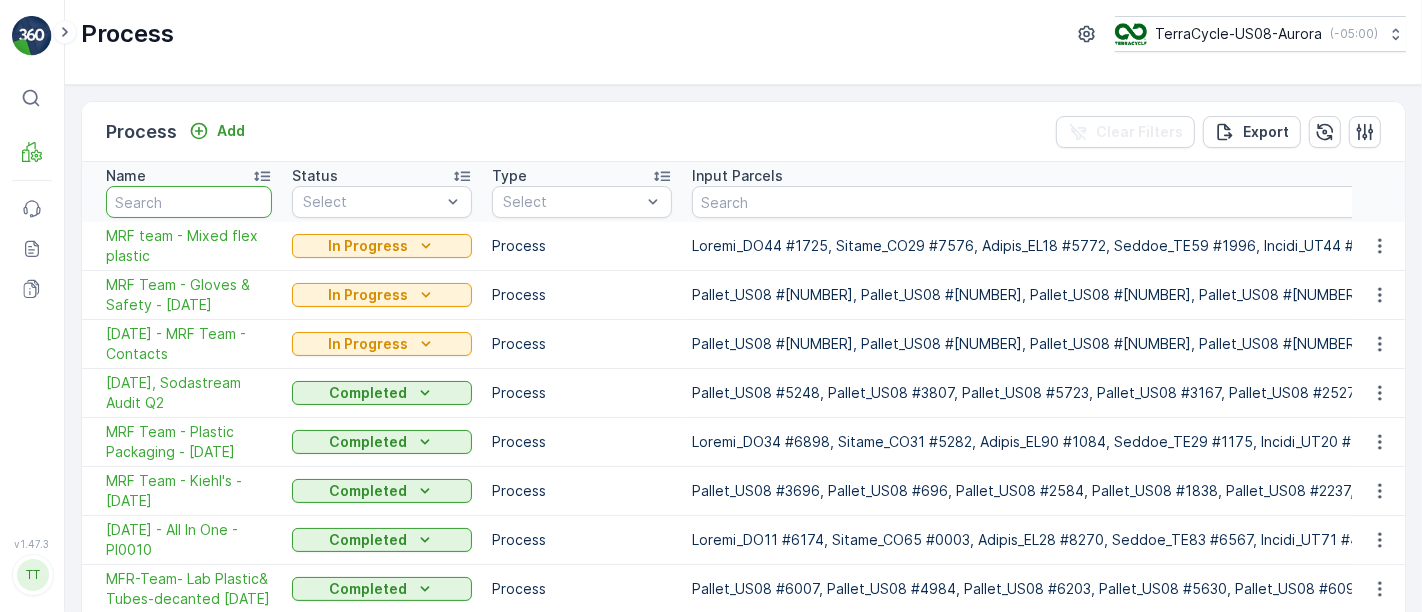 paste on "sm, sjn, mixed flexible 8/31/23" 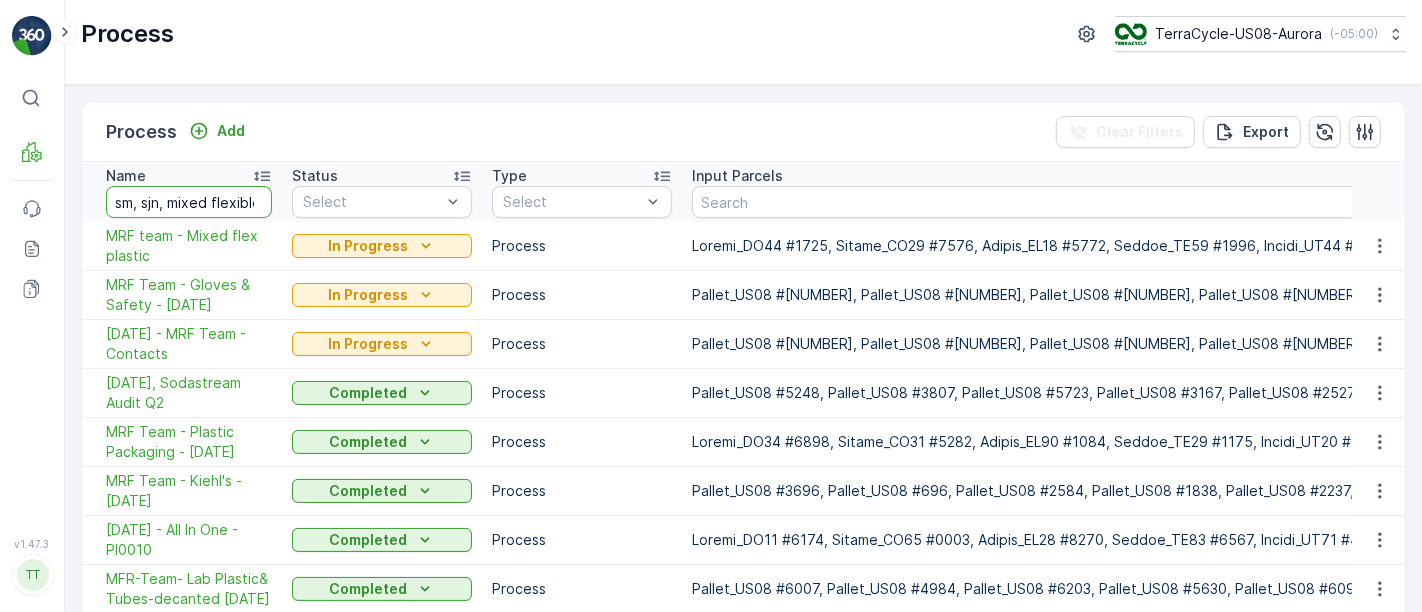 scroll, scrollTop: 0, scrollLeft: 60, axis: horizontal 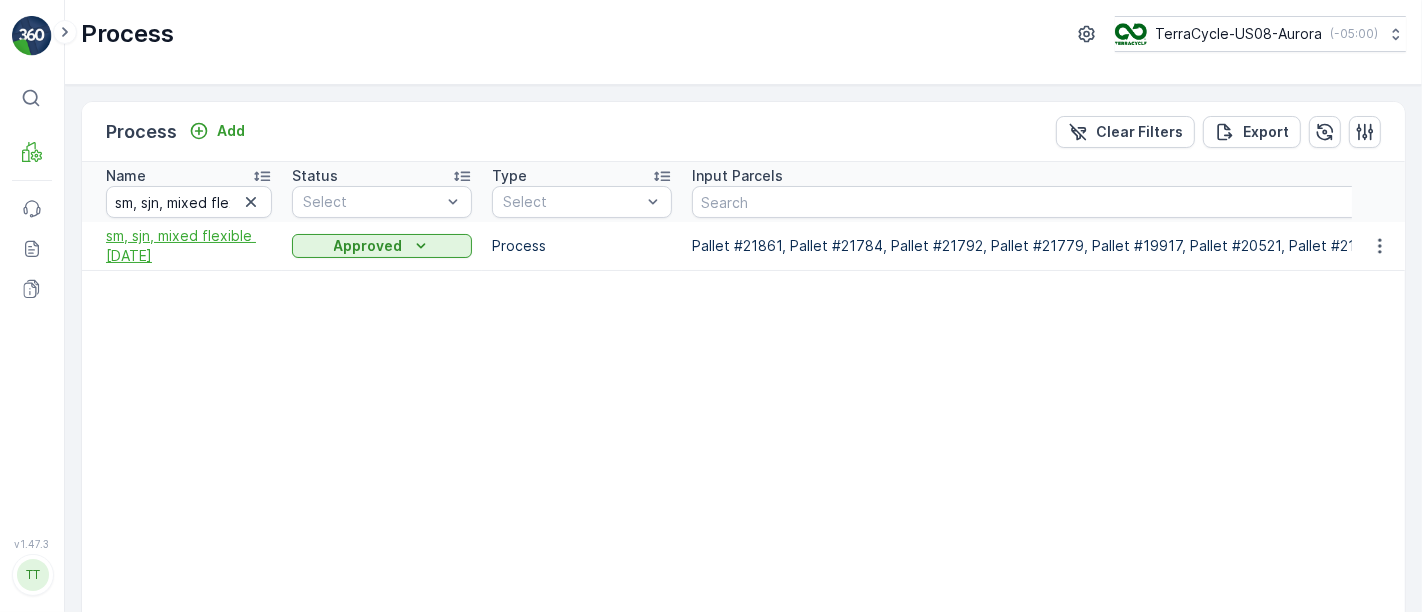 click on "sm, sjn, mixed flexible 8/31/23" at bounding box center (189, 246) 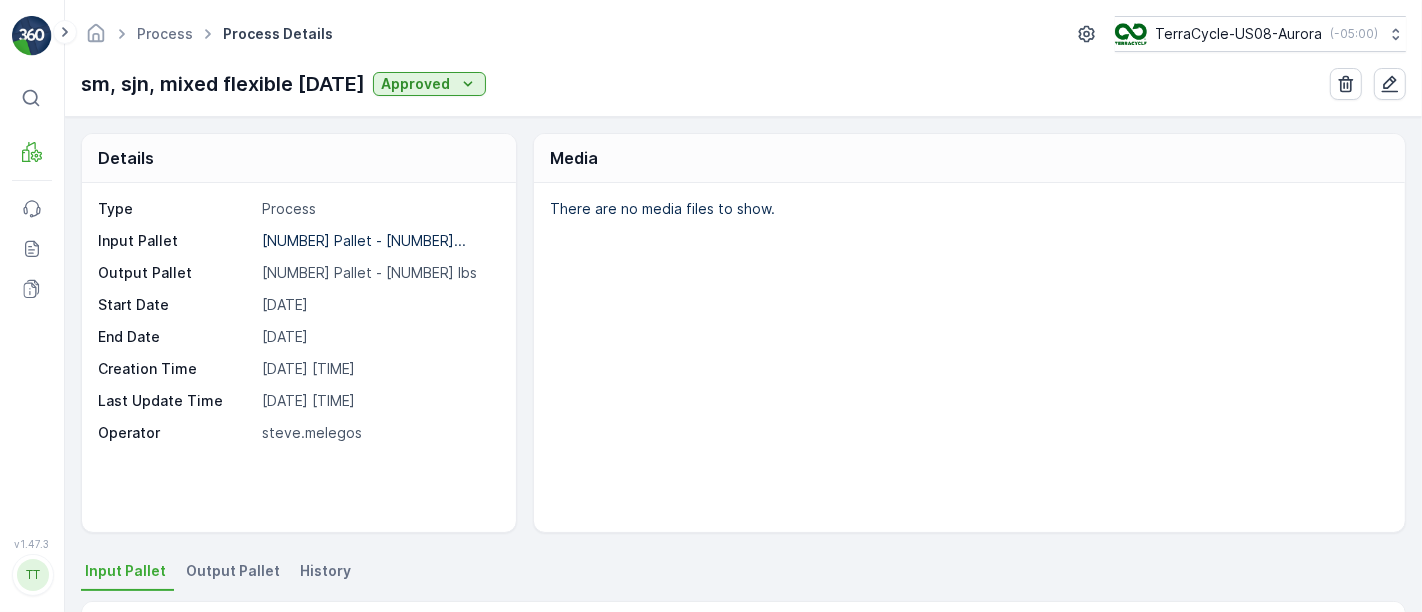 click on "Output Pallet" at bounding box center (233, 571) 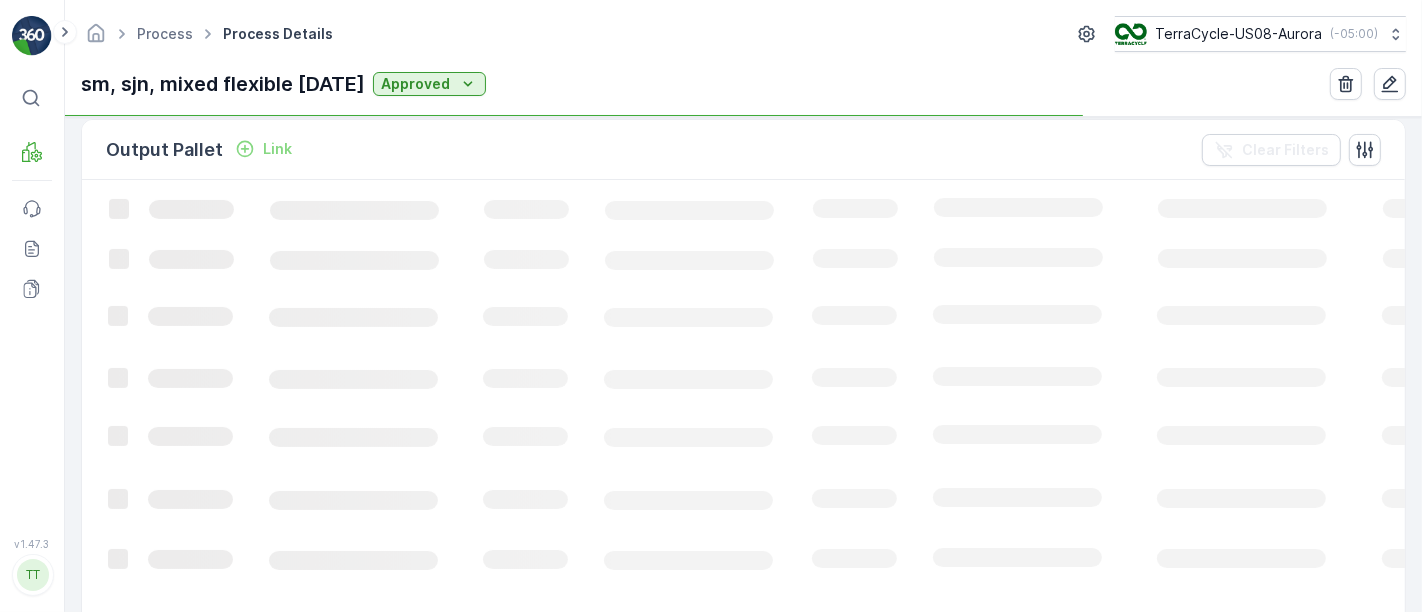 scroll, scrollTop: 504, scrollLeft: 0, axis: vertical 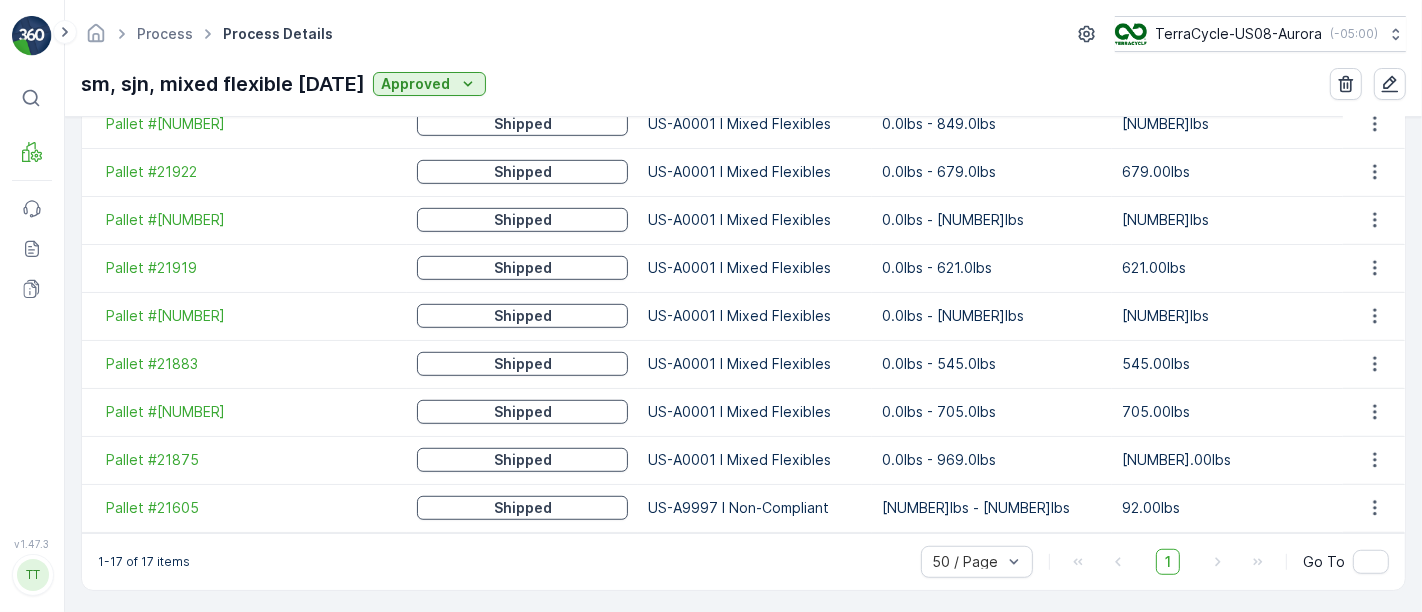 drag, startPoint x: 90, startPoint y: 237, endPoint x: 1396, endPoint y: 508, distance: 1333.8204 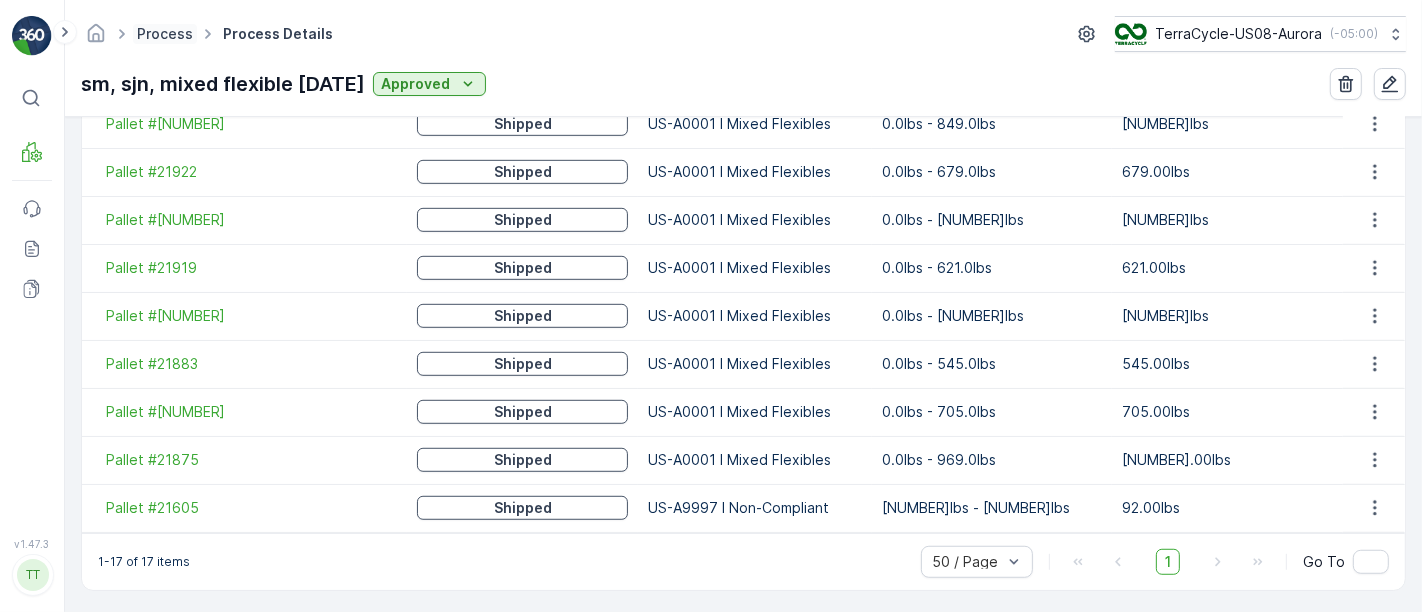 click on "Process" at bounding box center (165, 33) 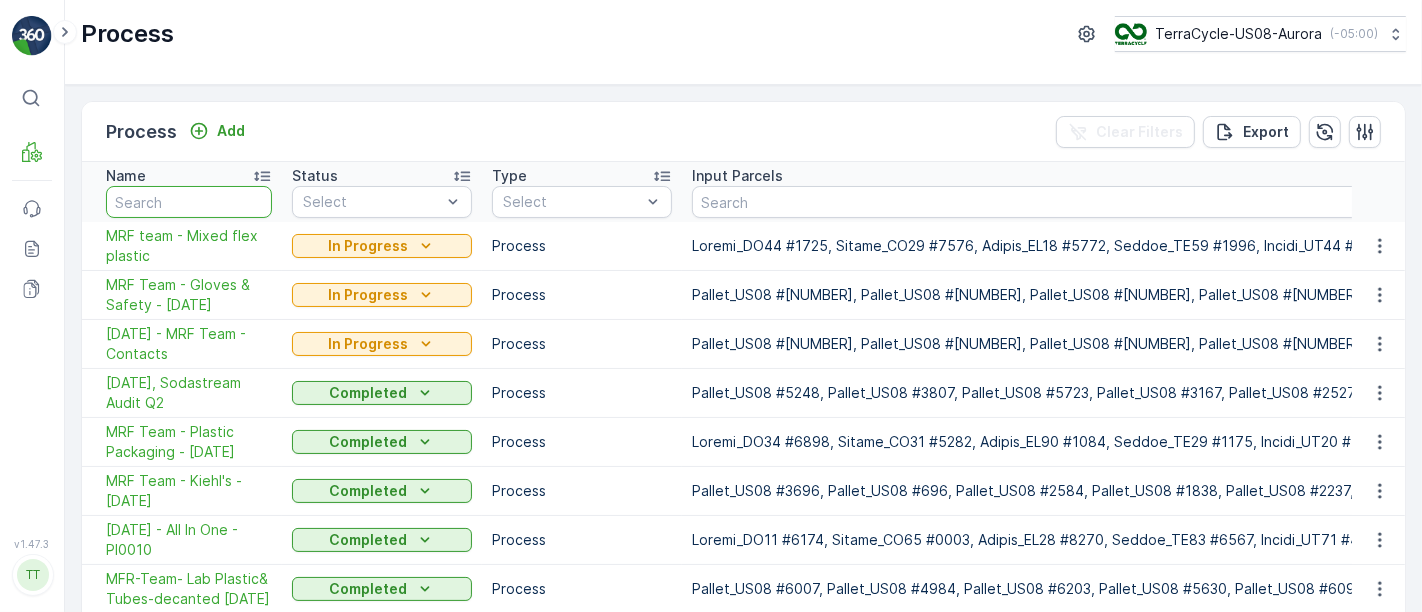 click at bounding box center (189, 202) 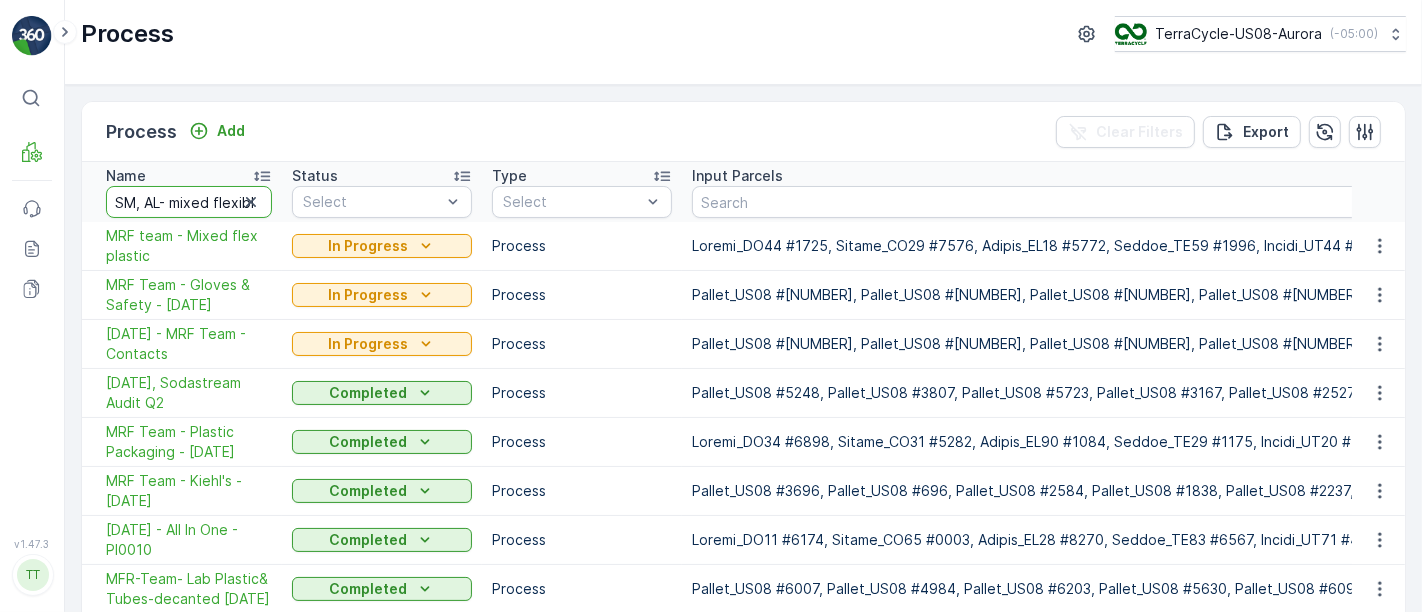 scroll, scrollTop: 0, scrollLeft: 116, axis: horizontal 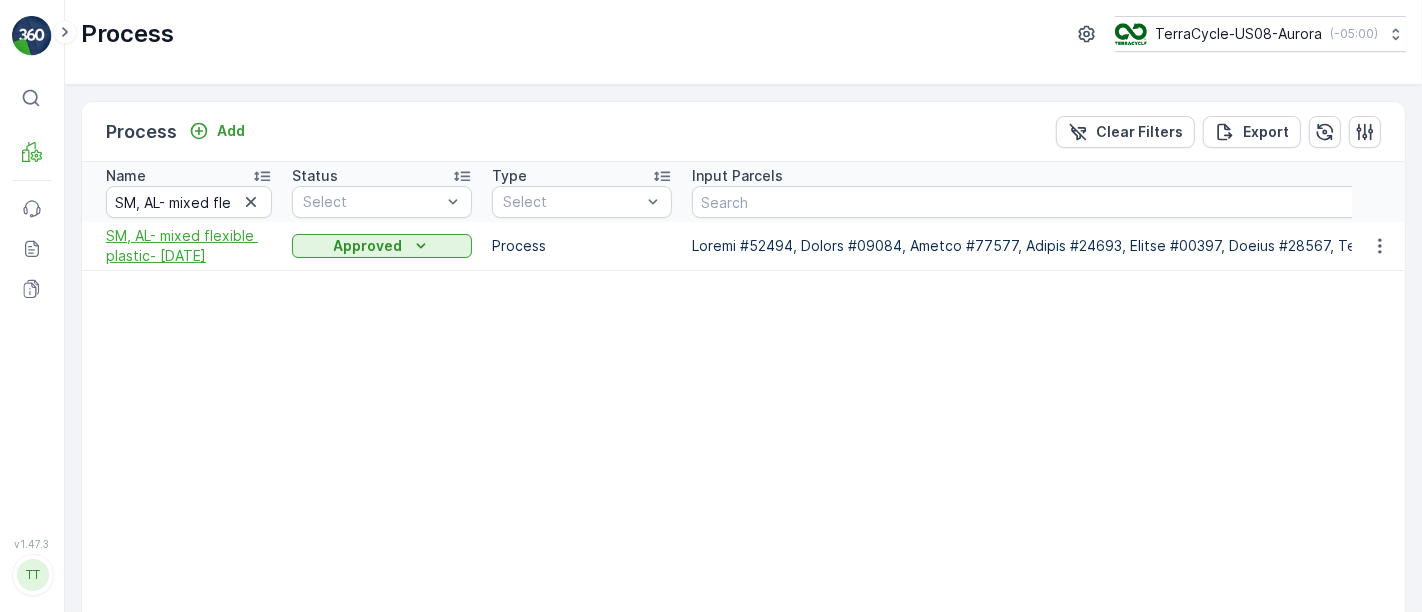 click on "SM, AL- mixed flexible plastic- 10/2/23" at bounding box center (189, 246) 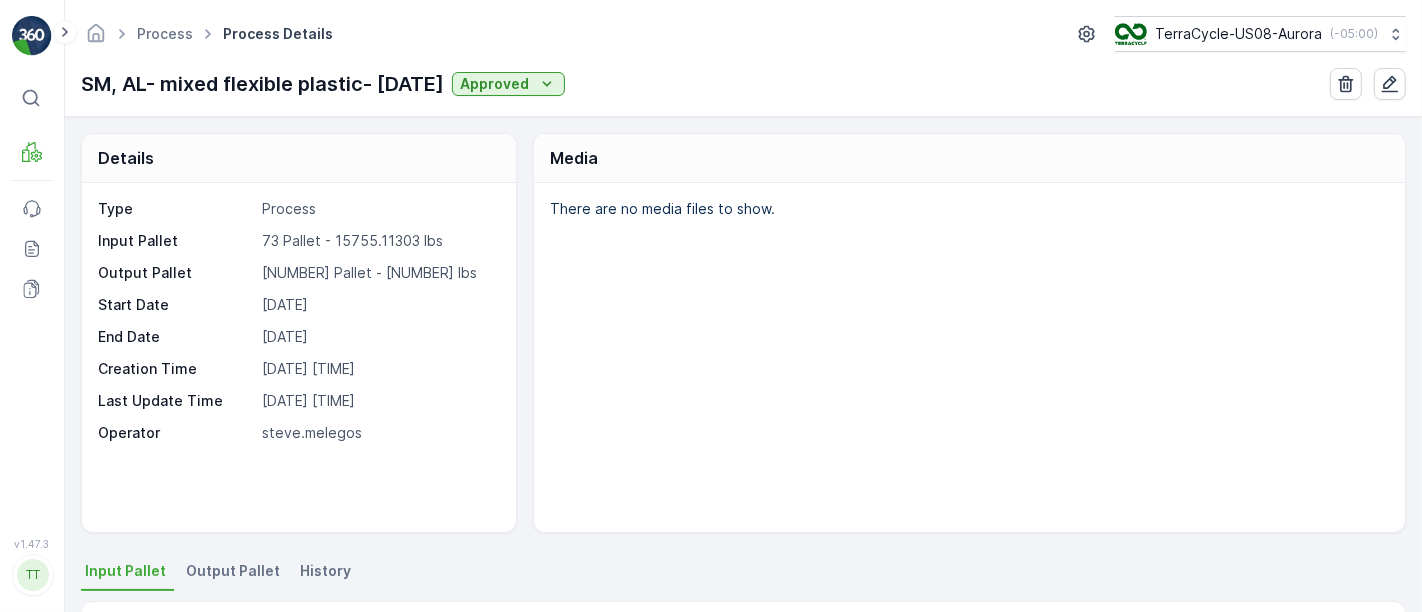 click on "Output Pallet" at bounding box center [233, 571] 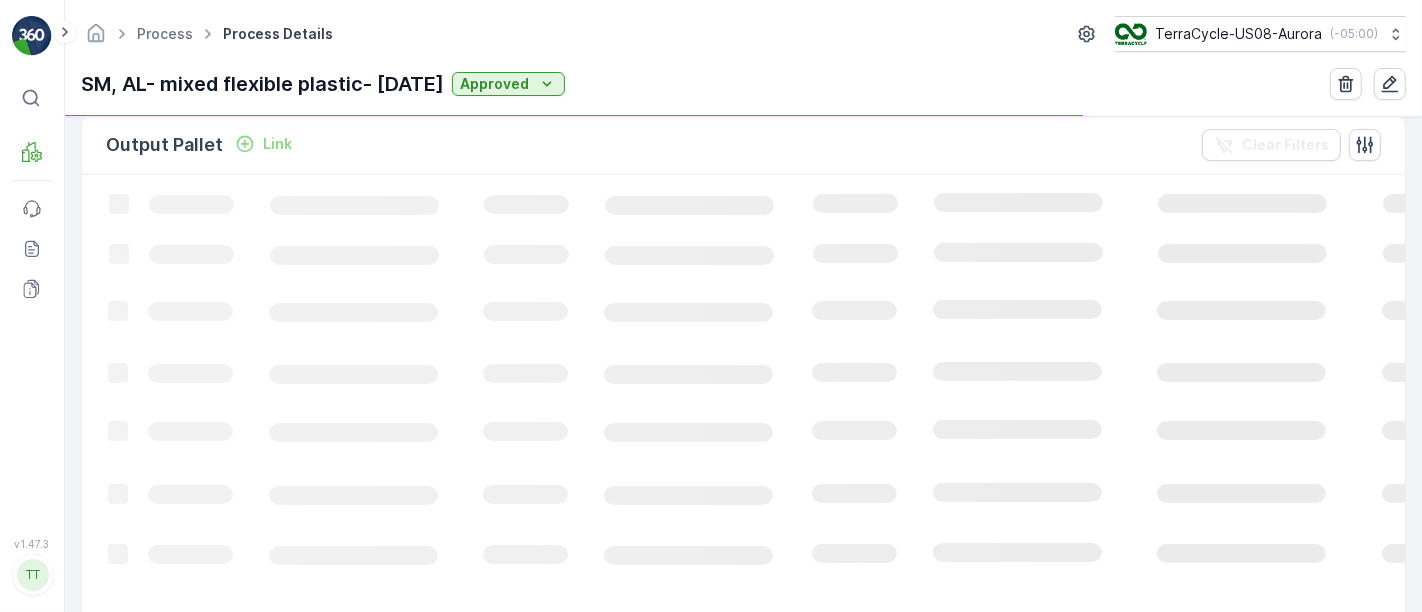 scroll, scrollTop: 487, scrollLeft: 0, axis: vertical 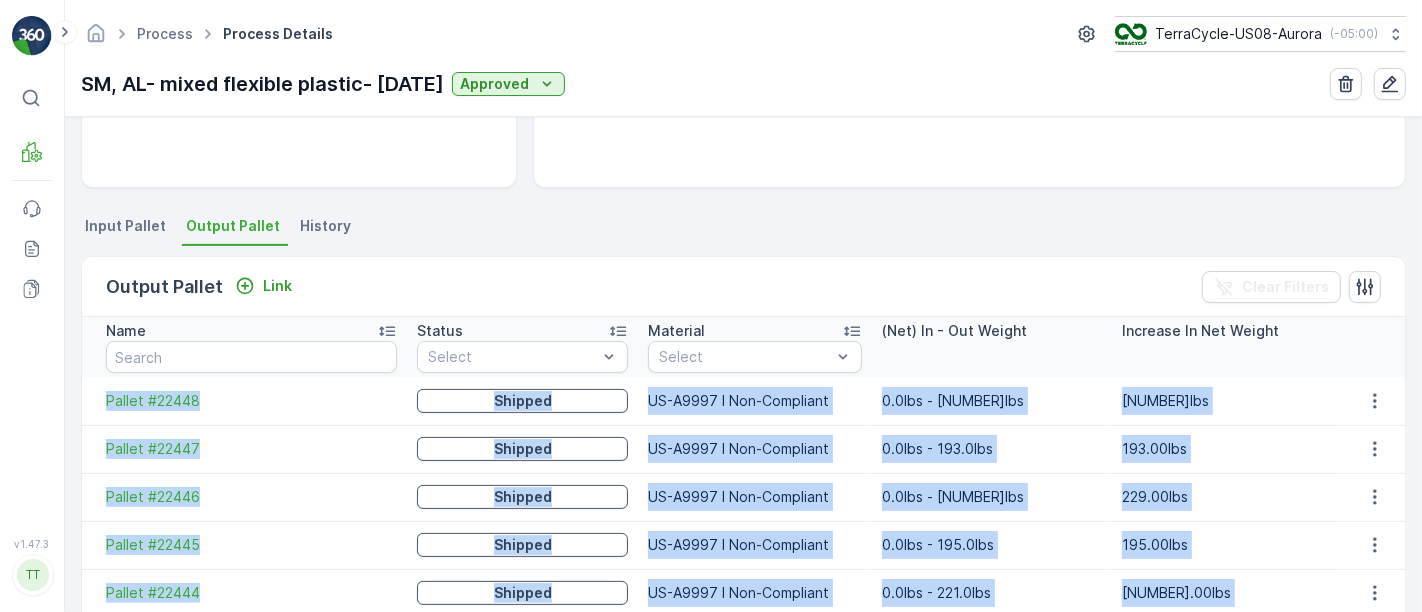 drag, startPoint x: 1236, startPoint y: 507, endPoint x: 91, endPoint y: 390, distance: 1150.9622 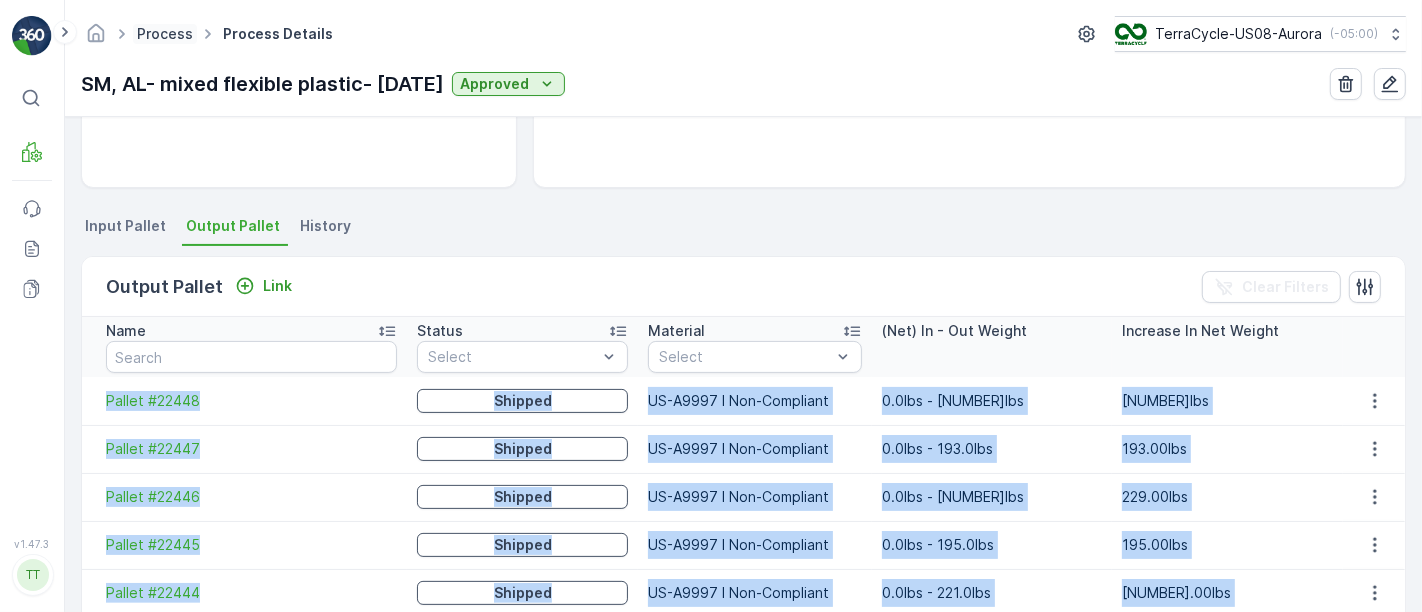 click on "Process" at bounding box center [165, 33] 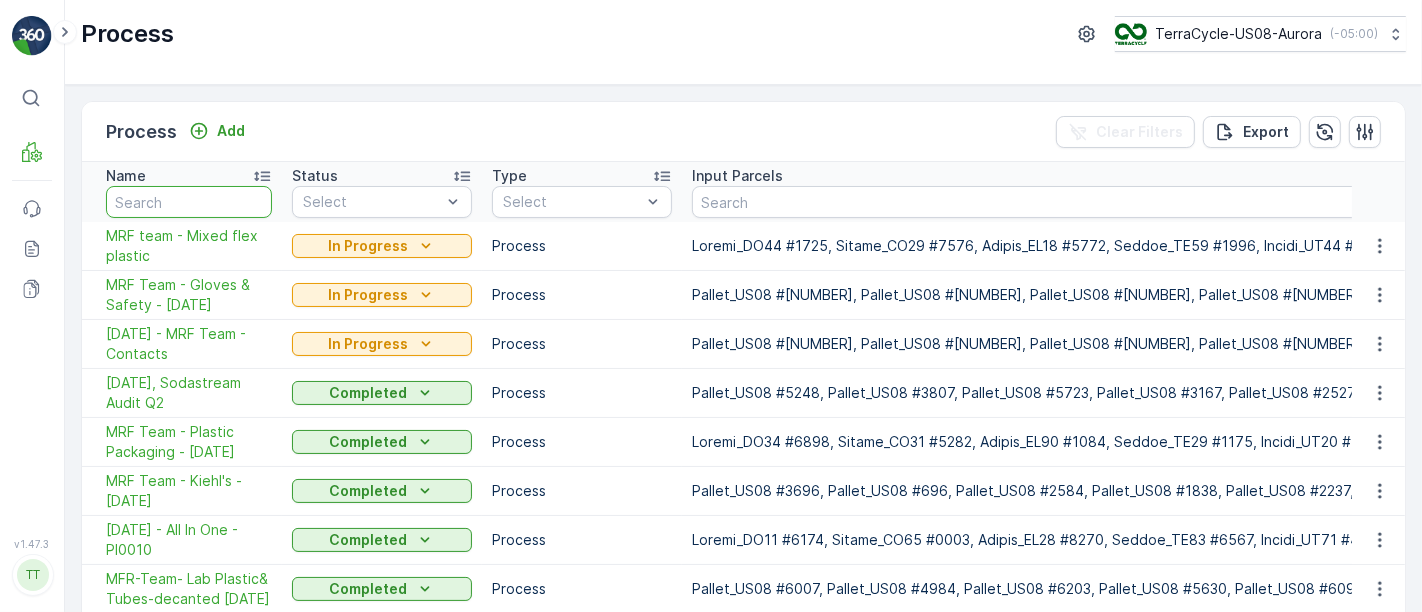 click at bounding box center [189, 202] 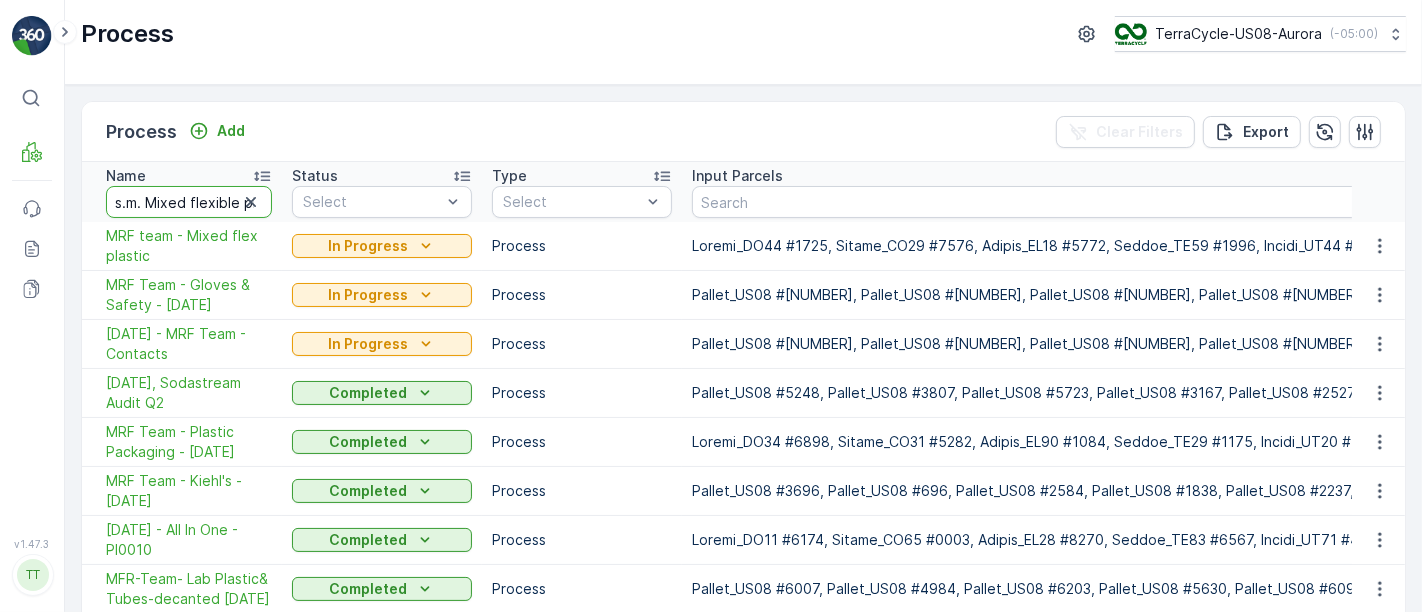 scroll, scrollTop: 0, scrollLeft: 79, axis: horizontal 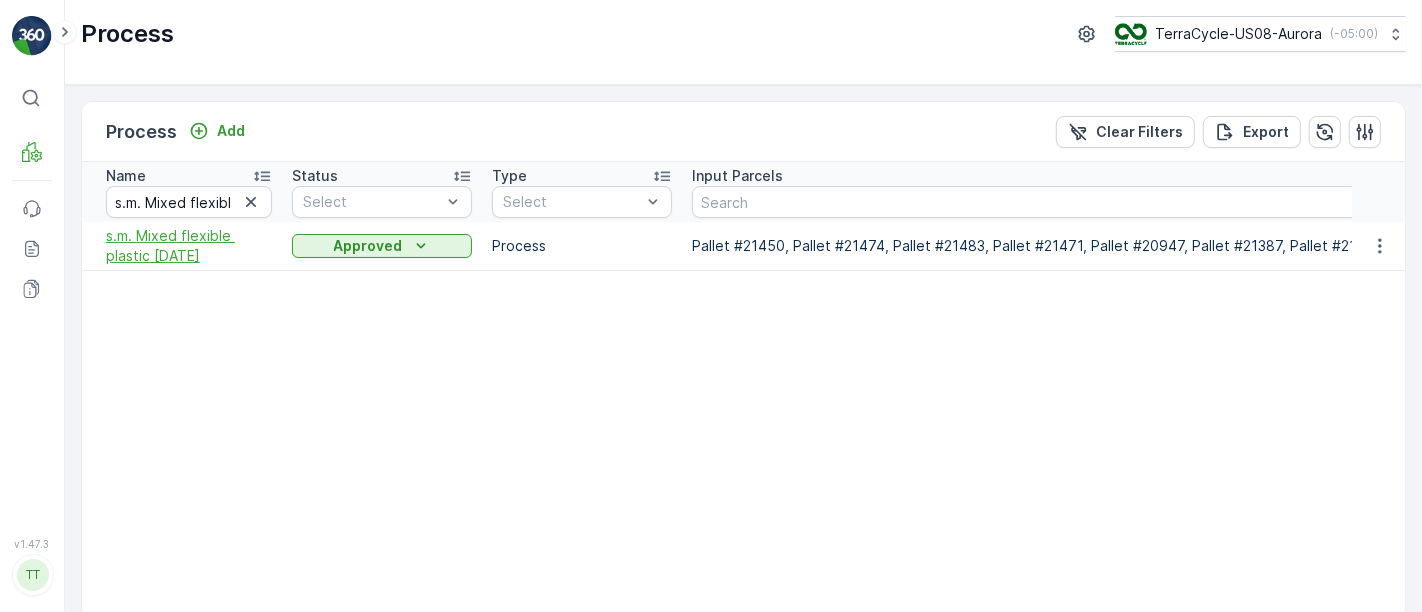 click on "s.m. Mixed flexible plastic 8/3/23" at bounding box center (189, 246) 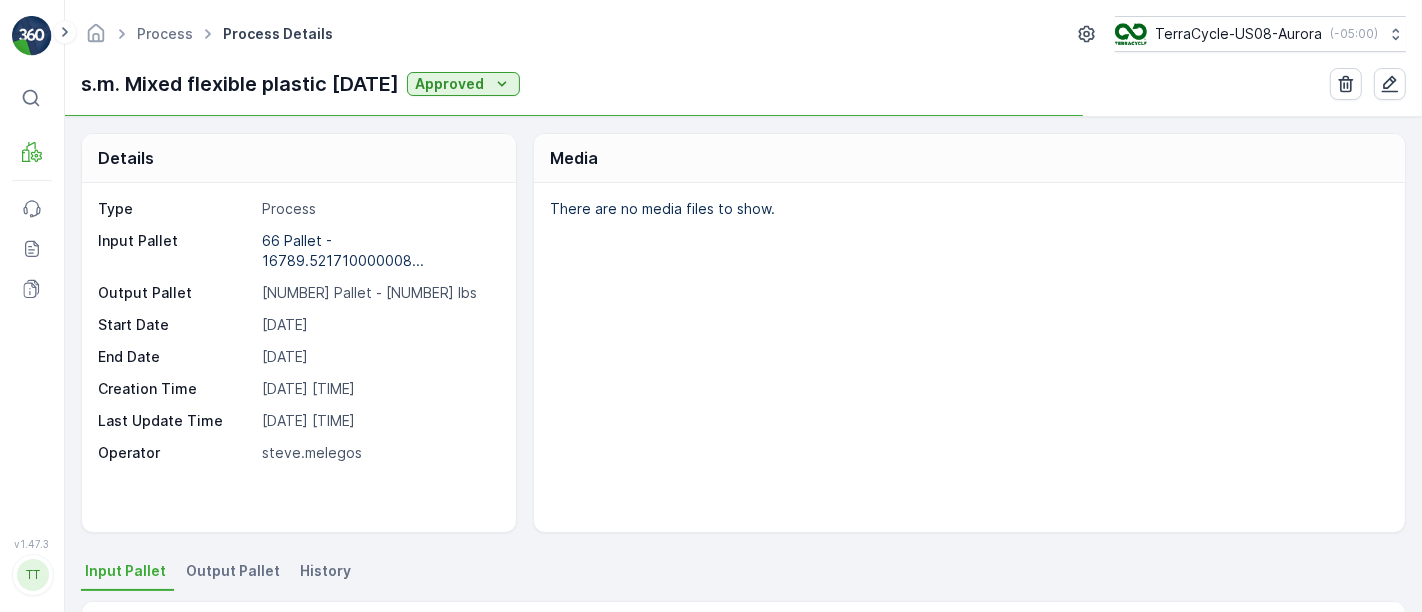 click on "Output Pallet" at bounding box center [233, 571] 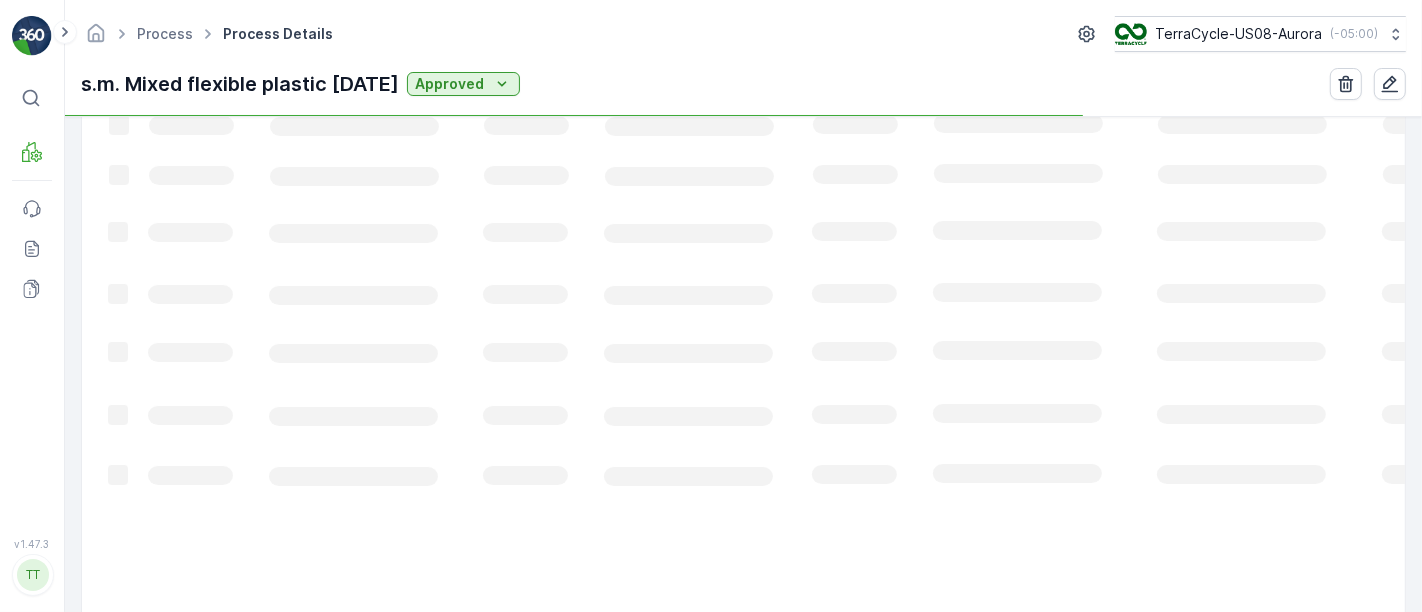 scroll, scrollTop: 482, scrollLeft: 0, axis: vertical 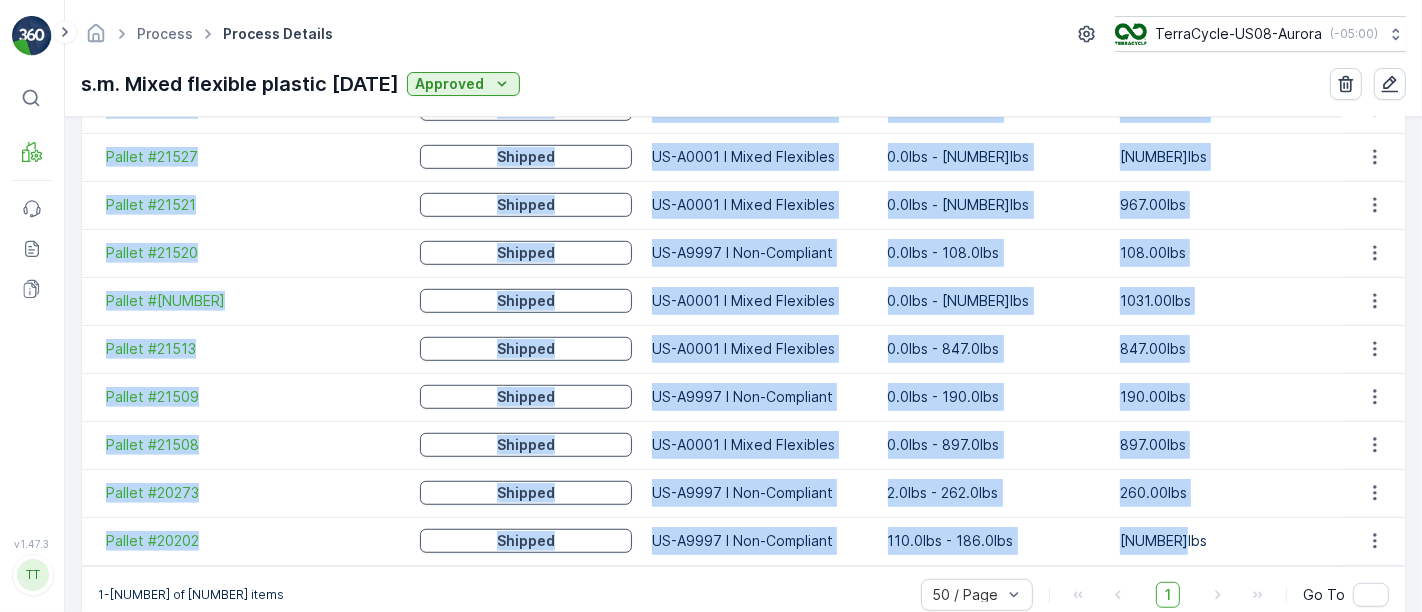 drag, startPoint x: 82, startPoint y: 405, endPoint x: 1210, endPoint y: 529, distance: 1134.7952 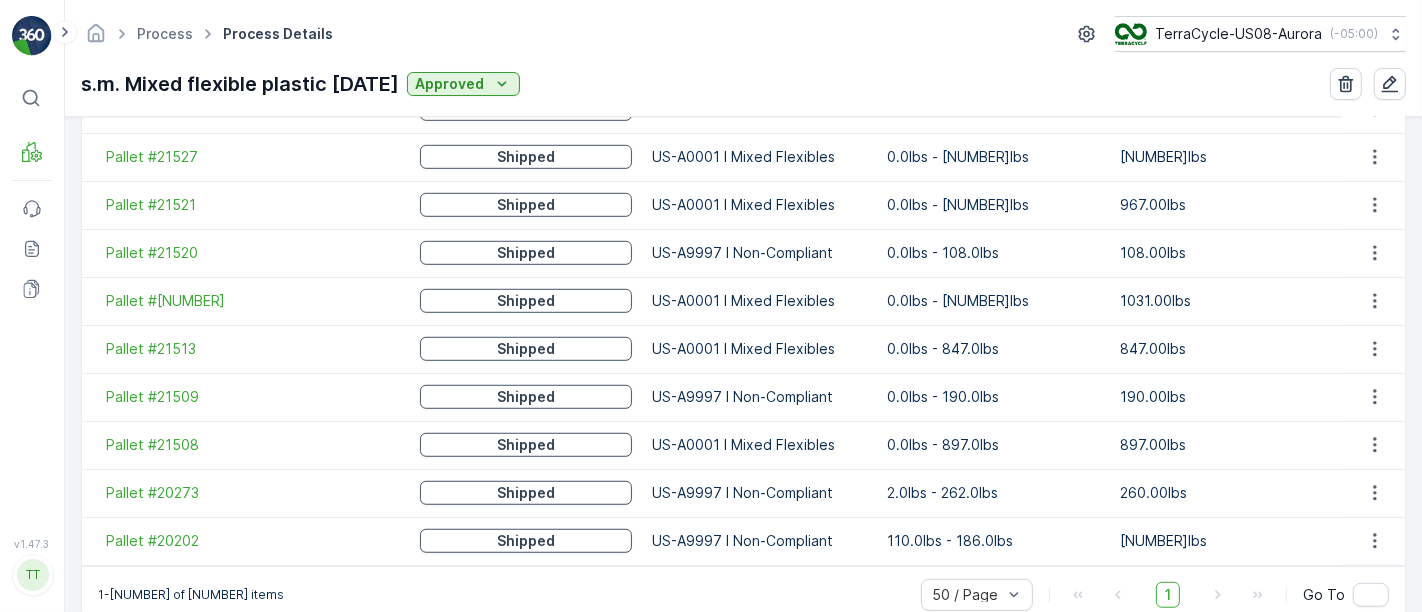 click on "Process" at bounding box center (176, 34) 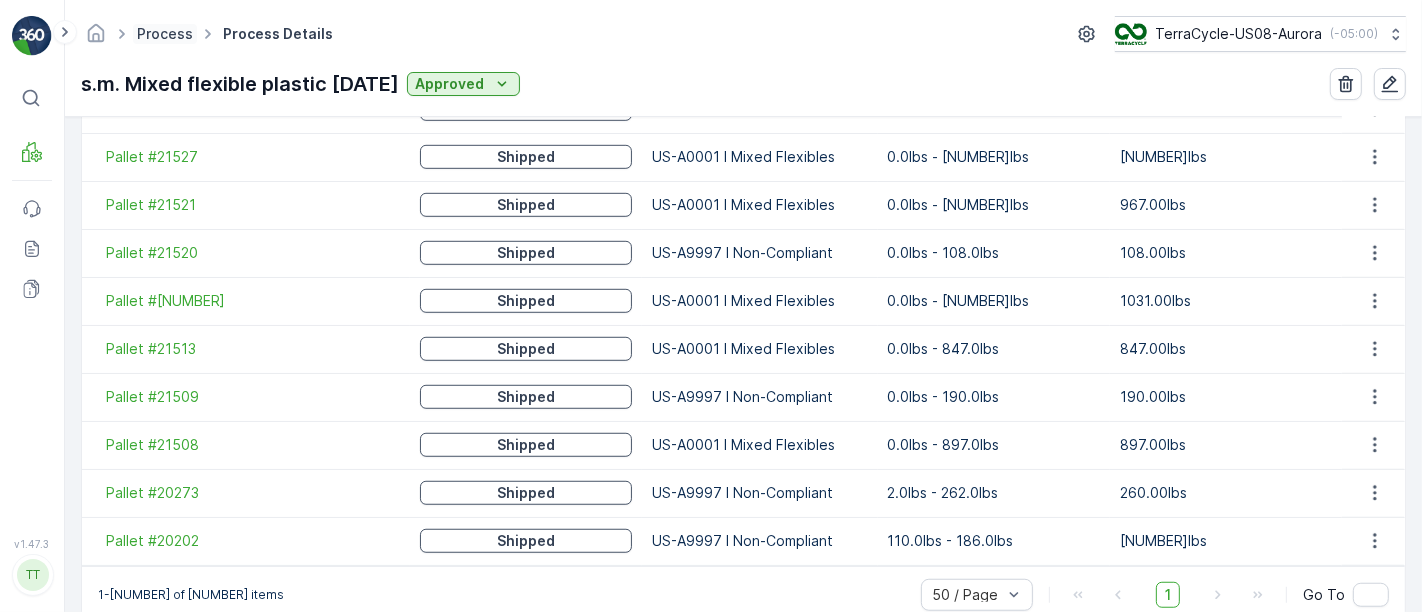 click on "Process" at bounding box center (165, 33) 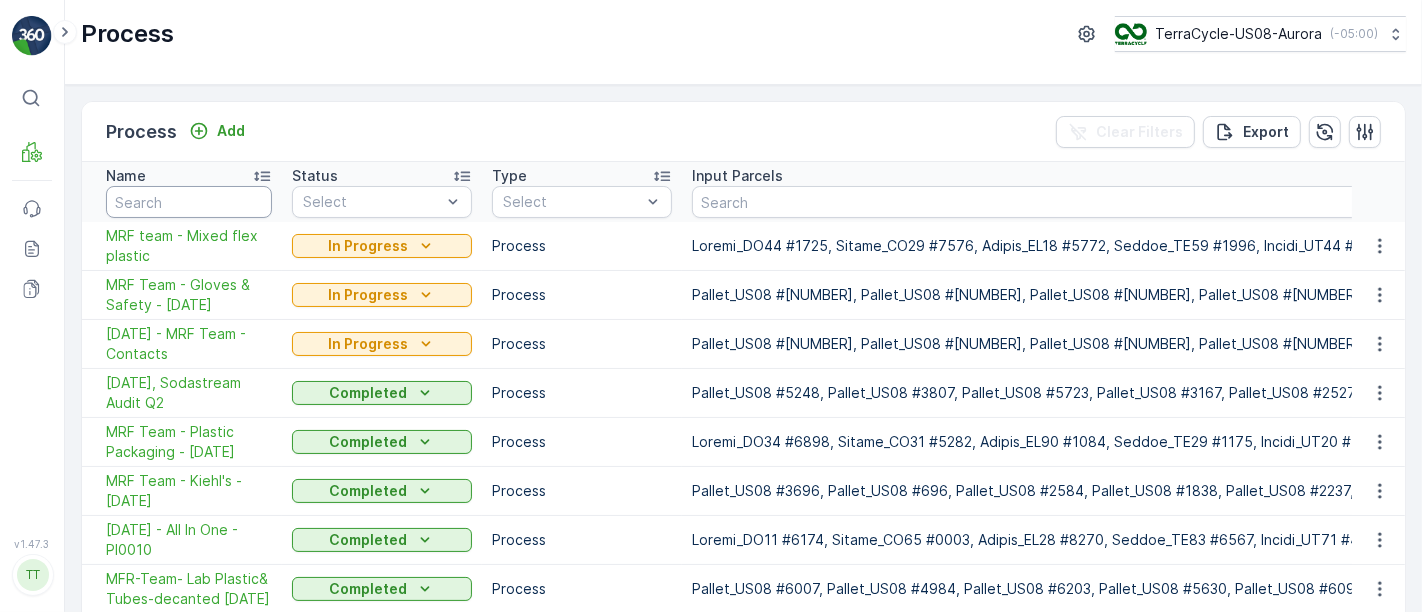 click at bounding box center (189, 202) 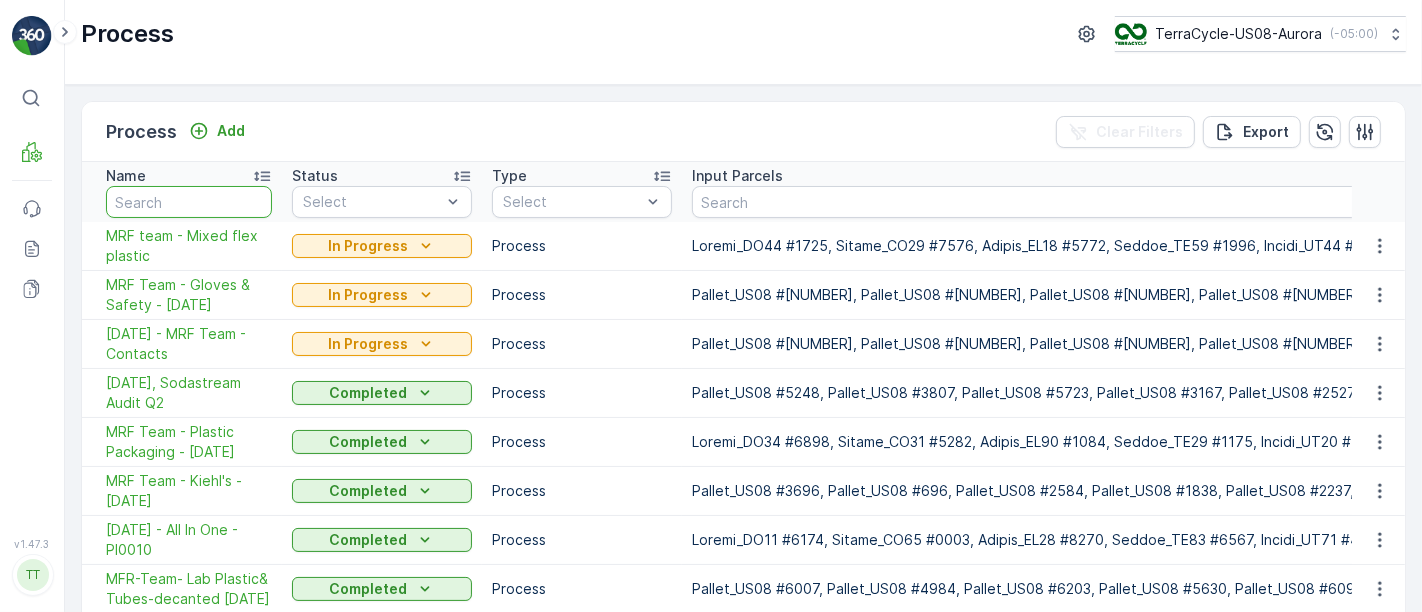 paste on "AL GN SM SM AR CJ - Mixed Flexible Plastic - 10/31/23" 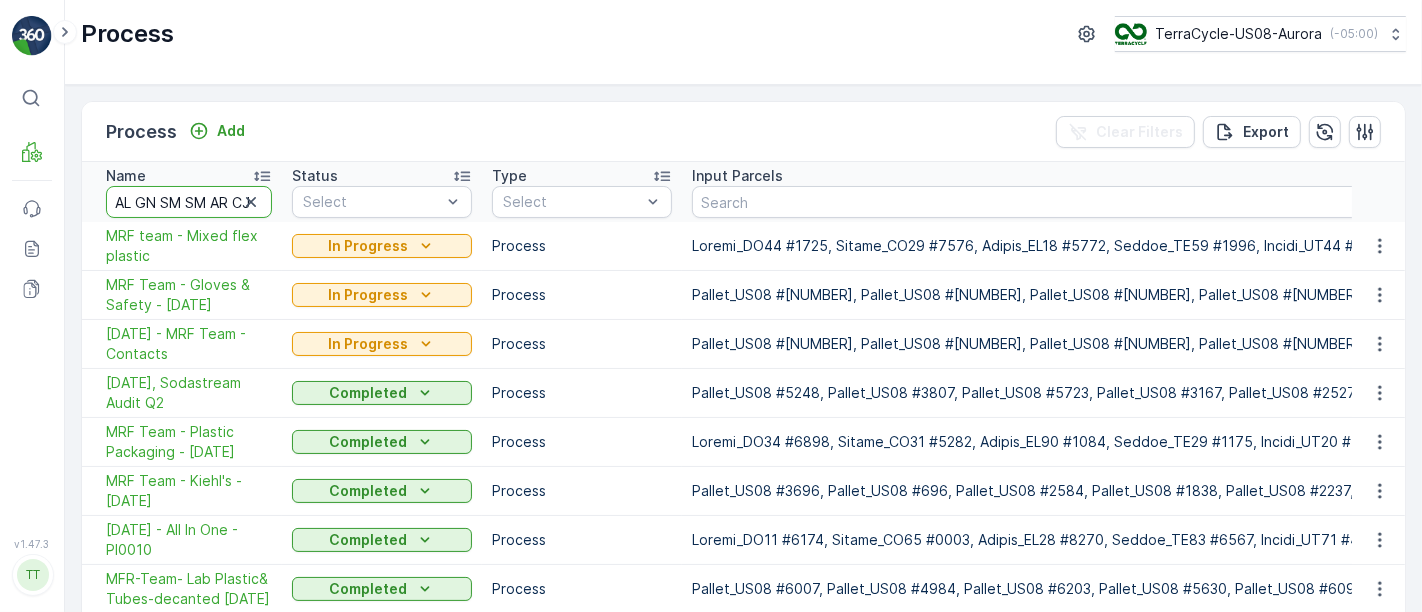 scroll, scrollTop: 0, scrollLeft: 225, axis: horizontal 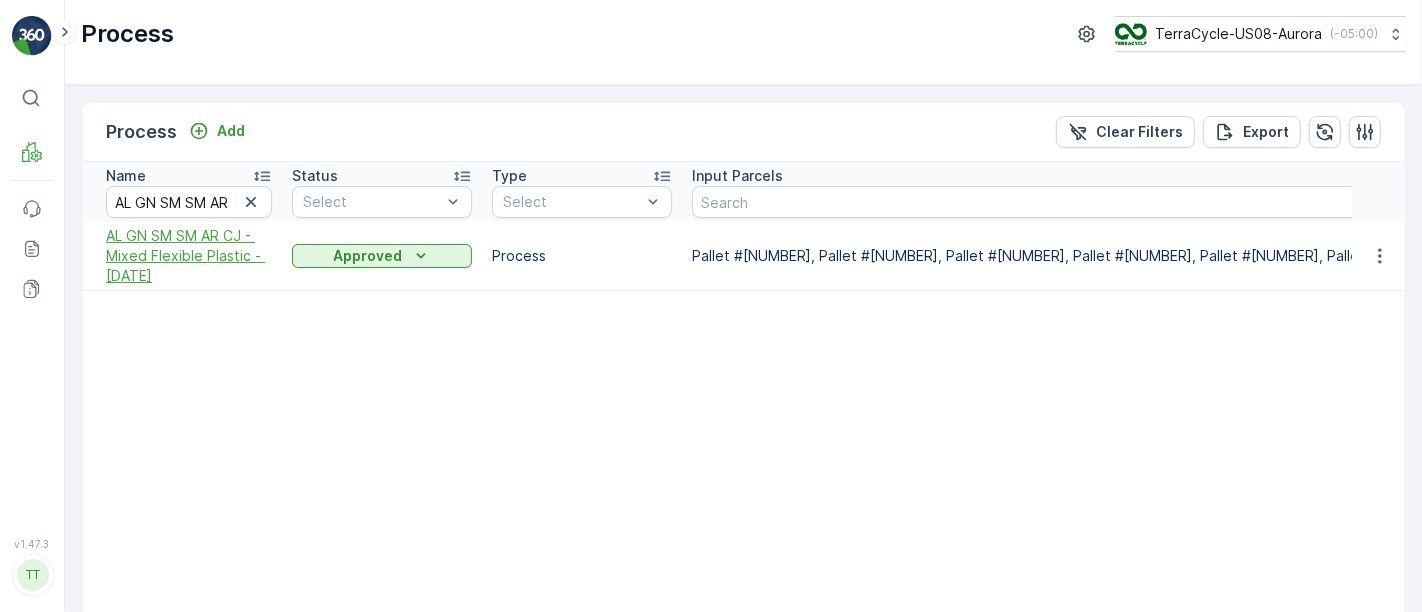 click on "AL GN SM SM AR CJ - Mixed Flexible Plastic - 10/31/23" at bounding box center (189, 256) 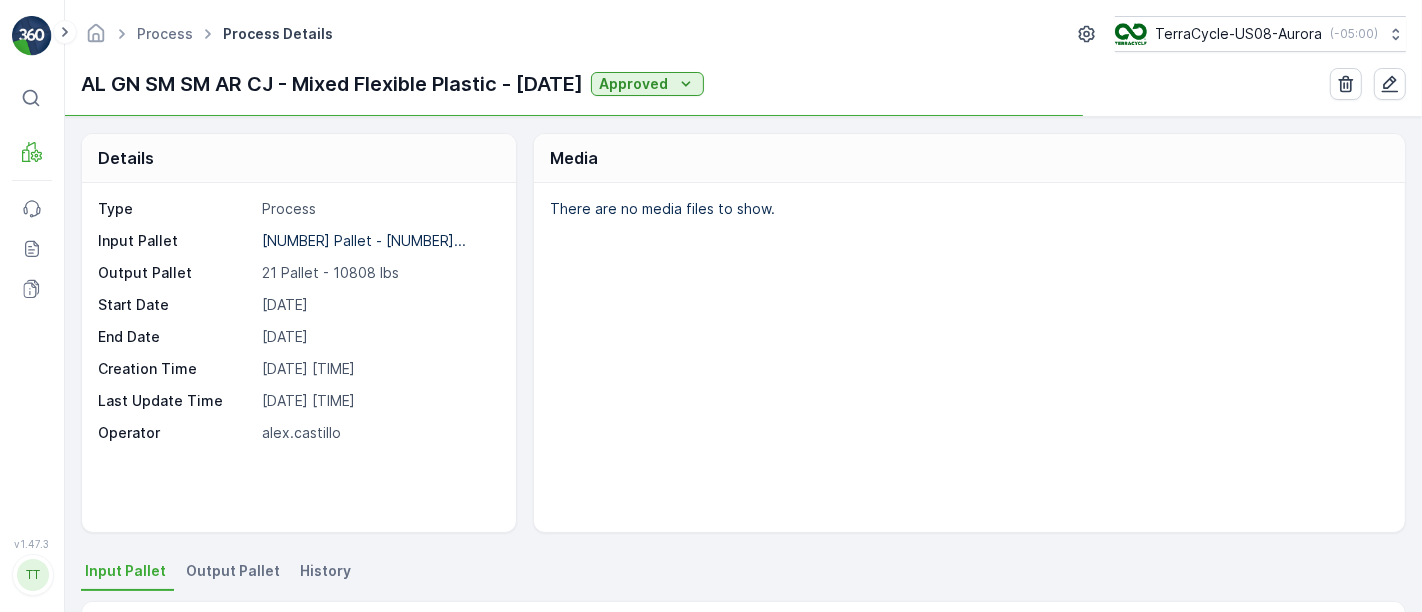 click on "Output Pallet" at bounding box center [233, 571] 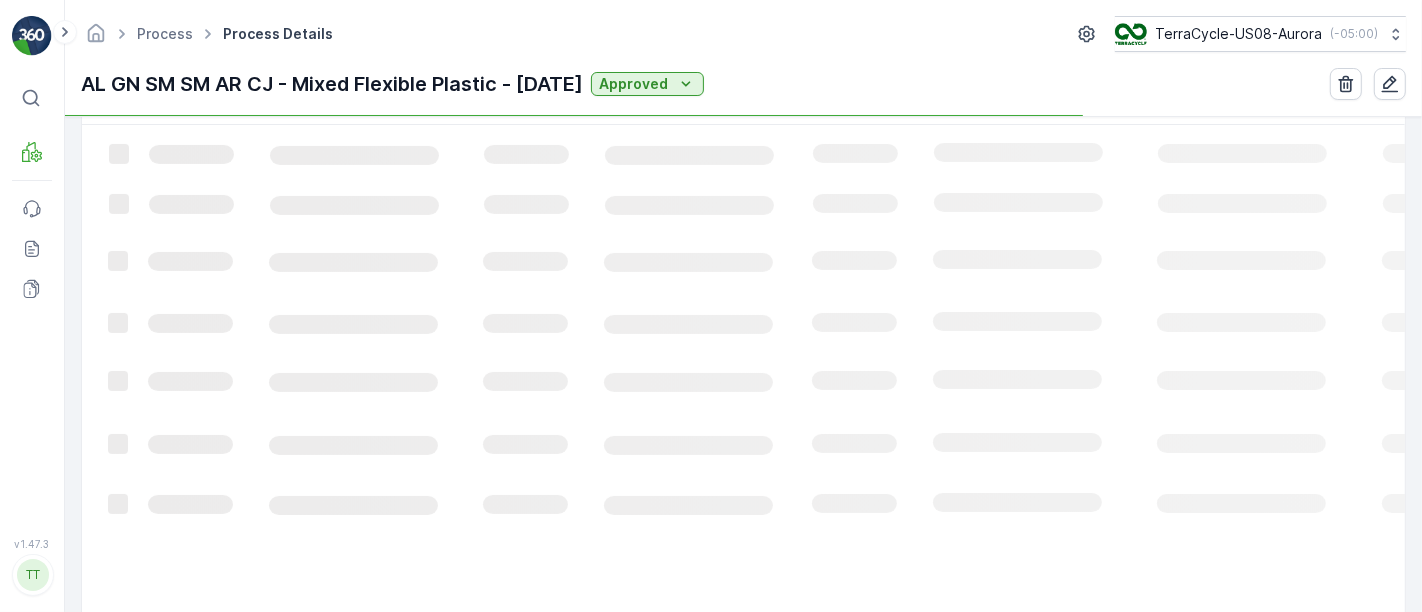 scroll, scrollTop: 437, scrollLeft: 0, axis: vertical 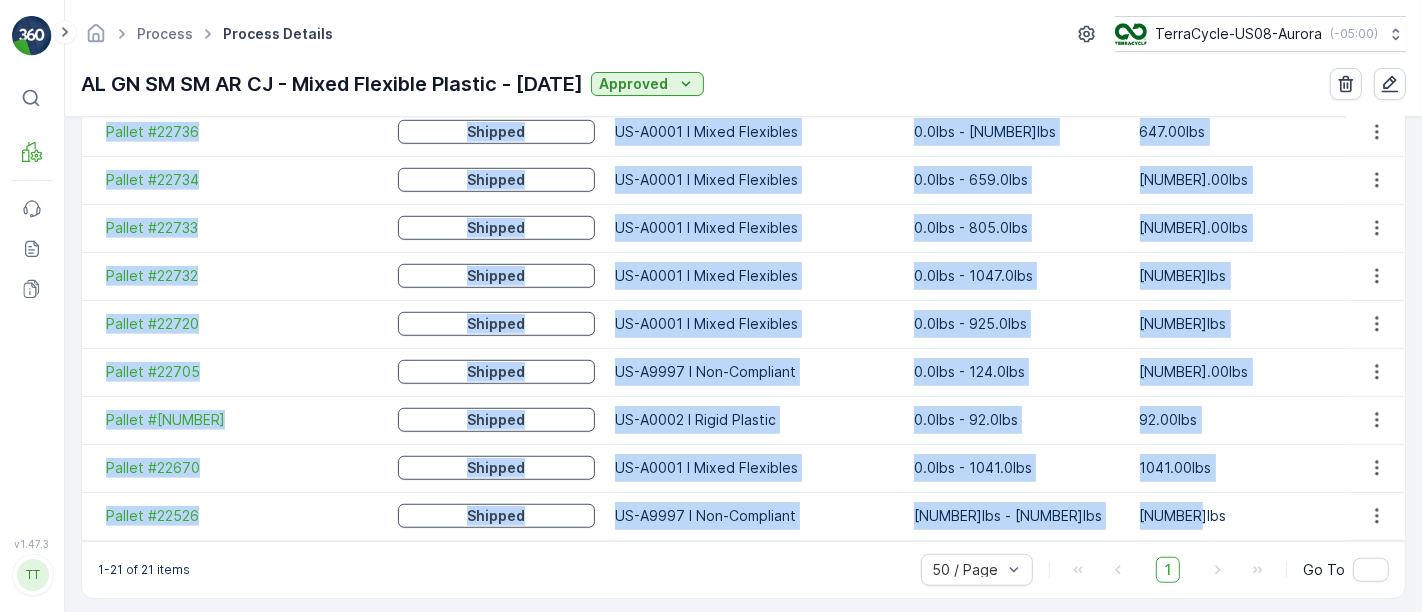 drag, startPoint x: 93, startPoint y: 299, endPoint x: 1219, endPoint y: 510, distance: 1145.599 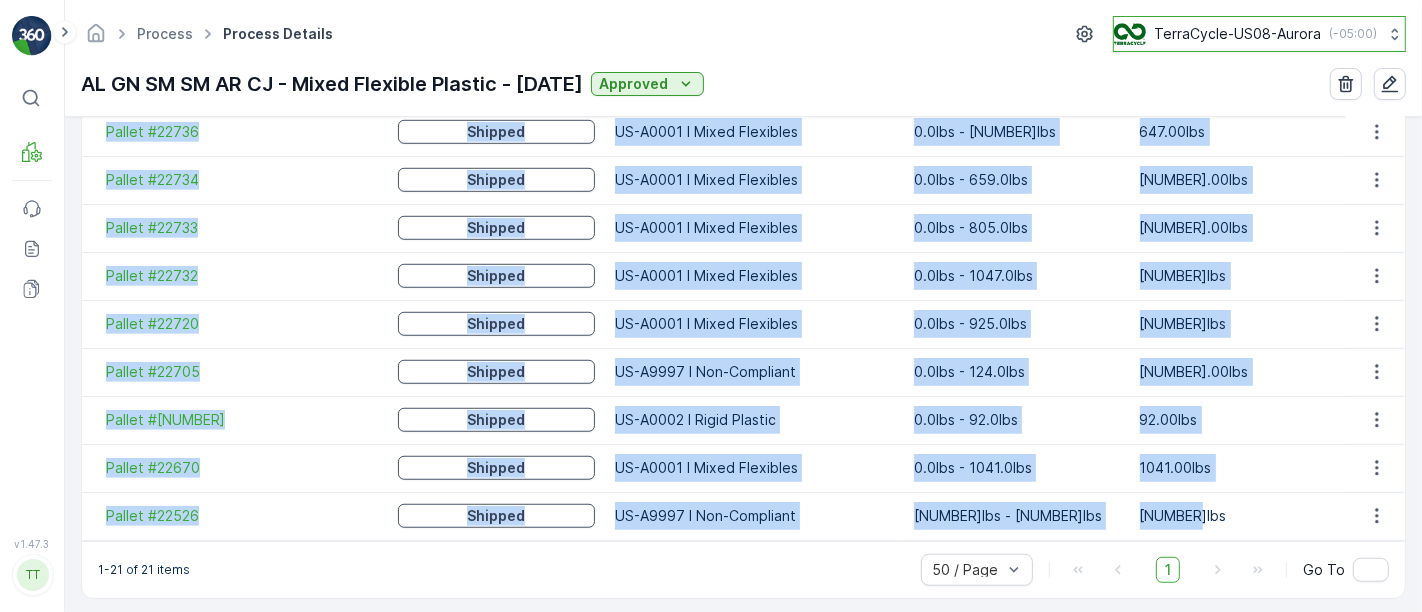 click on "TerraCycle-US08-Aurora" at bounding box center (1237, 34) 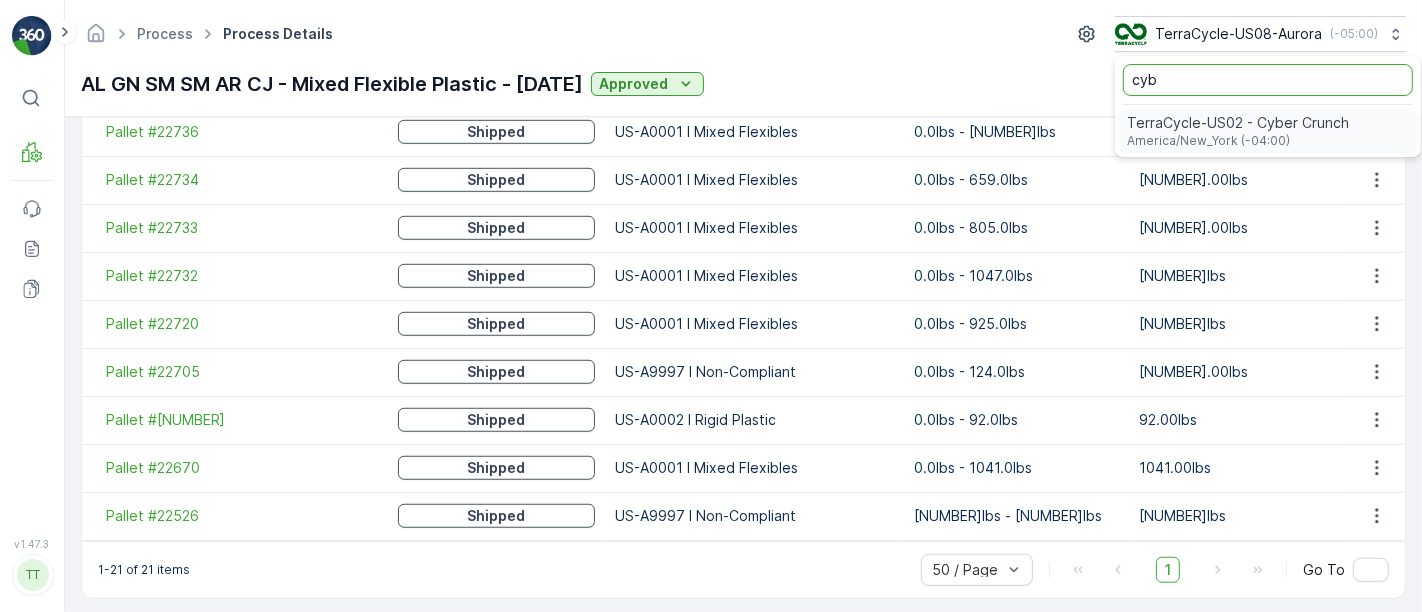 type on "cyb" 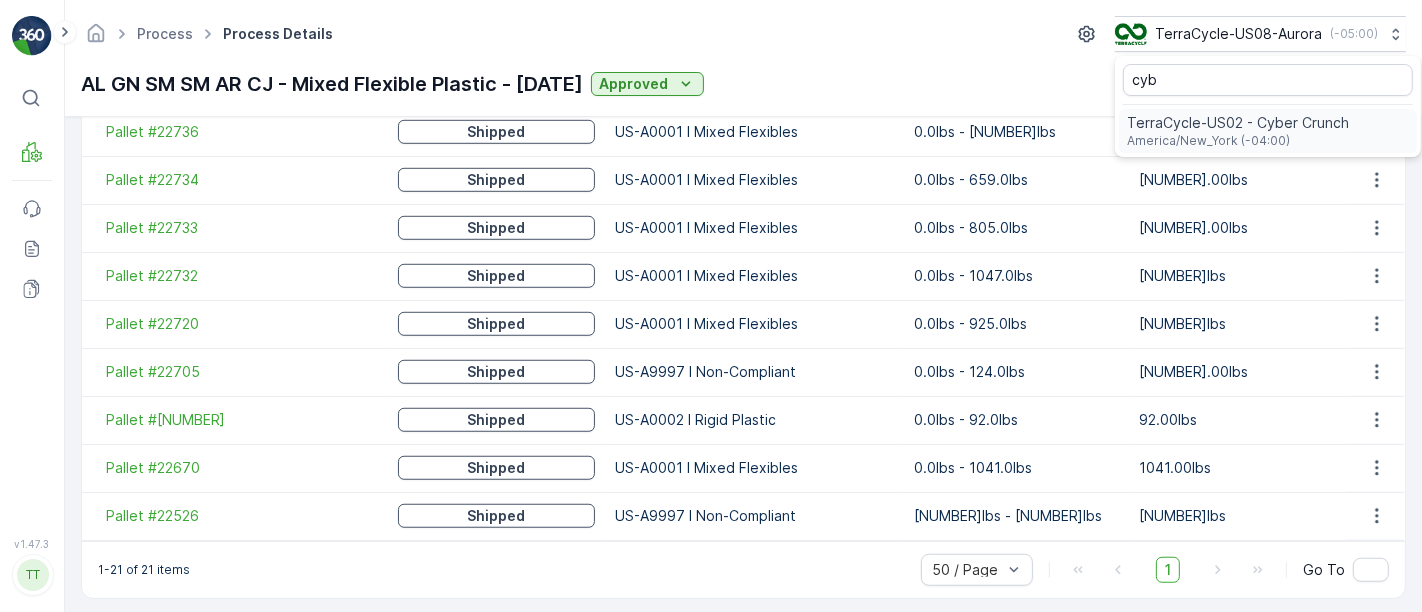 click on "America/New_York (-04:00)" at bounding box center [1238, 141] 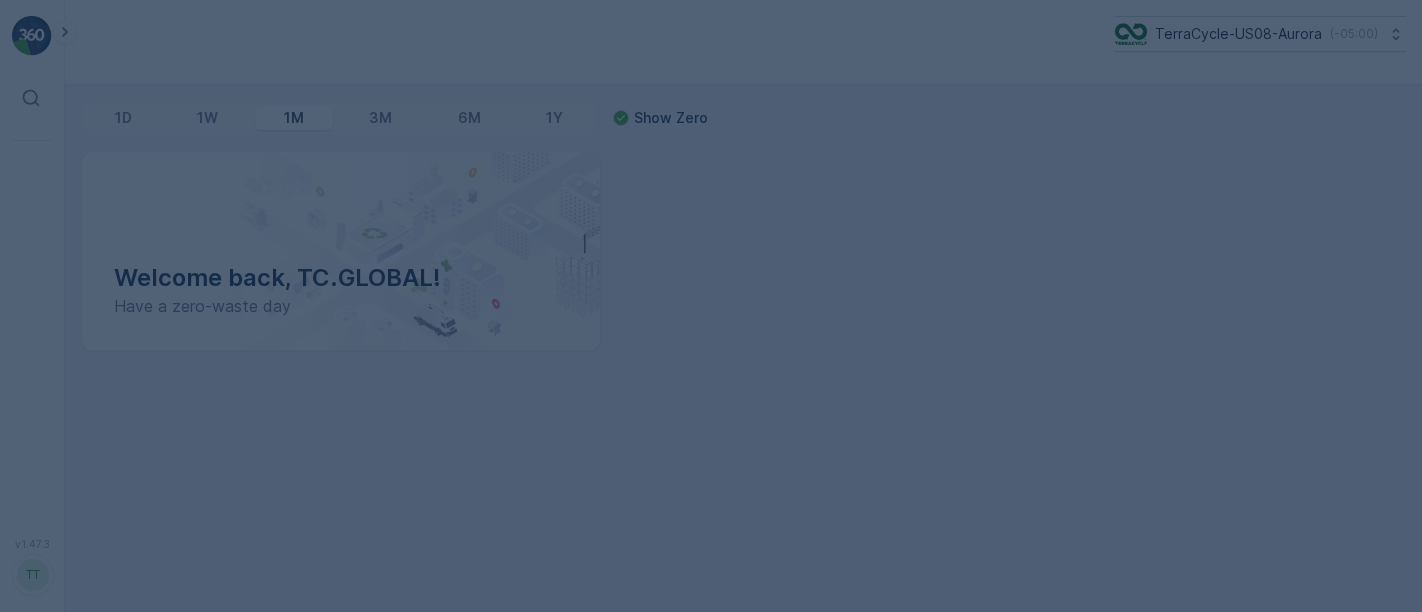 scroll, scrollTop: 0, scrollLeft: 0, axis: both 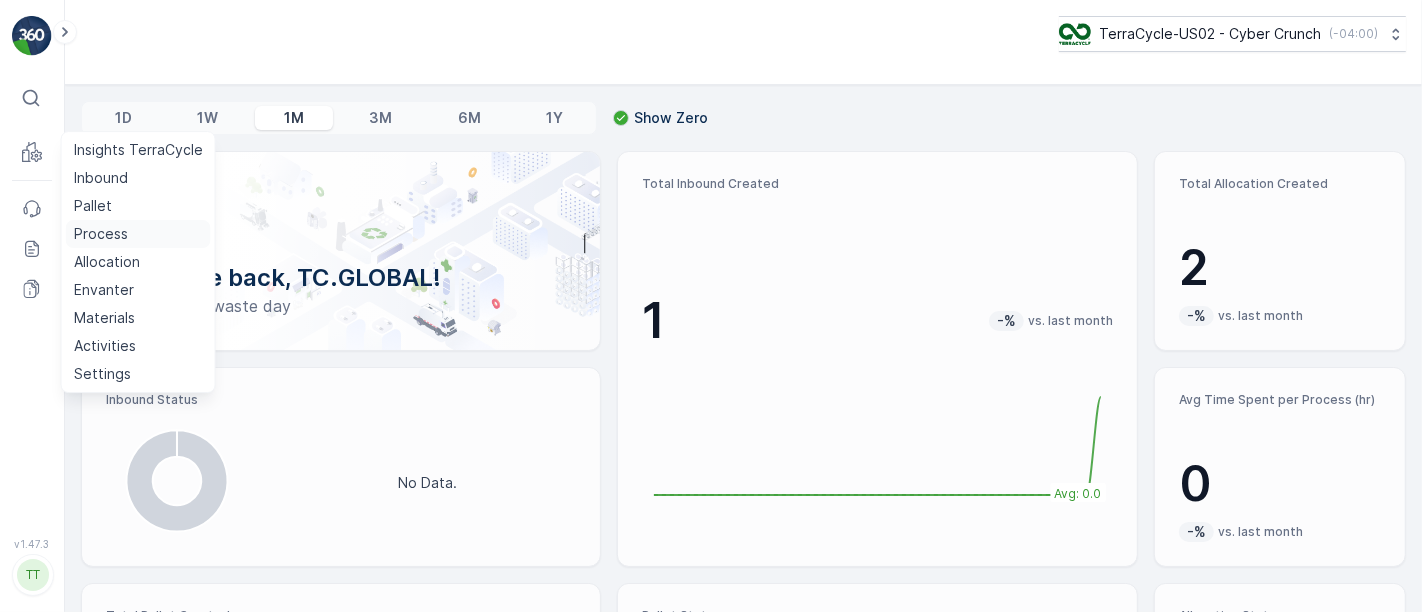 click on "Process" at bounding box center (101, 234) 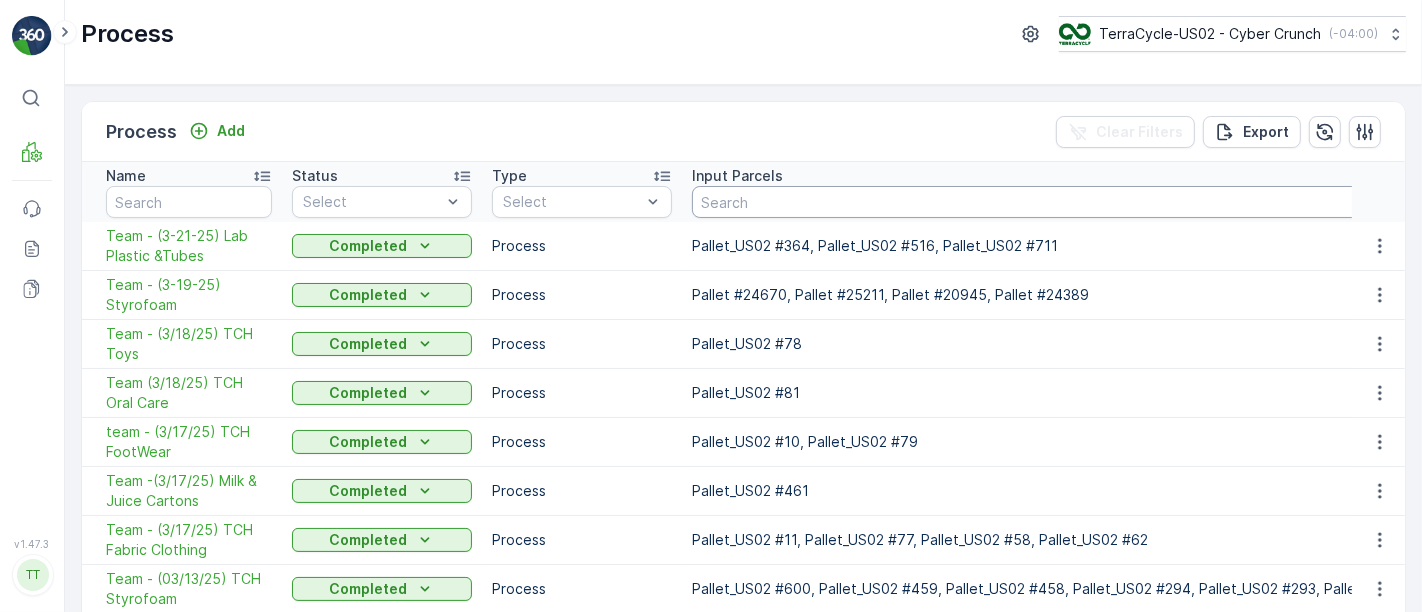 click at bounding box center (5004, 202) 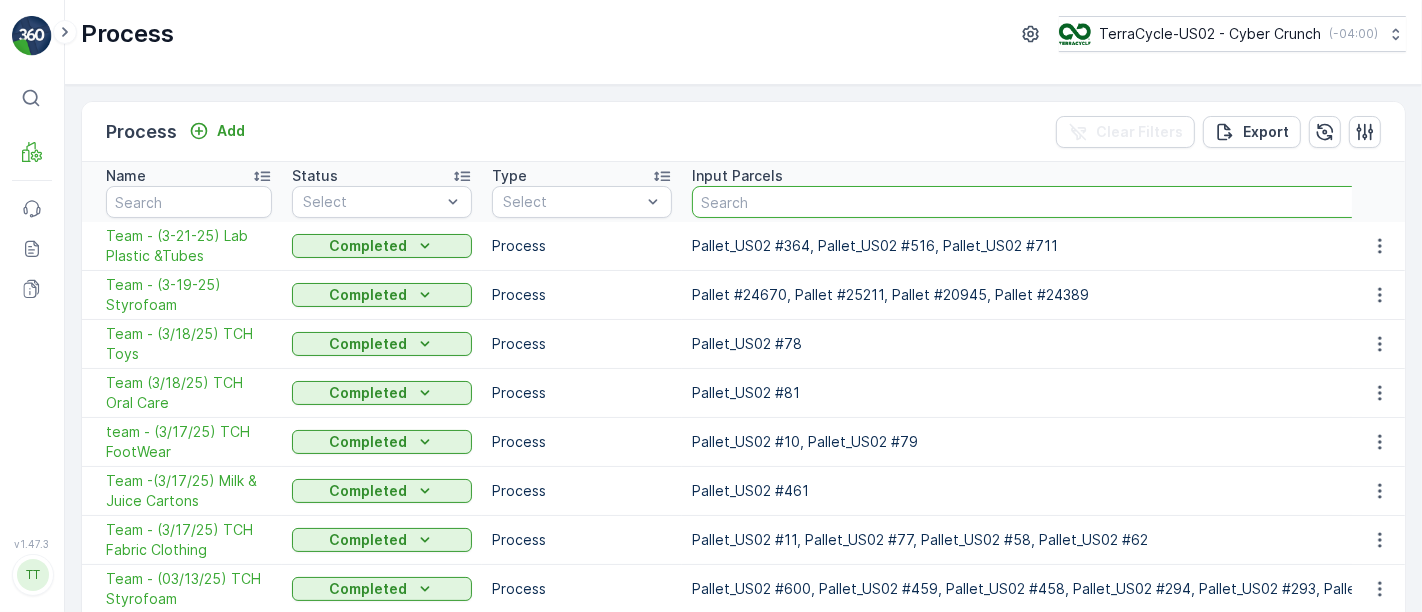 paste on "Pallet #8147" 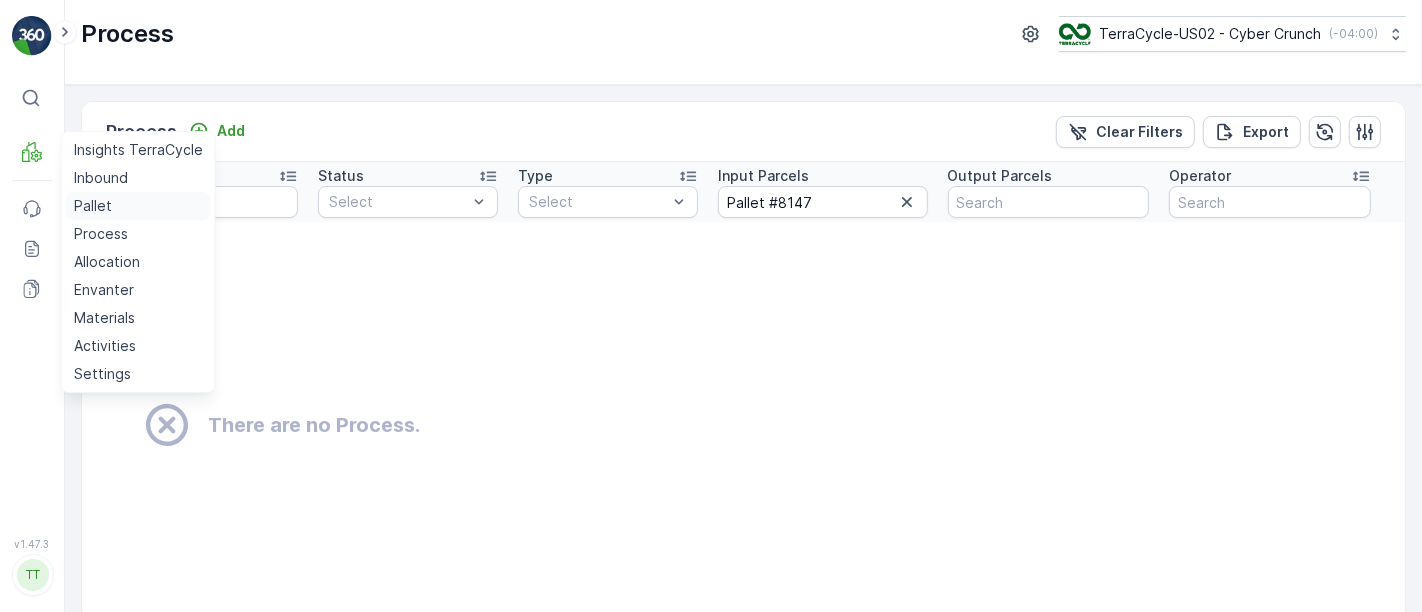 click on "Pallet" at bounding box center (93, 206) 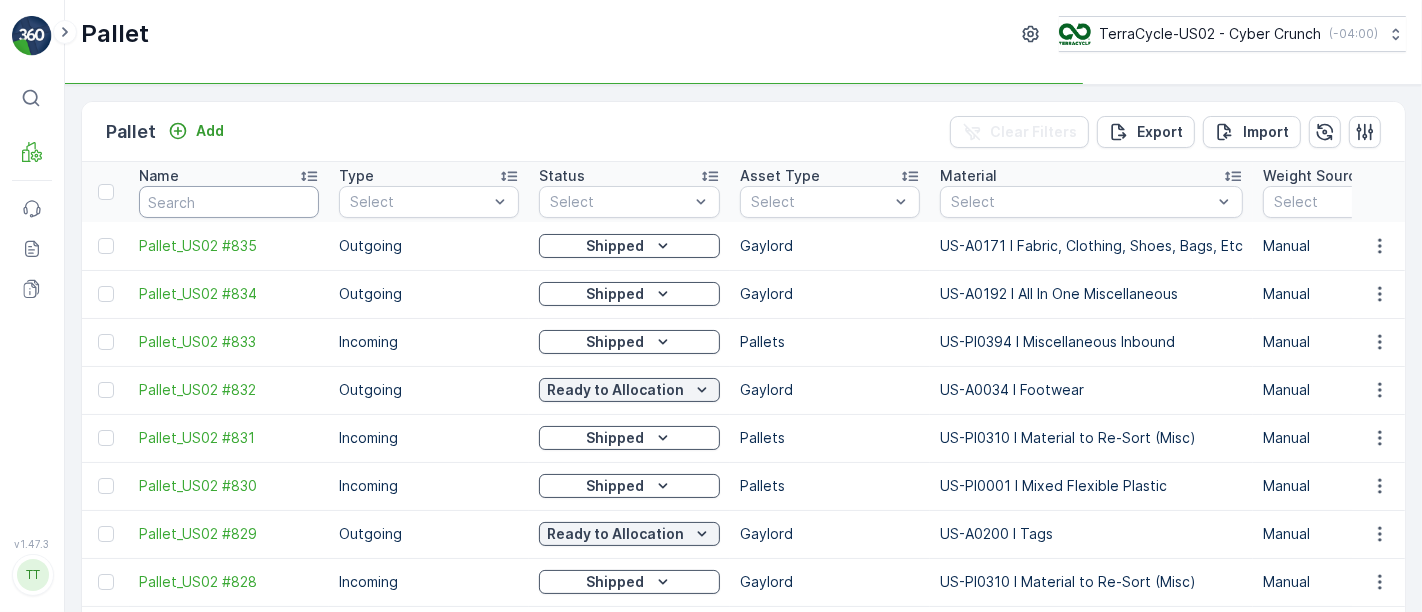 click at bounding box center [229, 202] 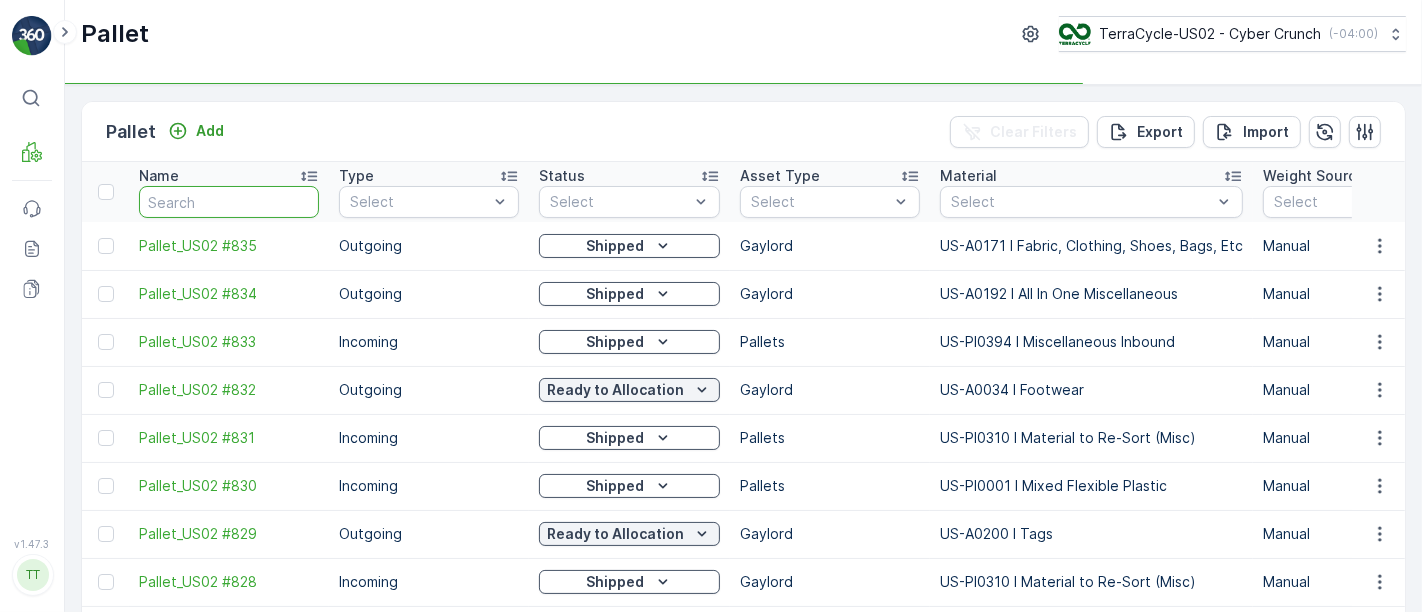 paste on "Pallet #8147" 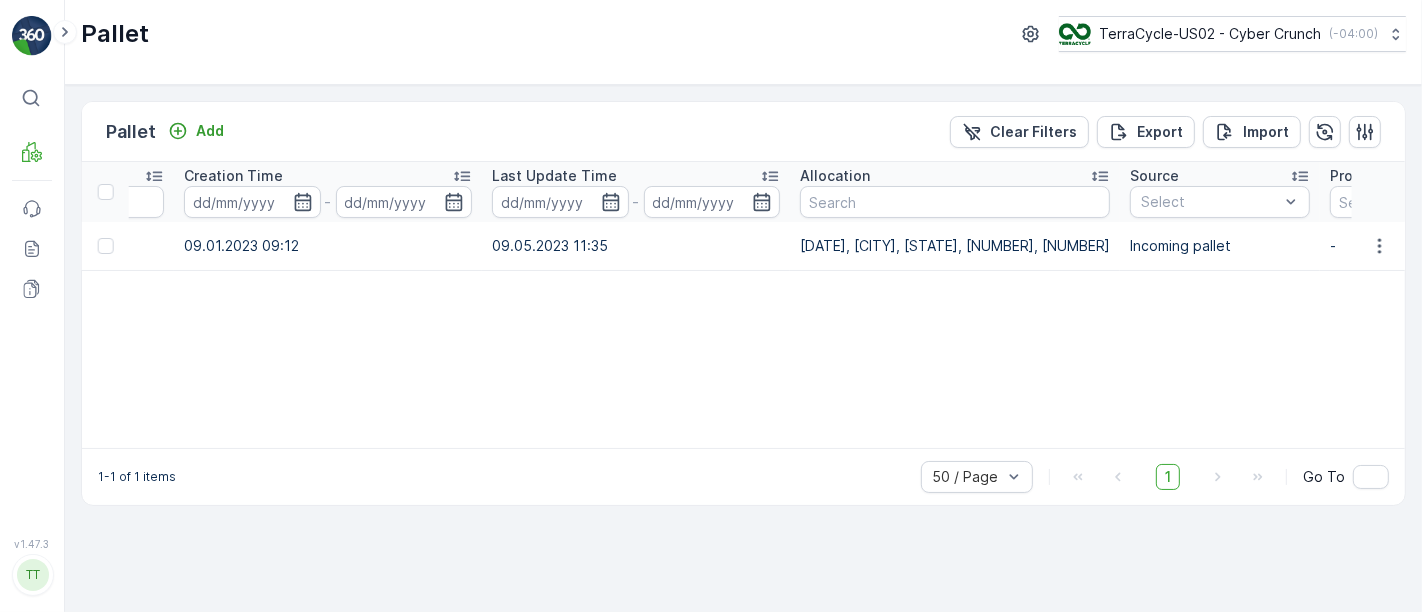 scroll, scrollTop: 0, scrollLeft: 2248, axis: horizontal 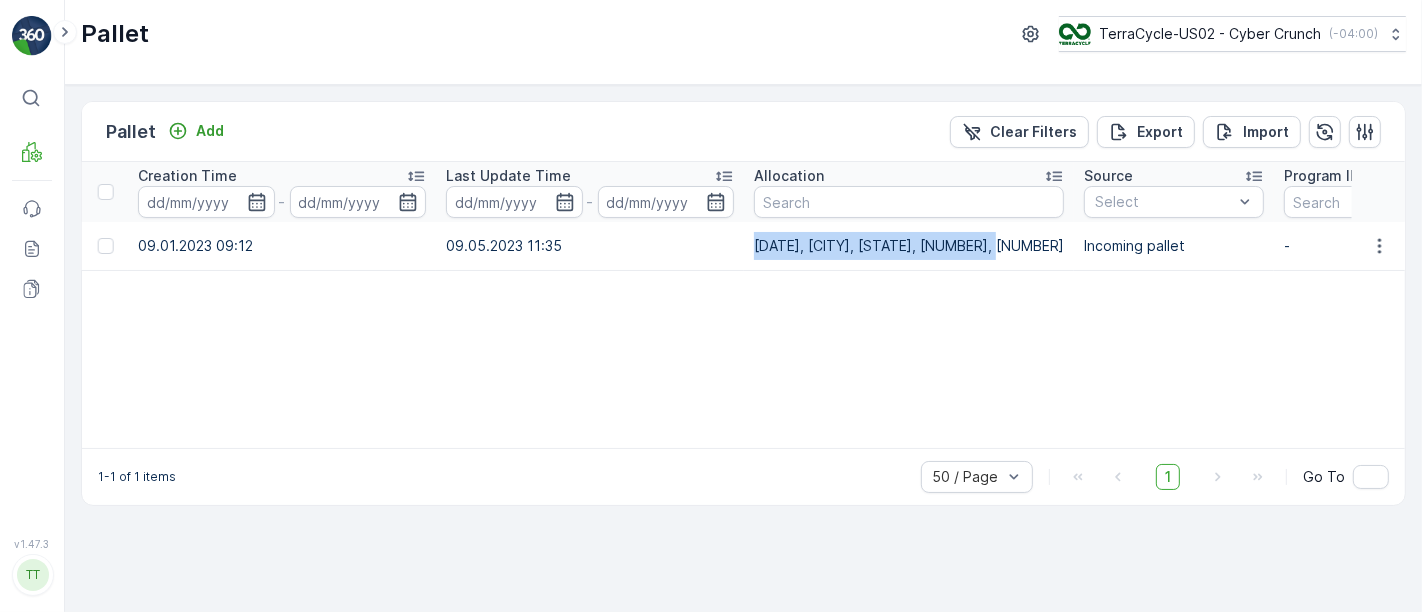 drag, startPoint x: 741, startPoint y: 241, endPoint x: 1011, endPoint y: 247, distance: 270.06665 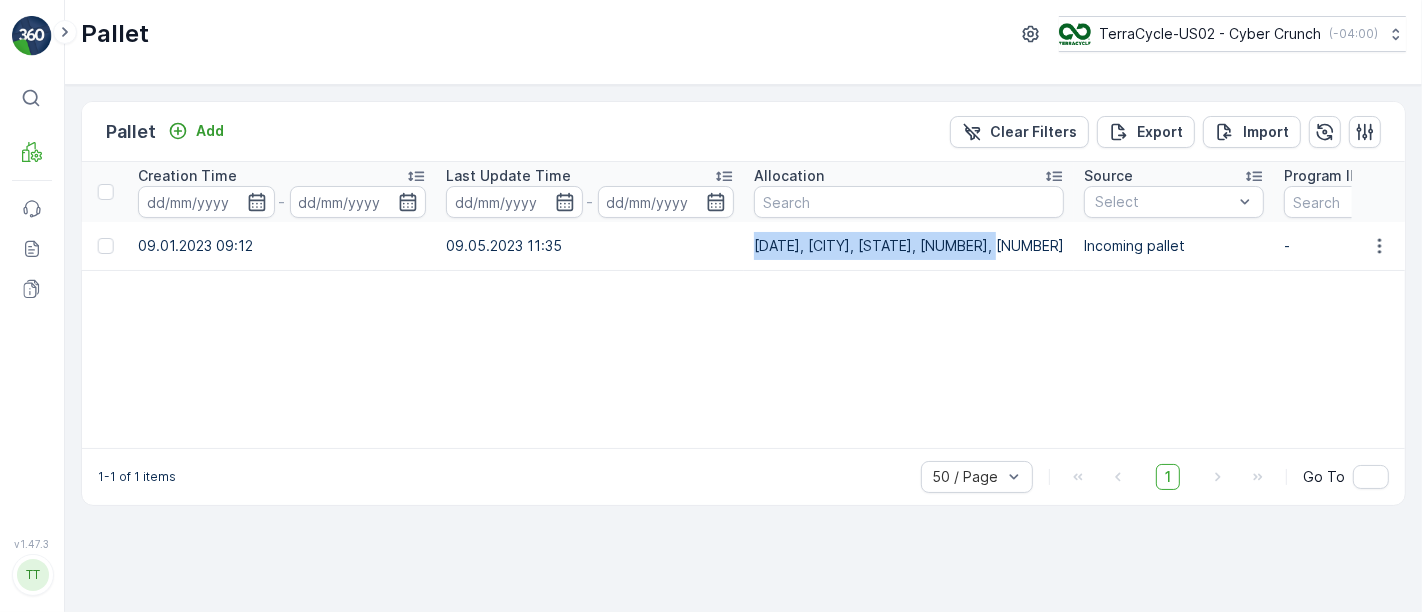 click on "5/3/23, Ced-Lo, 050120231TC, TC3909" at bounding box center (909, 246) 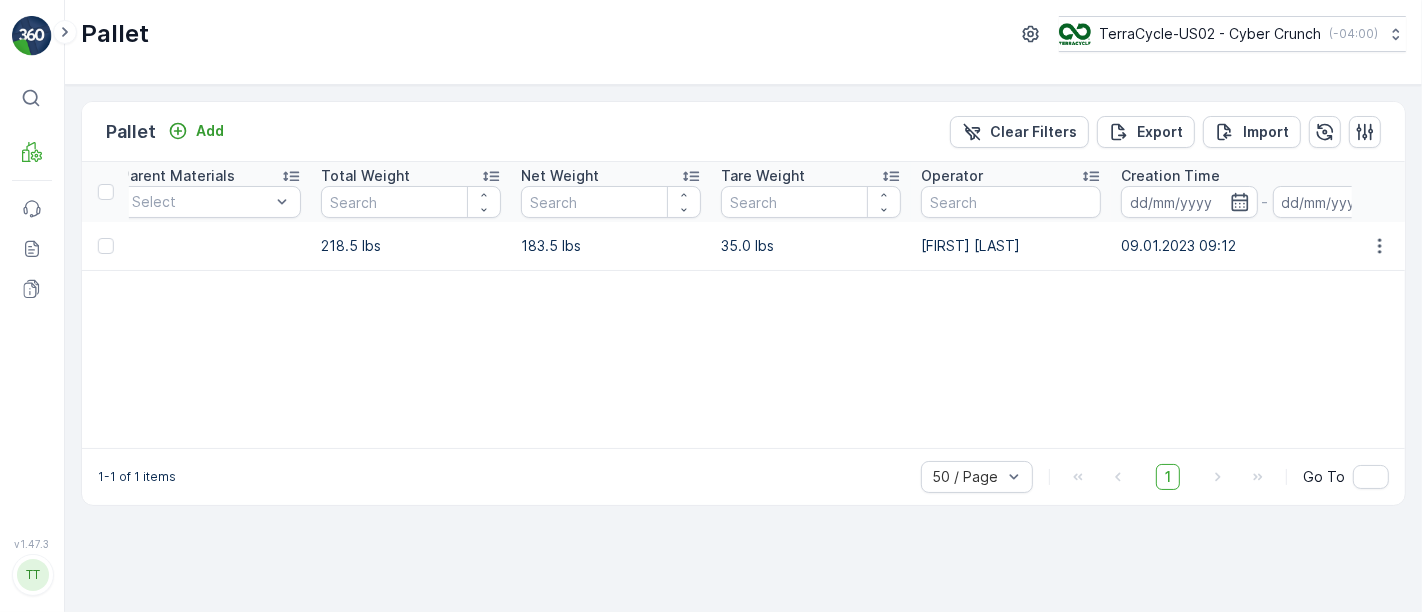 scroll, scrollTop: 0, scrollLeft: 0, axis: both 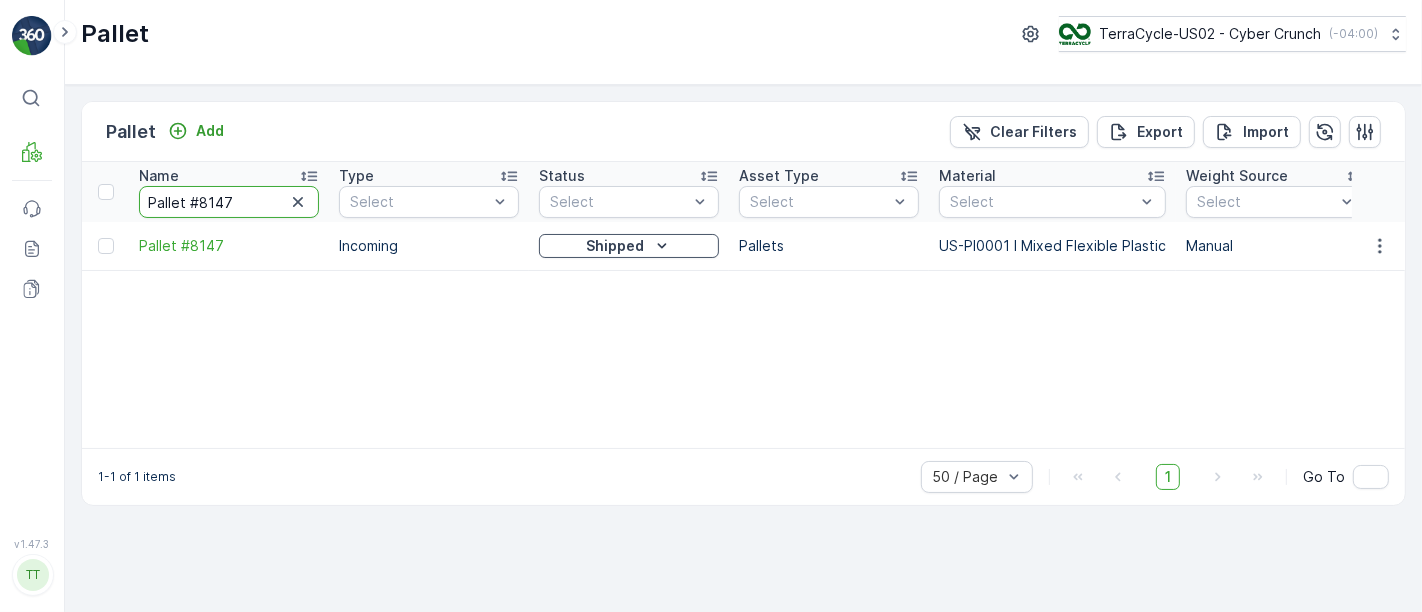 drag, startPoint x: 233, startPoint y: 194, endPoint x: 0, endPoint y: 238, distance: 237.11812 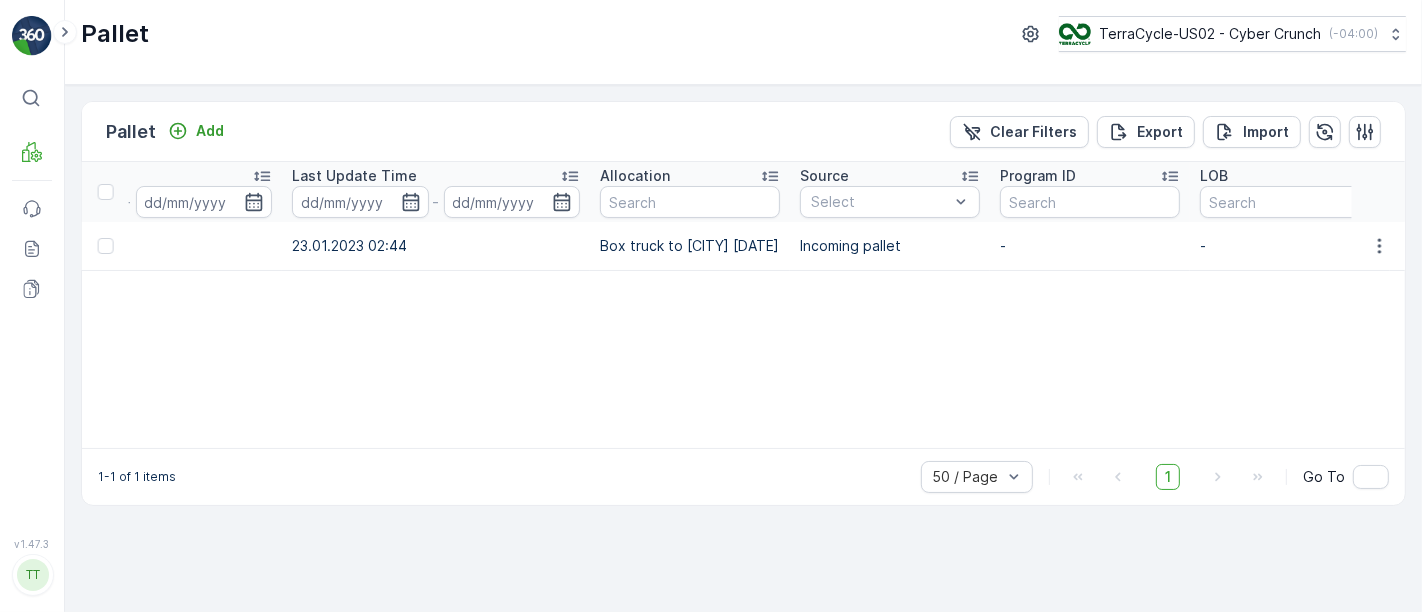 scroll, scrollTop: 0, scrollLeft: 2453, axis: horizontal 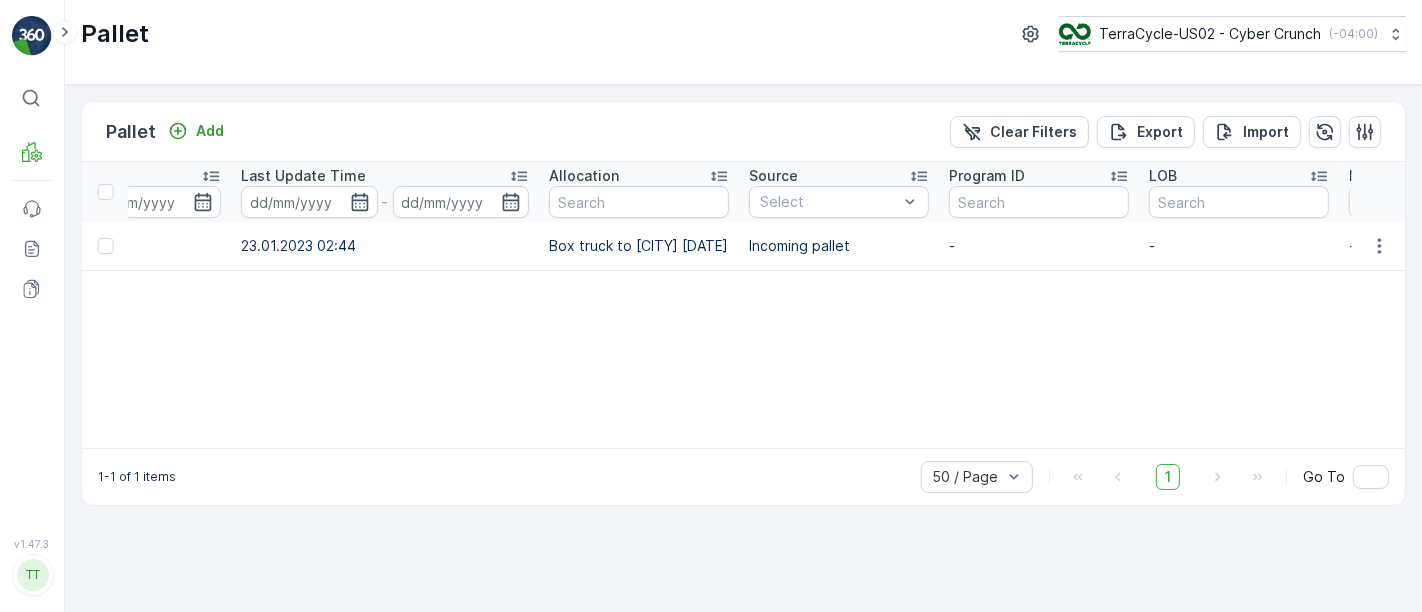 drag, startPoint x: 544, startPoint y: 246, endPoint x: 745, endPoint y: 267, distance: 202.09404 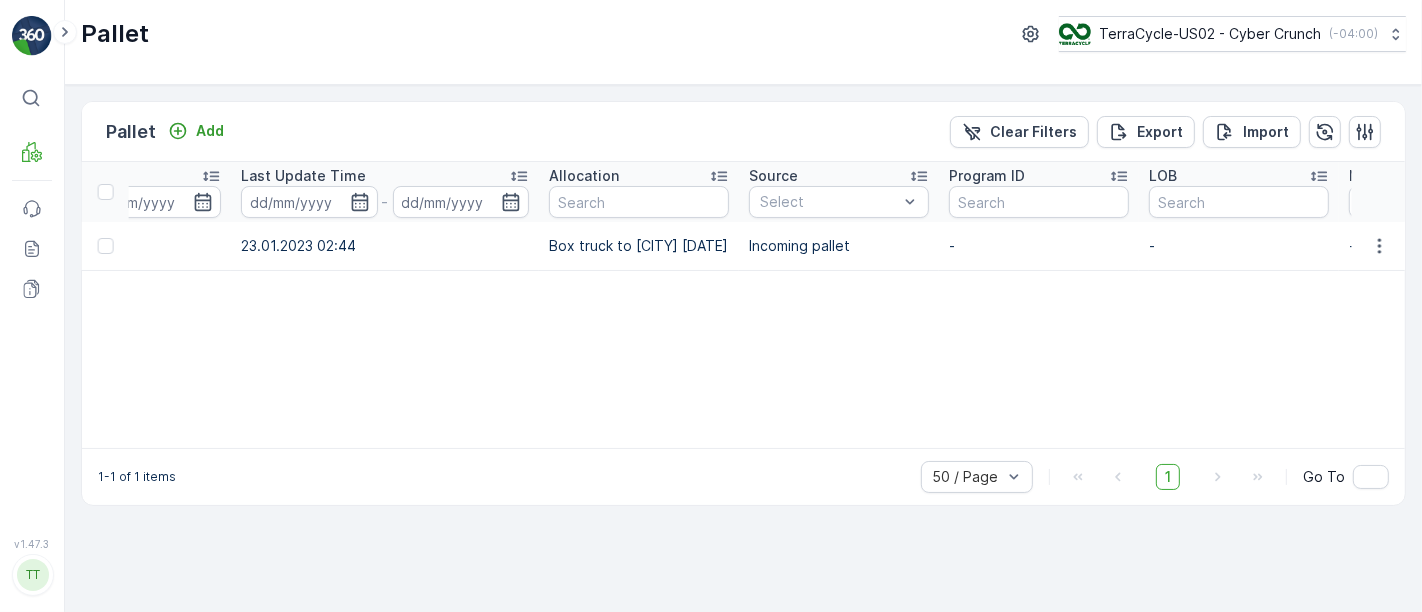 click on "Box truck to Trenton 12/20/22" at bounding box center [639, 246] 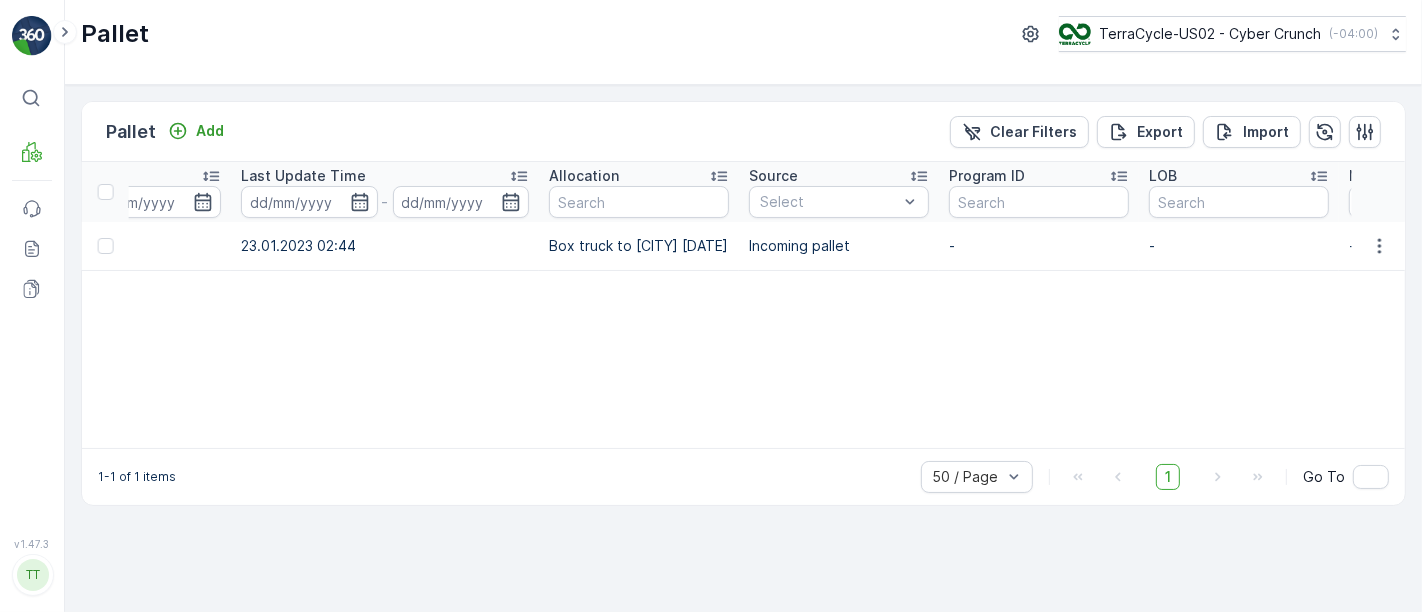 copy on "Box truck to Trenton 12/20/22" 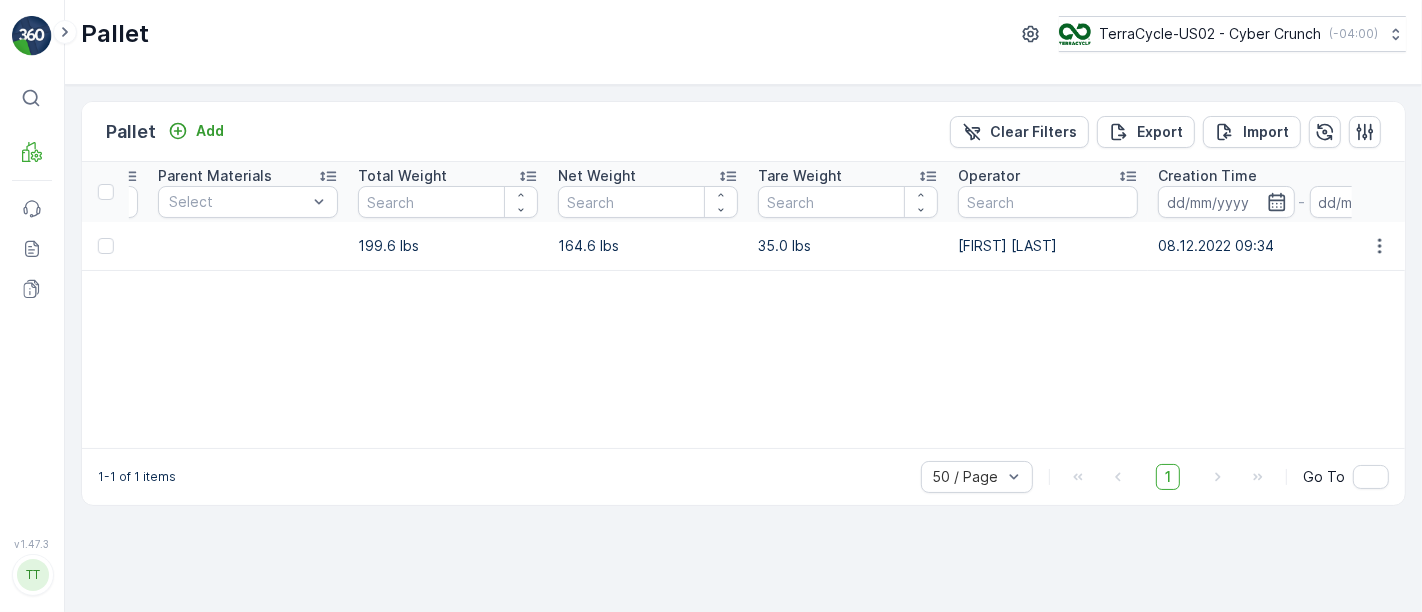 scroll, scrollTop: 0, scrollLeft: 0, axis: both 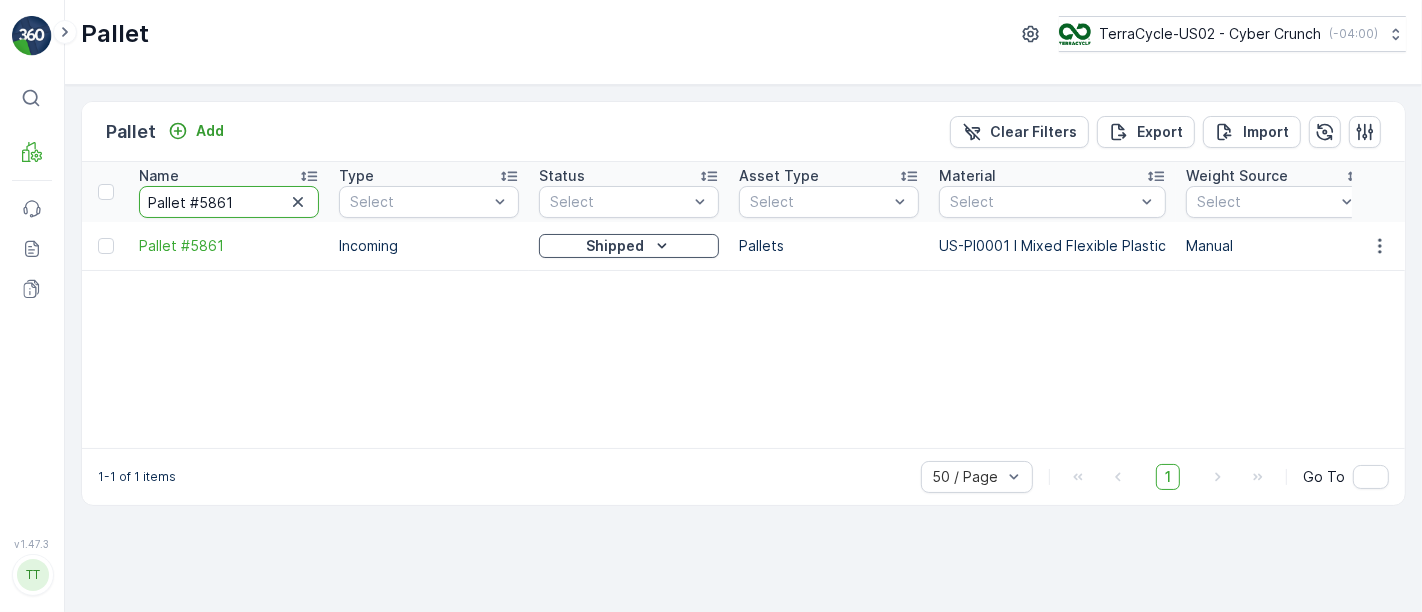 drag, startPoint x: 239, startPoint y: 204, endPoint x: 85, endPoint y: 215, distance: 154.39236 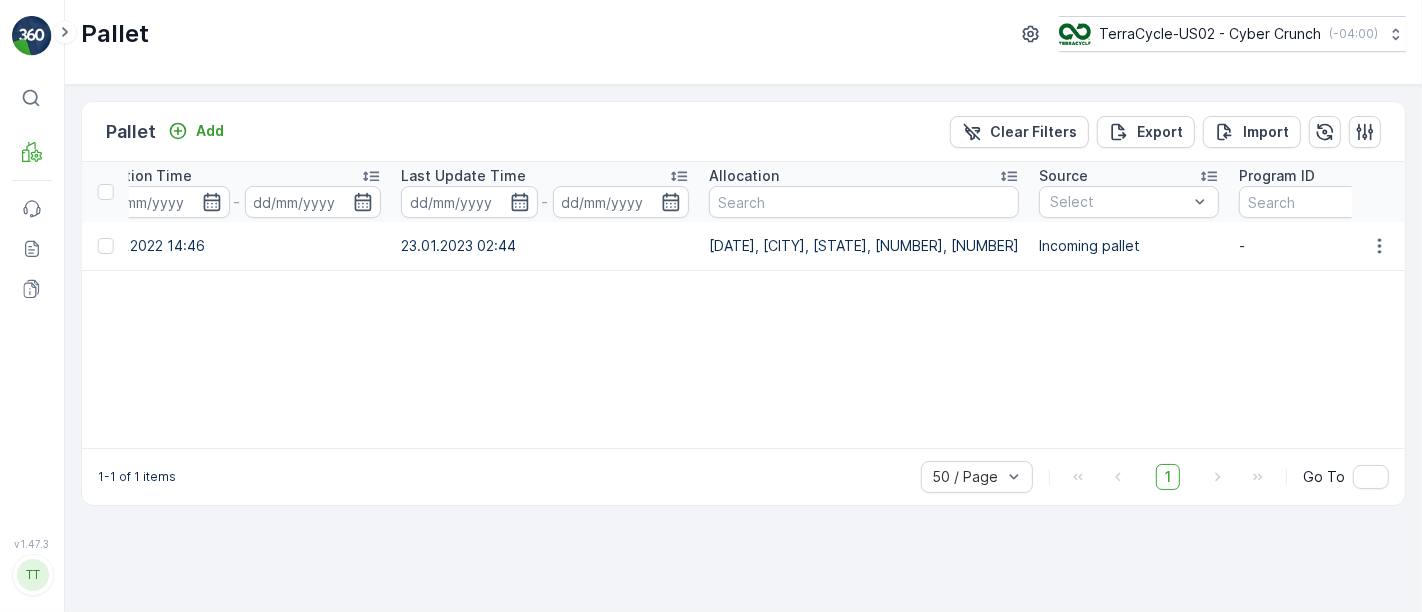 scroll, scrollTop: 0, scrollLeft: 2257, axis: horizontal 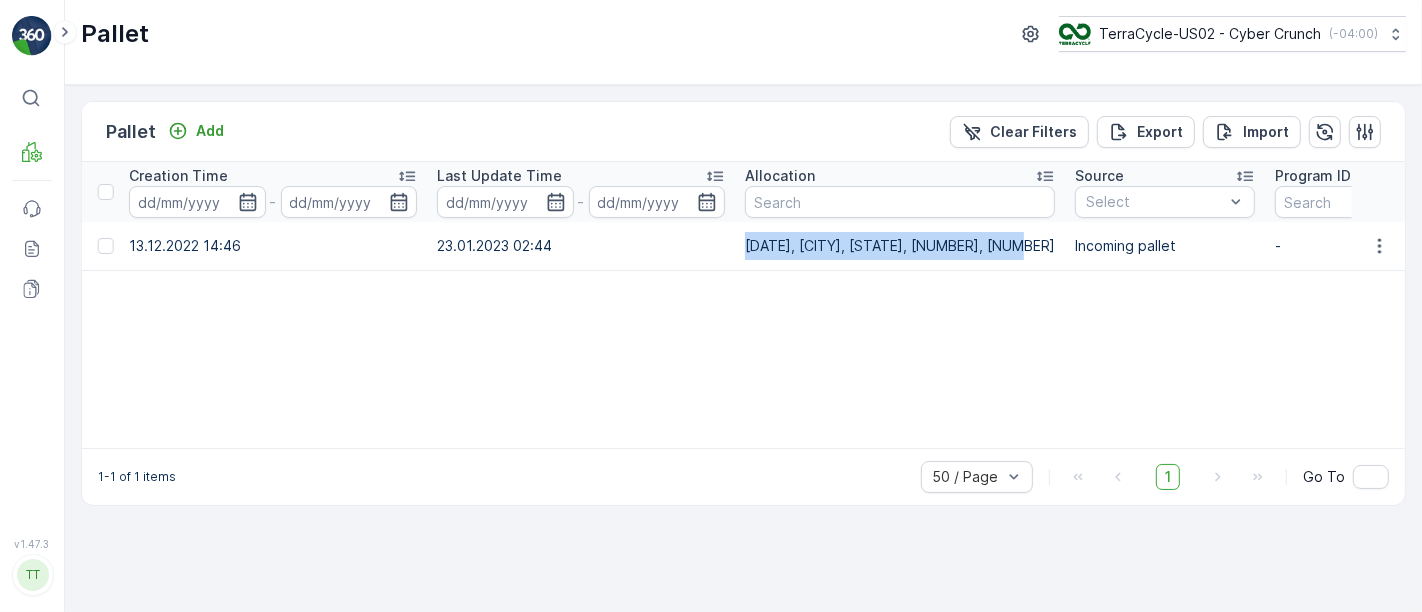 drag, startPoint x: 727, startPoint y: 241, endPoint x: 1025, endPoint y: 254, distance: 298.28342 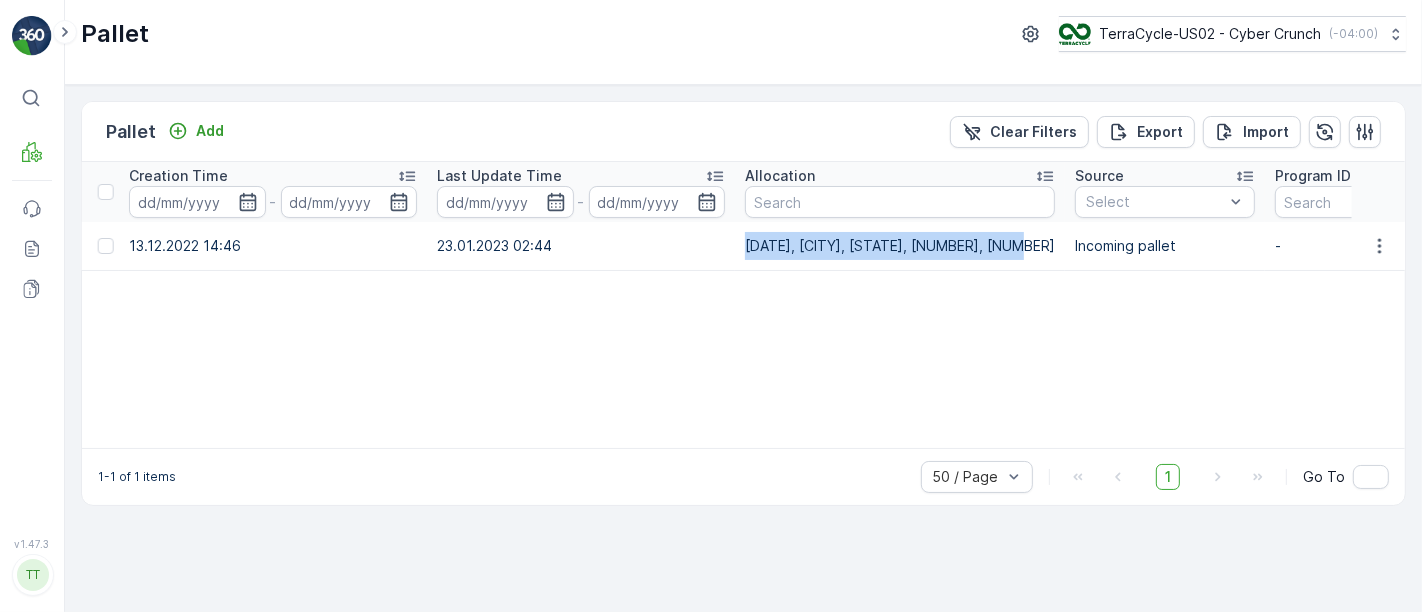 click on "Pallet #6137 Incoming Shipped Pallets US-PI0001 I Mixed Flexible Plastic Manual 245.01 lbs 210.01 lbs 35.0 lbs yesenia.correa 13.12.2022 14:46 23.01.2023 02:44 1/9/23, Jersey, St, 010520232TC, TC3447 Incoming pallet - - -" at bounding box center (-128, 246) 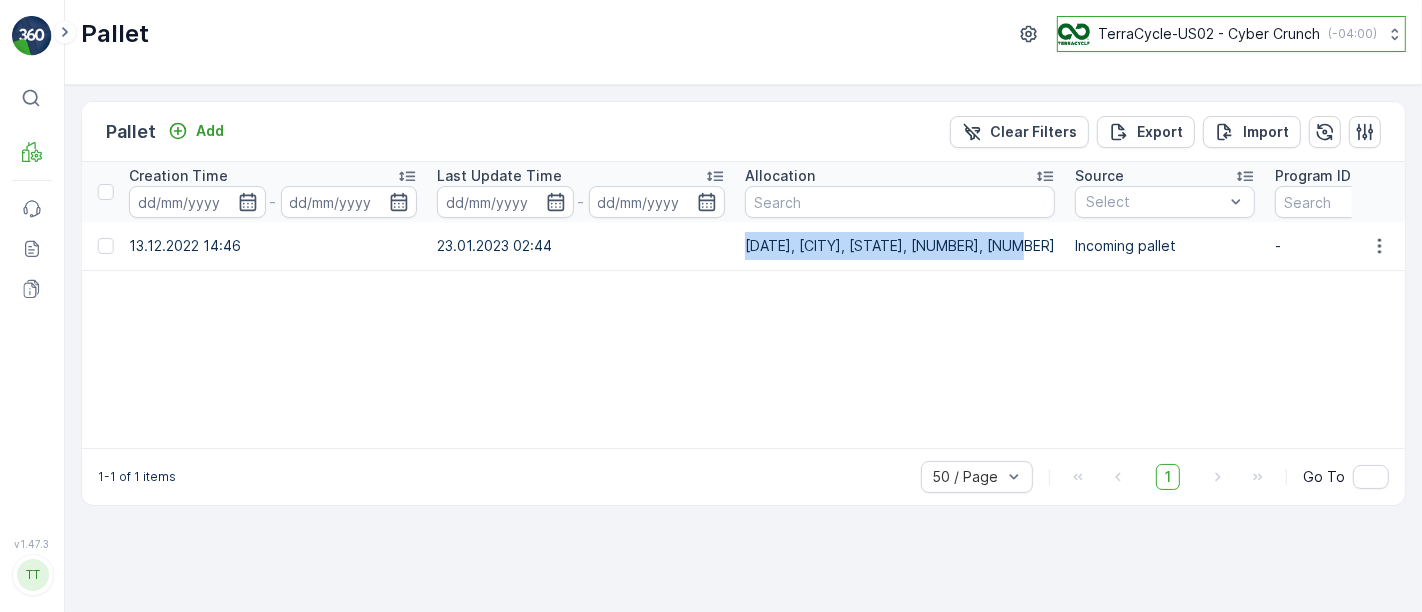 click on "TerraCycle-US02 - Cyber Crunch ( -04:00 )" at bounding box center (1231, 34) 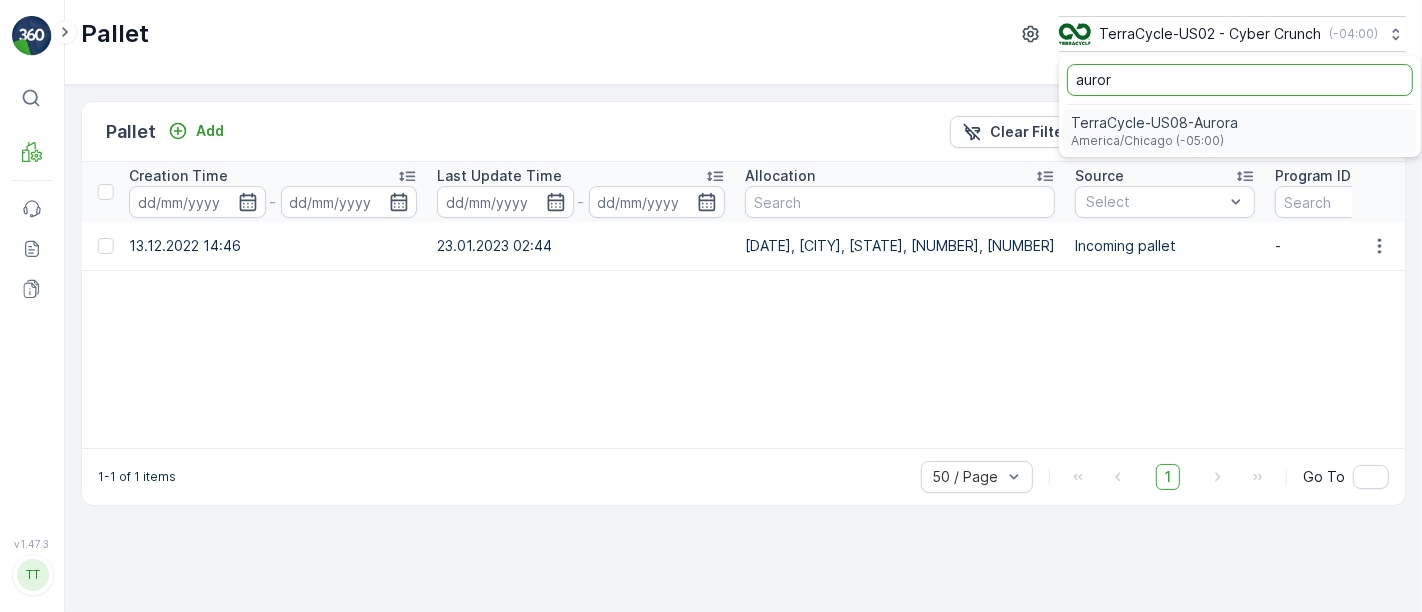 type on "auror" 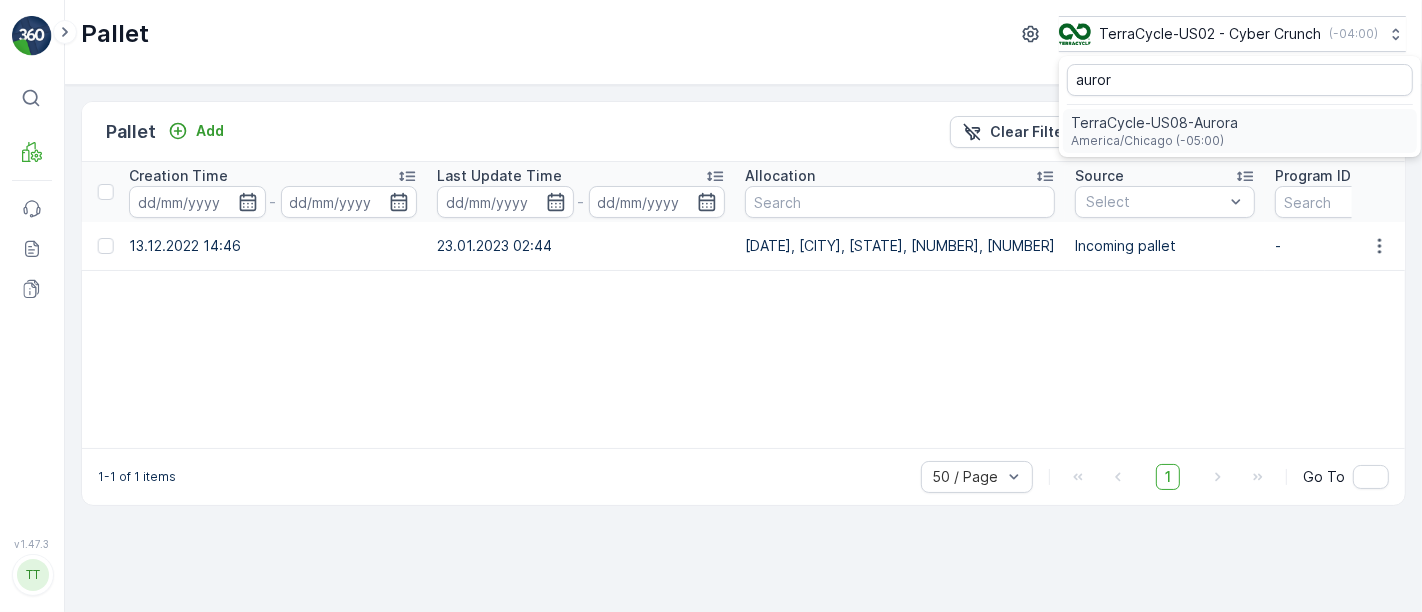 click on "America/Chicago (-05:00)" at bounding box center (1154, 141) 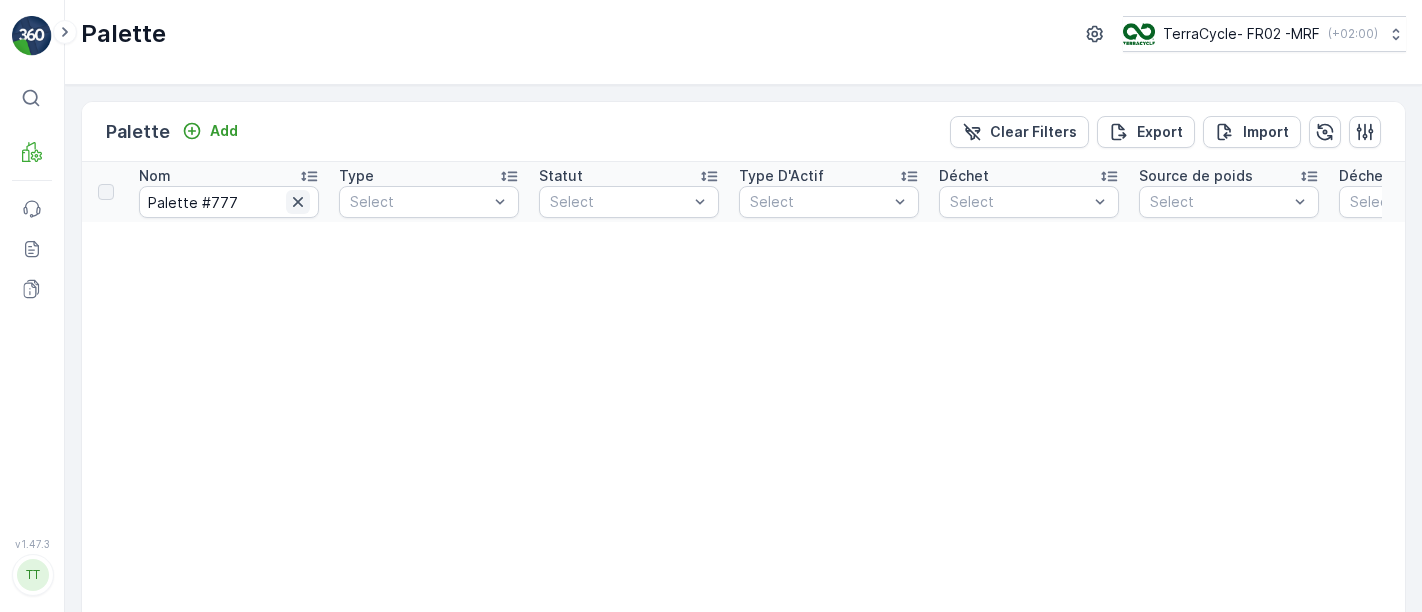 scroll, scrollTop: 0, scrollLeft: 0, axis: both 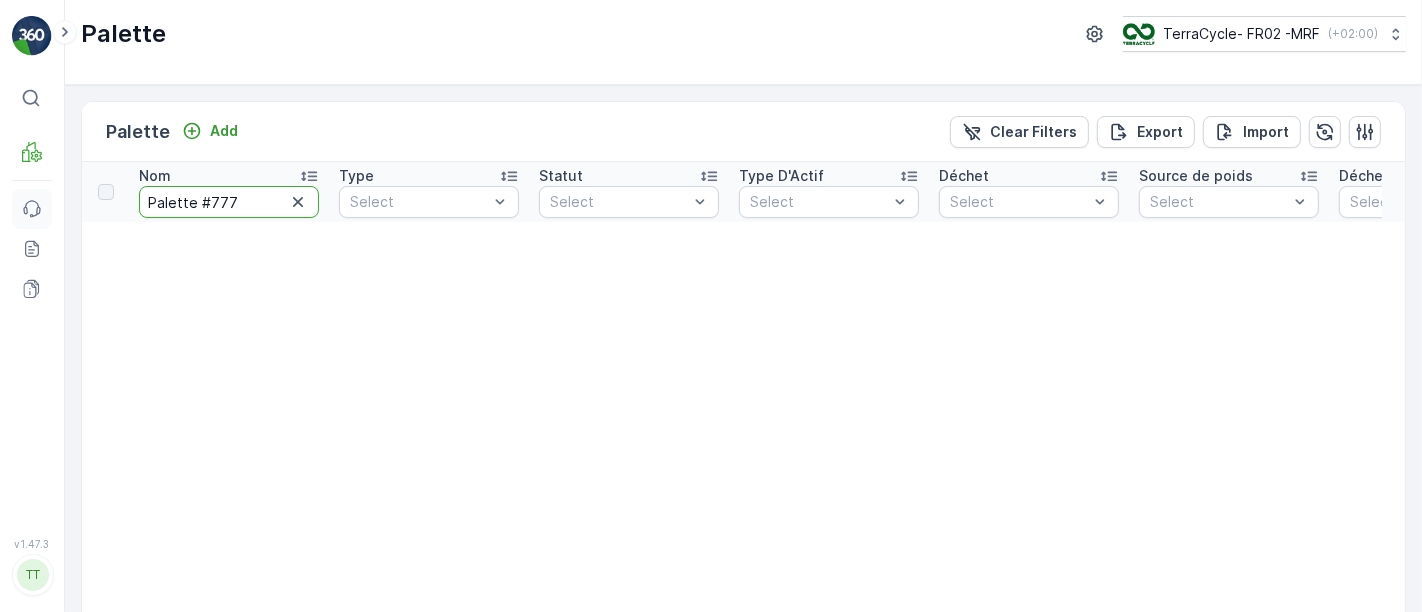 drag, startPoint x: 239, startPoint y: 197, endPoint x: 42, endPoint y: 212, distance: 197.57024 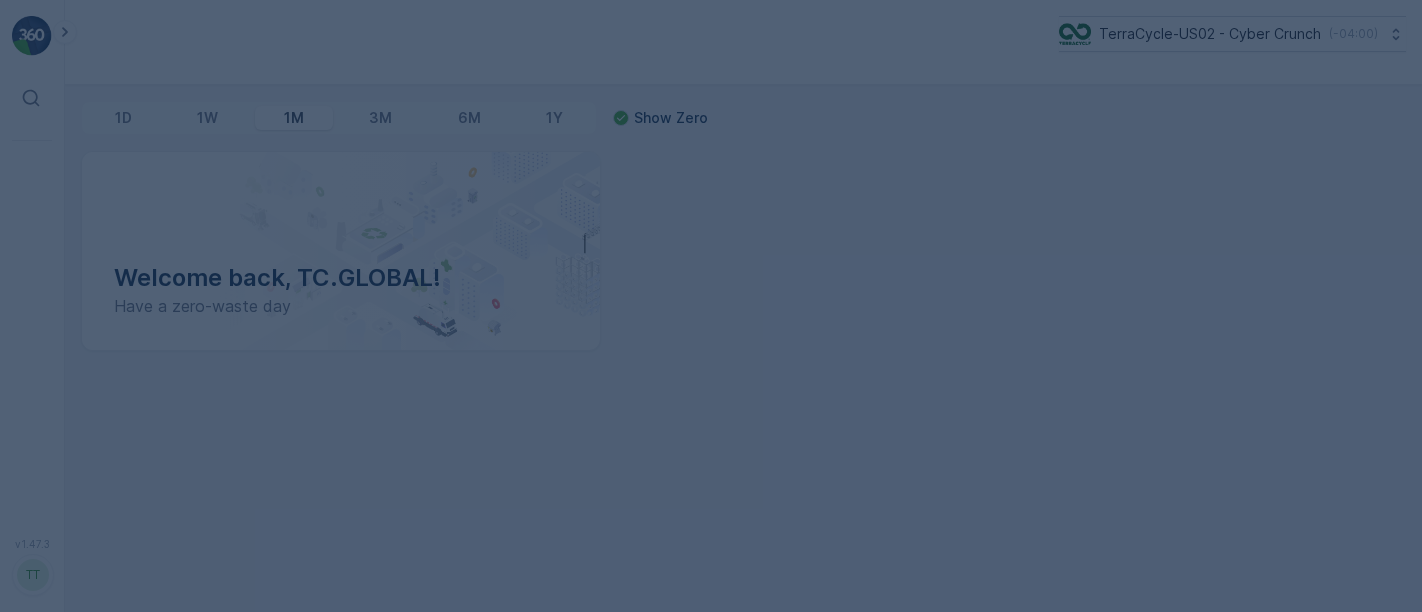 scroll, scrollTop: 0, scrollLeft: 0, axis: both 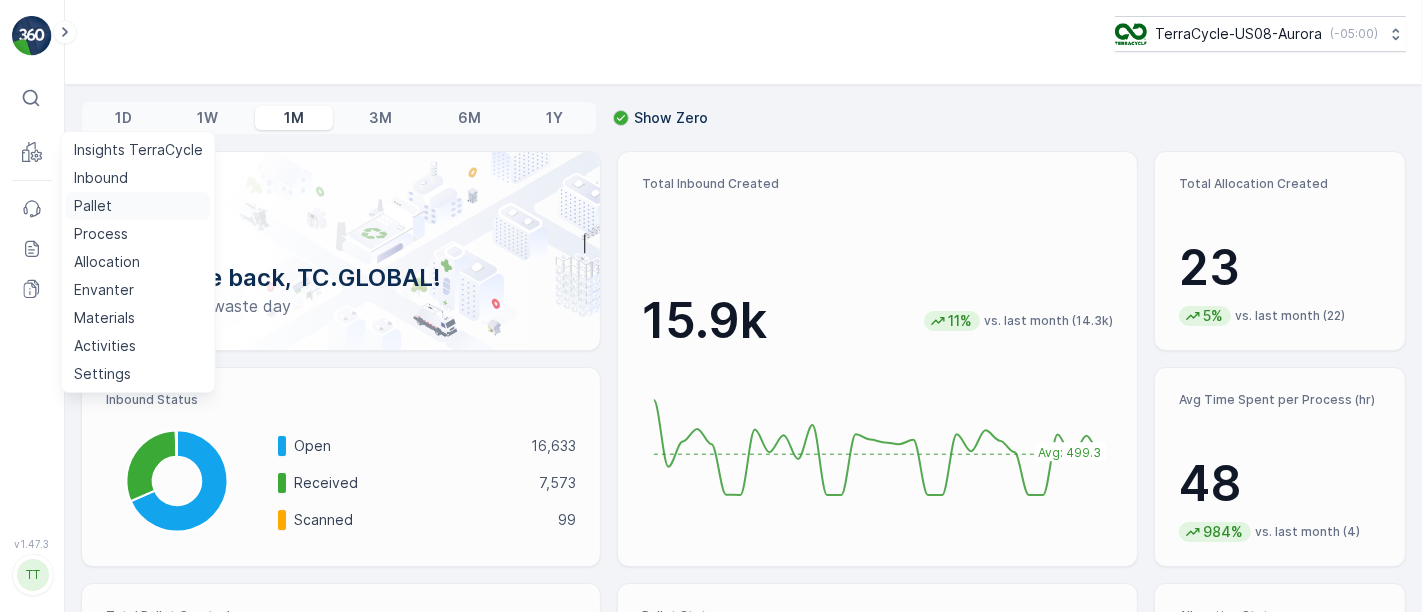 click on "Pallet" at bounding box center [93, 206] 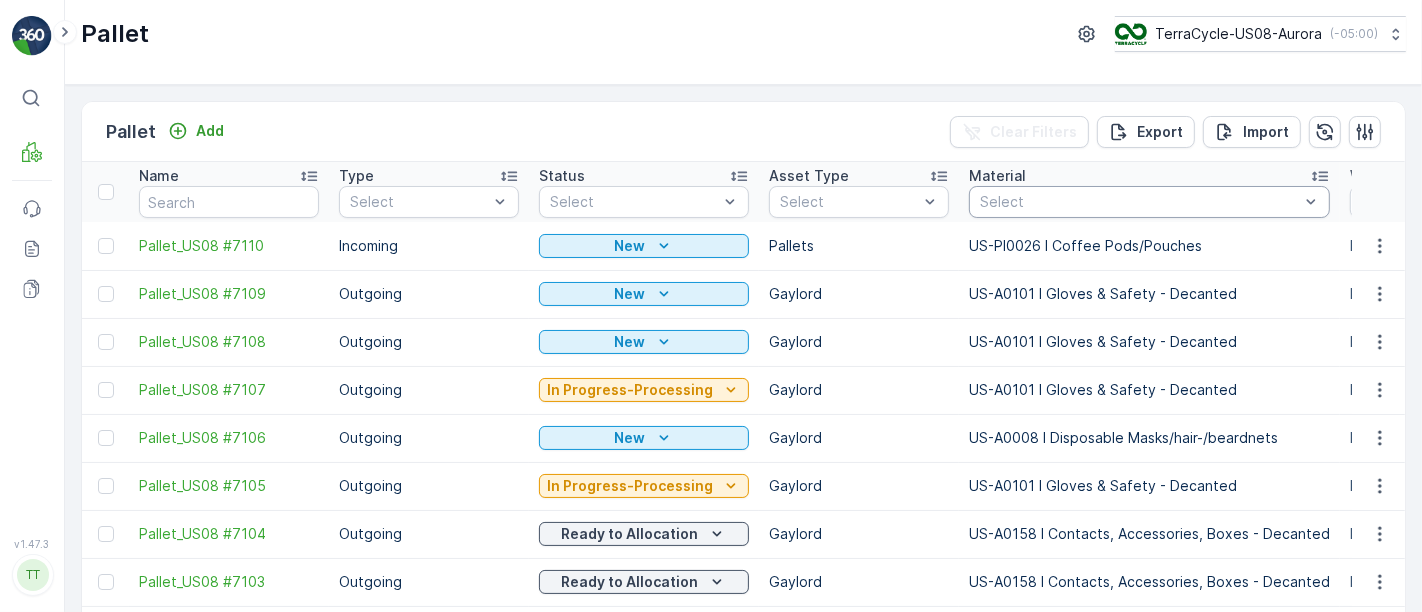 click at bounding box center [1139, 202] 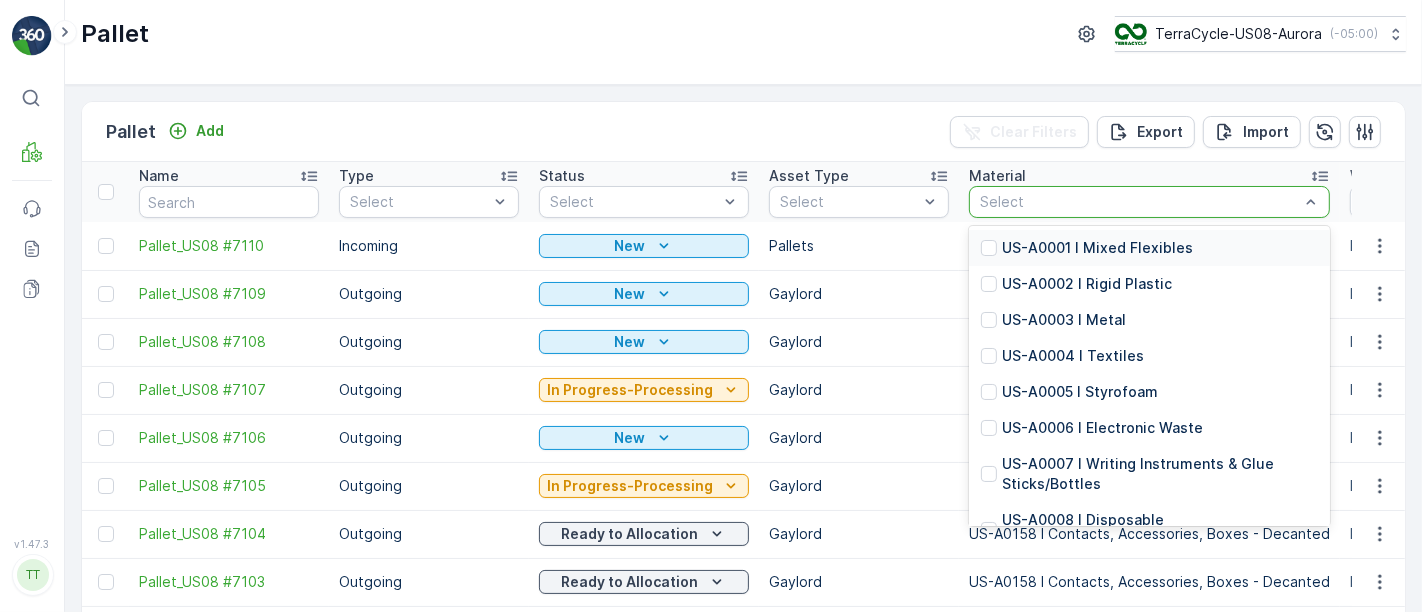 paste on "US-A9997 I Non-Compliant" 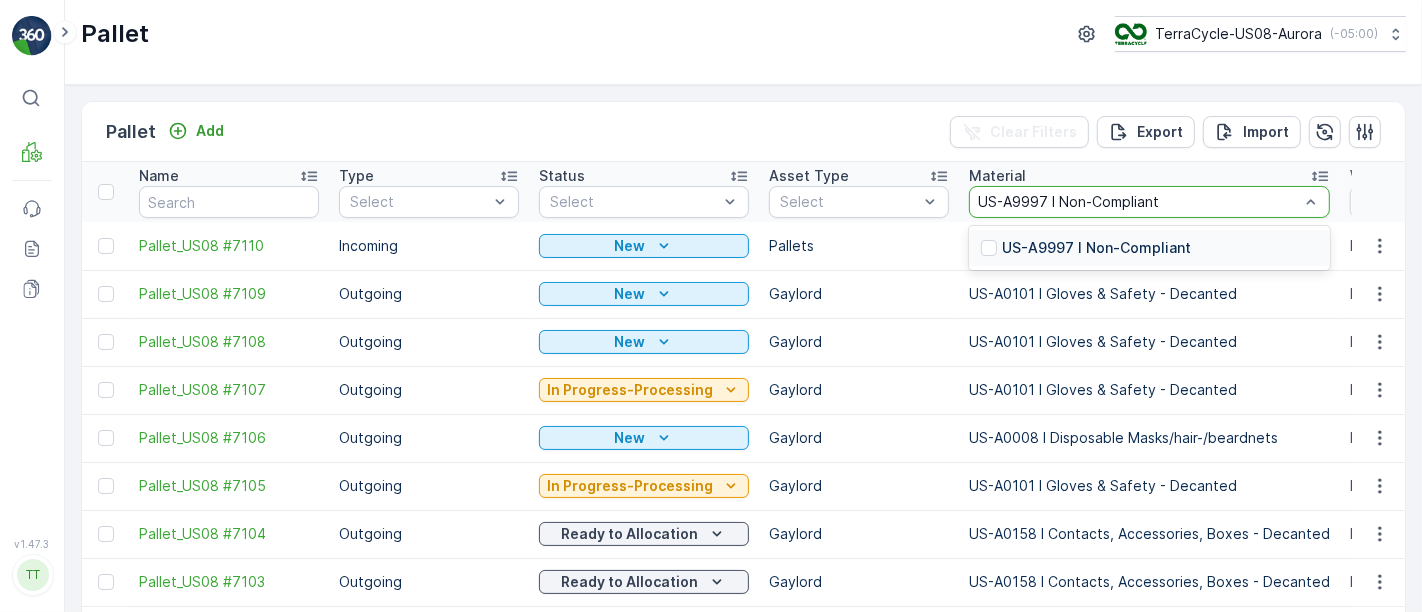 click on "US-A9997 I Non-Compliant" at bounding box center [1096, 248] 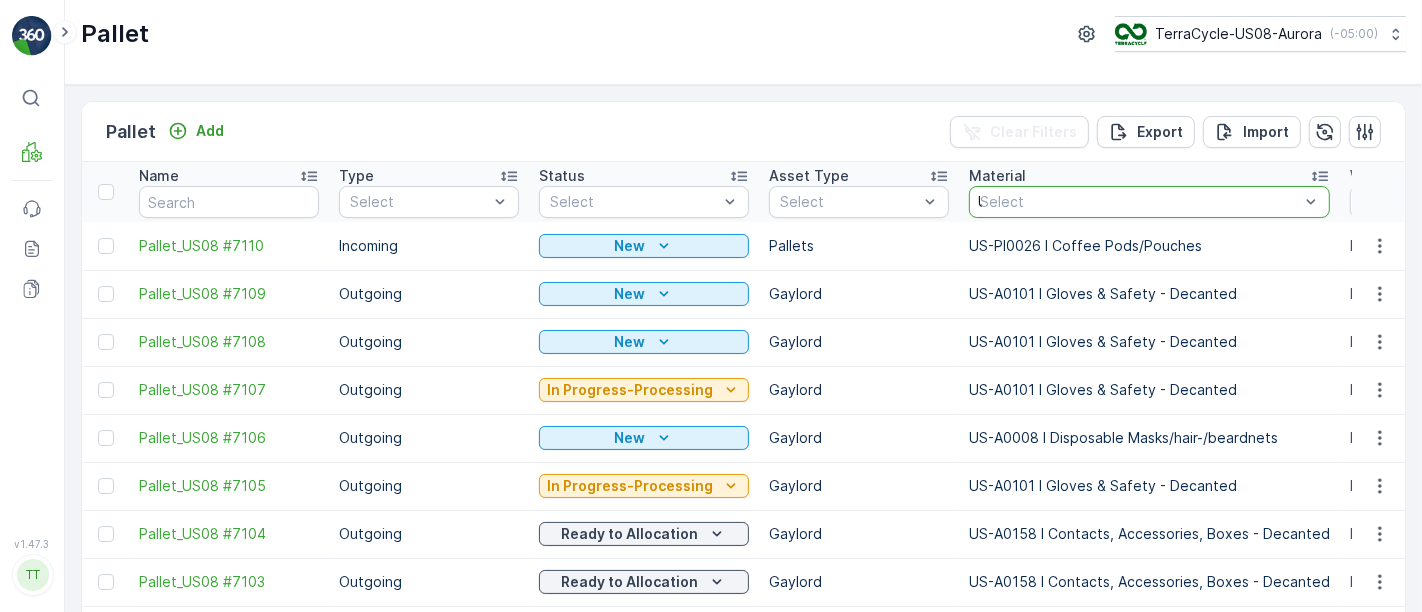 type 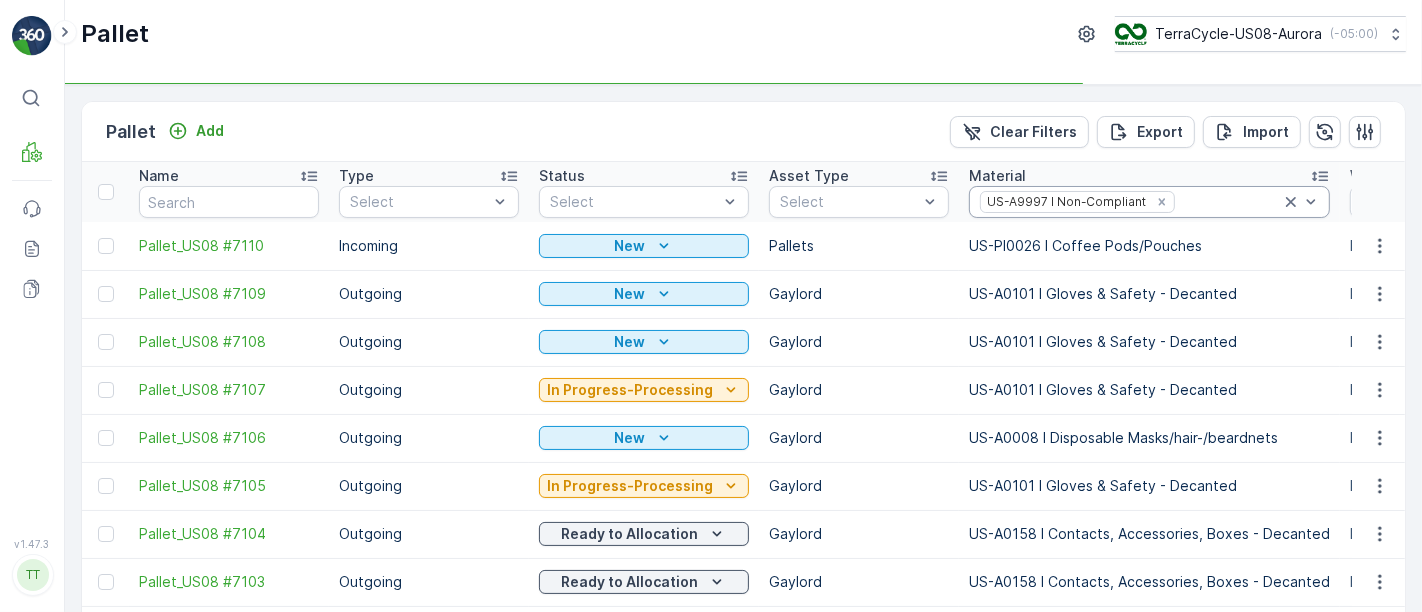 click at bounding box center (1229, 202) 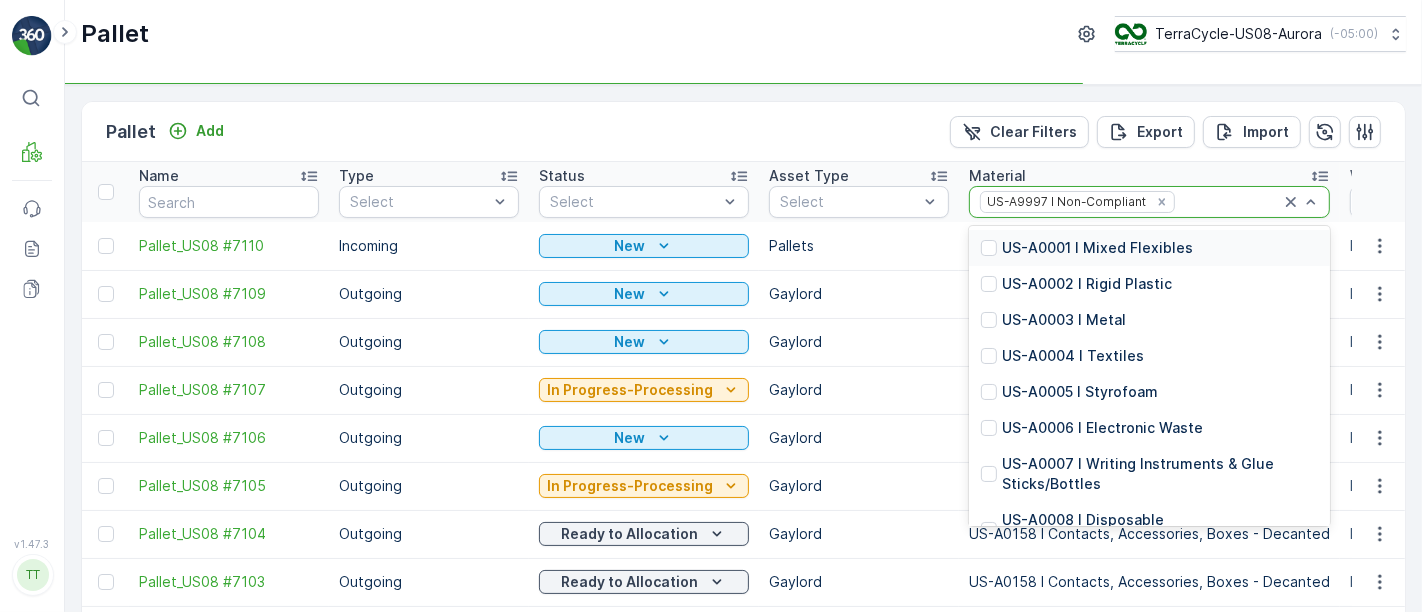 paste on "US-A0001 I Mixed Flexibles" 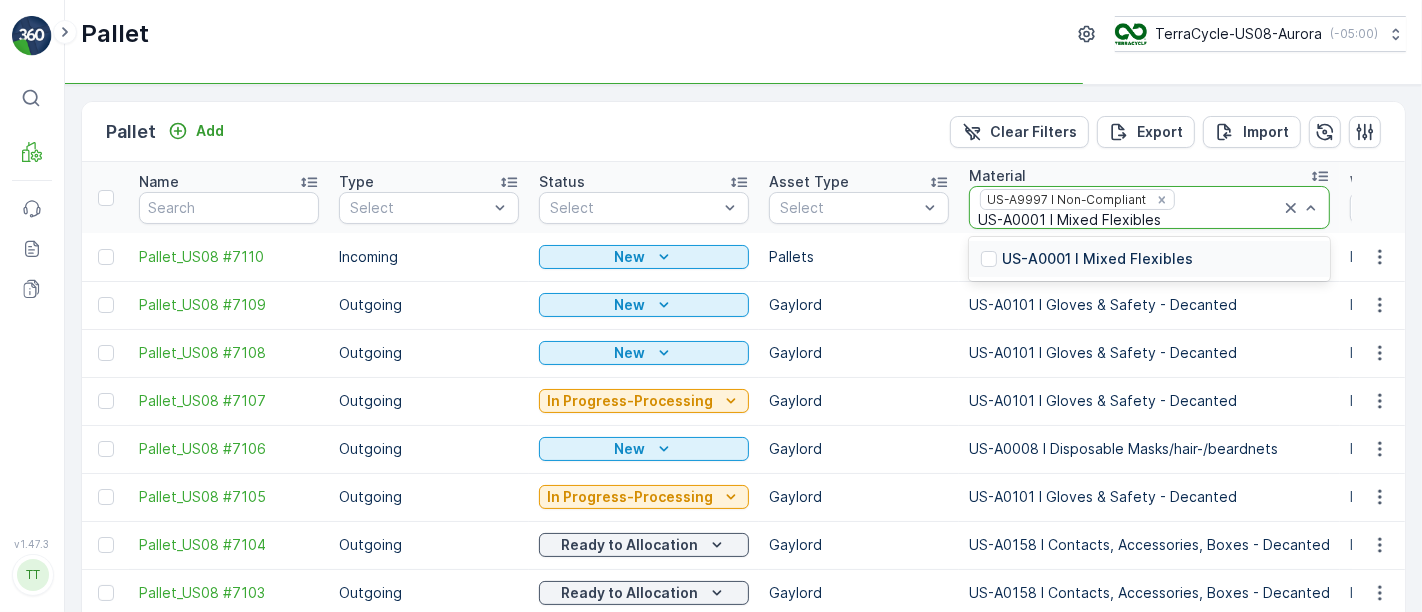 click on "US-A0001 I Mixed Flexibles" at bounding box center (1097, 259) 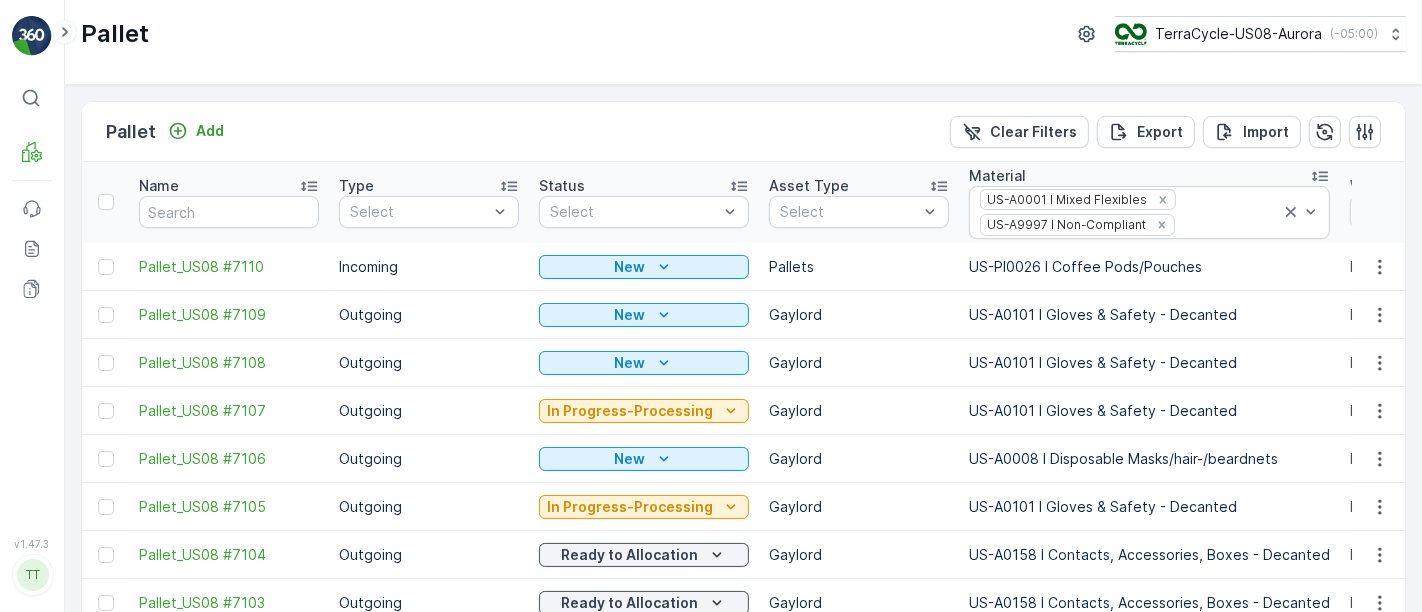 click on "Weight Source Select" at bounding box center (1440, 202) 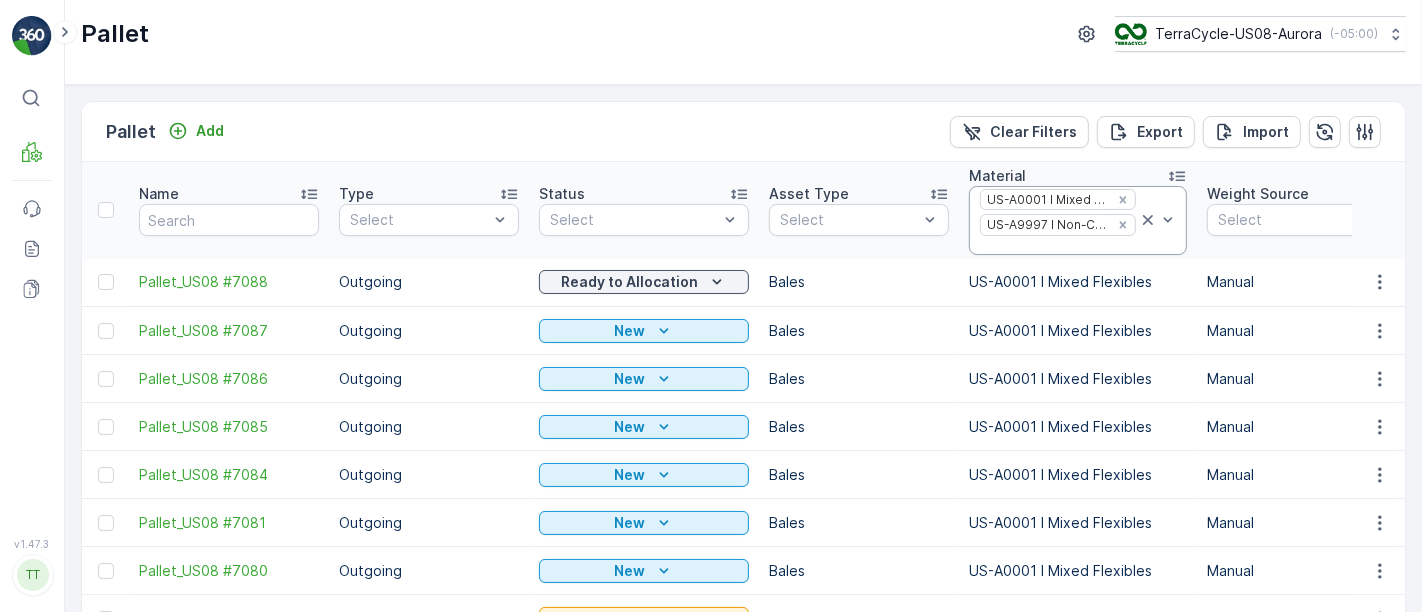 click at bounding box center [1058, 246] 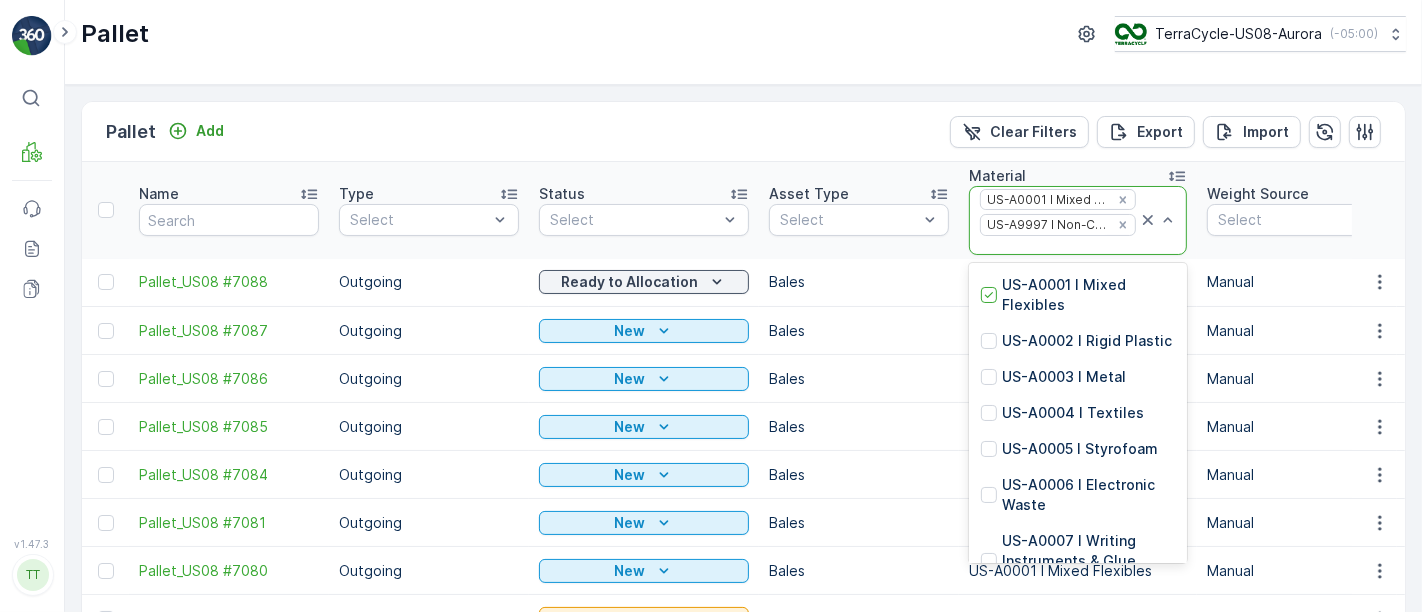 paste on "US-PI0310 I Material to Re-Sort (Misc)" 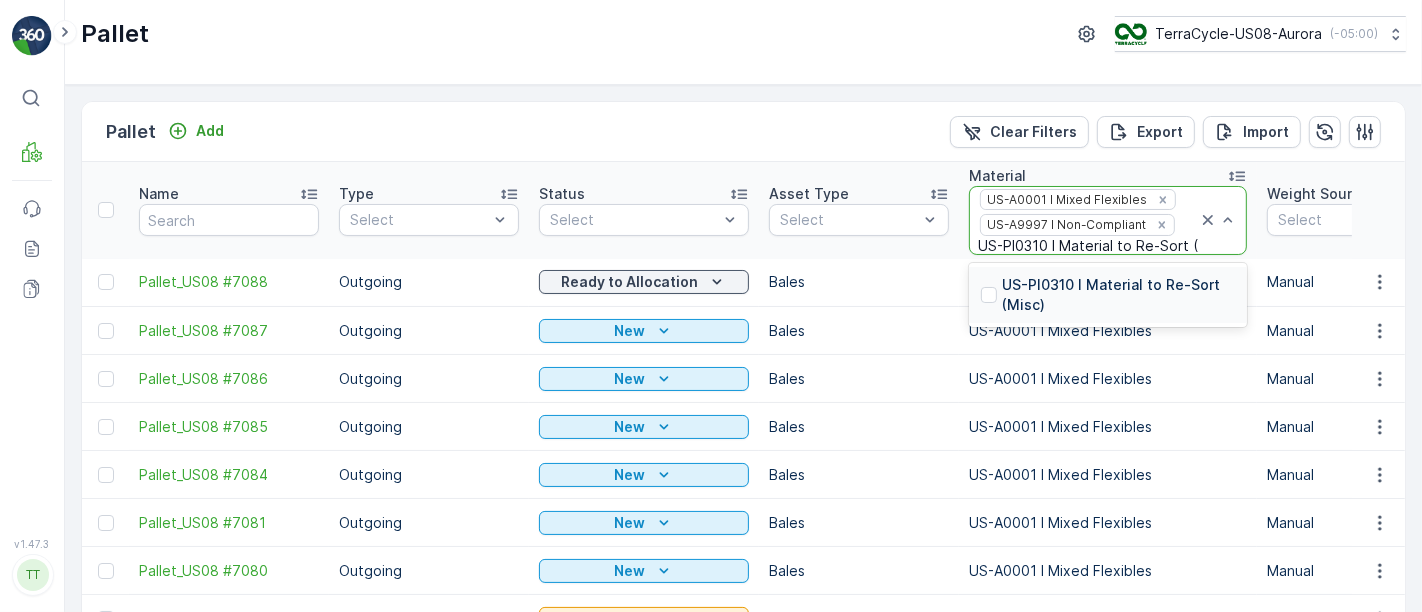 click on "US-PI0310 I Material to Re-Sort (Misc)" at bounding box center (1118, 295) 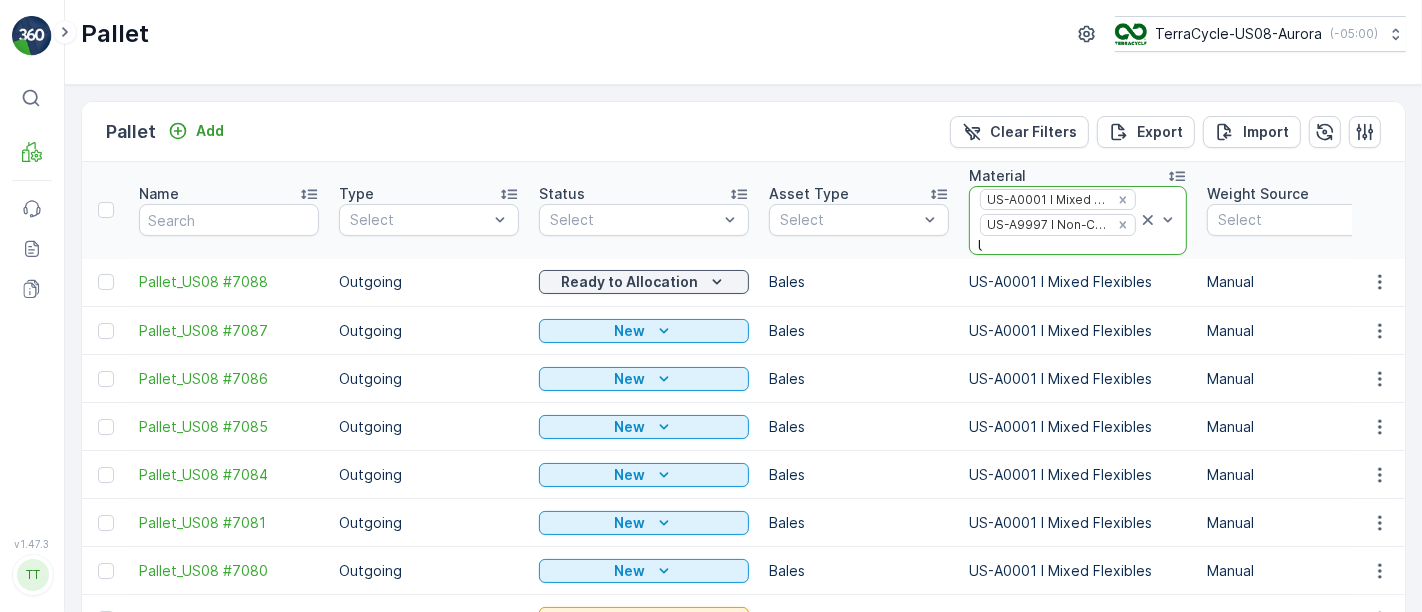 scroll, scrollTop: 0, scrollLeft: 0, axis: both 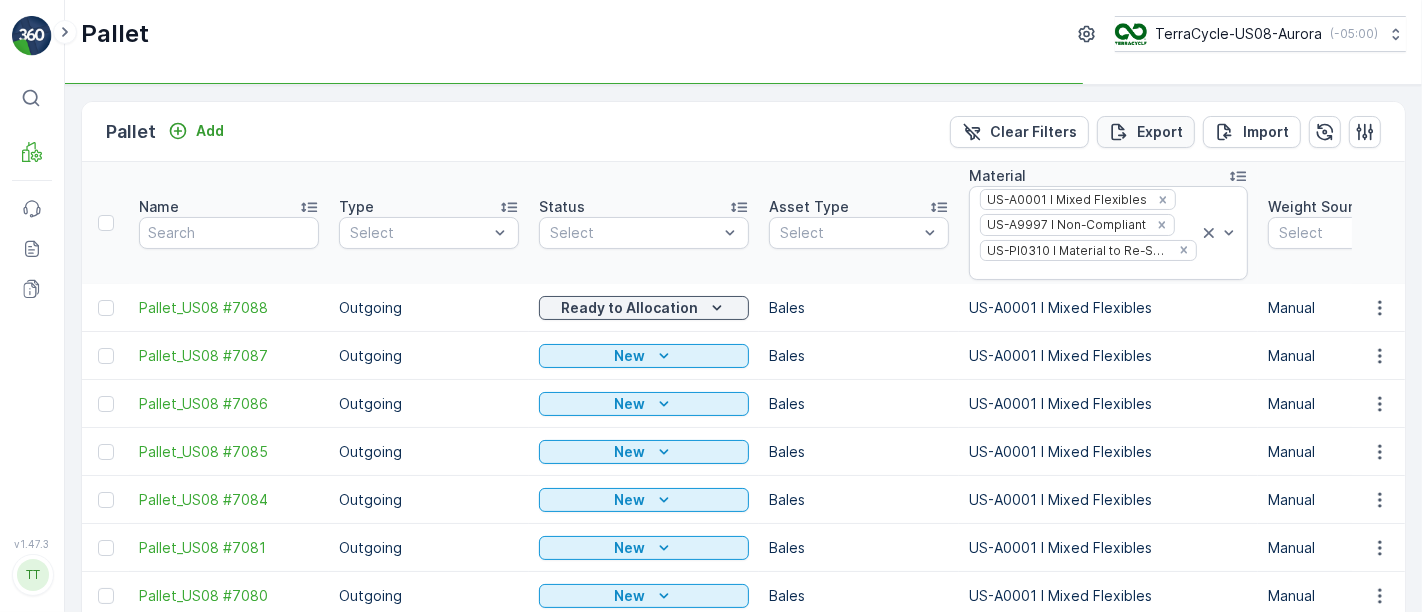 click on "Export" at bounding box center [1146, 132] 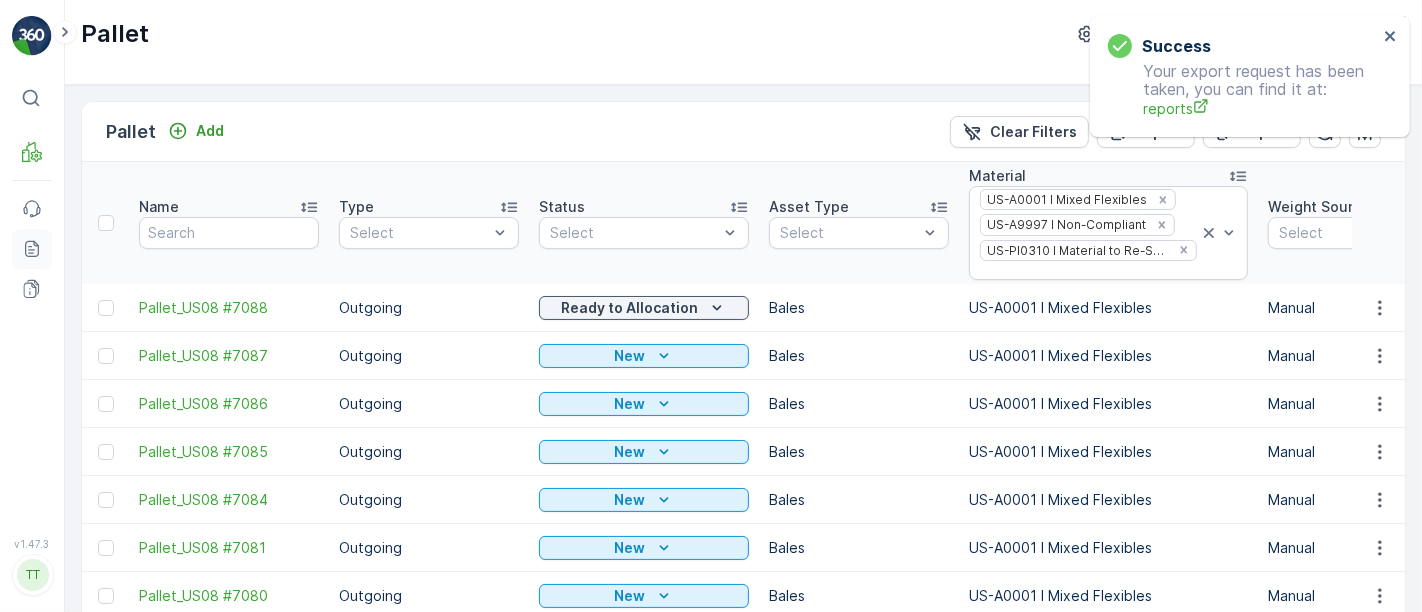 click 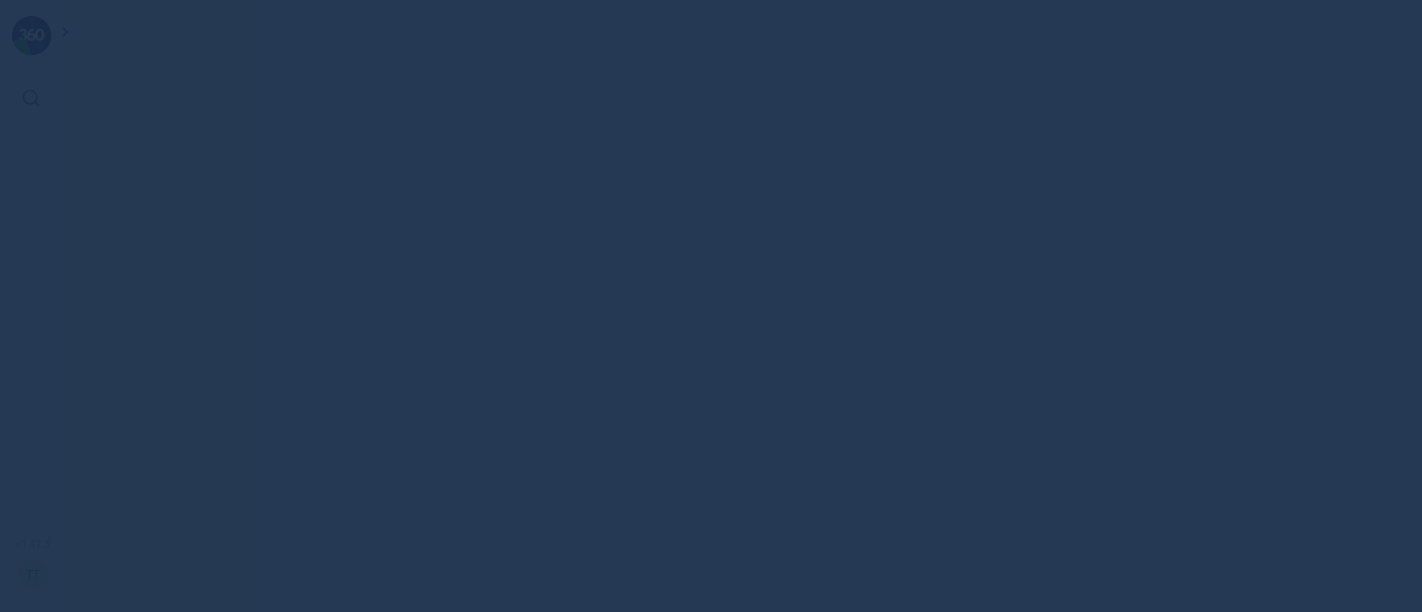 scroll, scrollTop: 0, scrollLeft: 0, axis: both 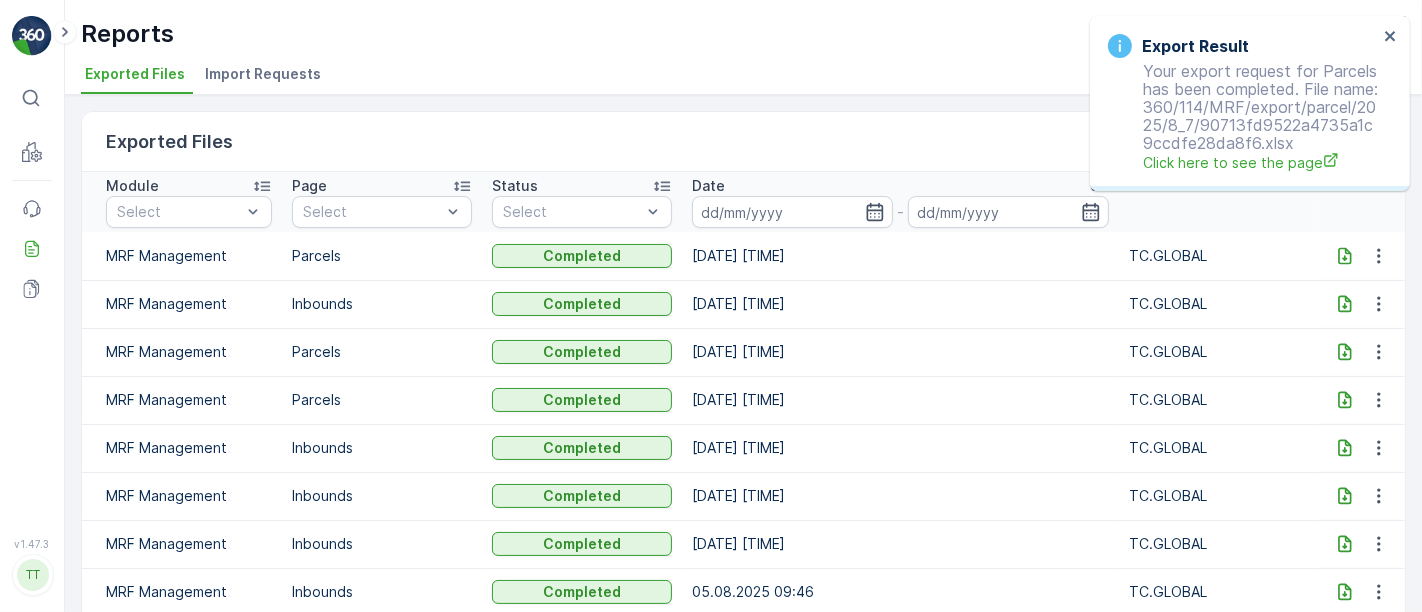 click 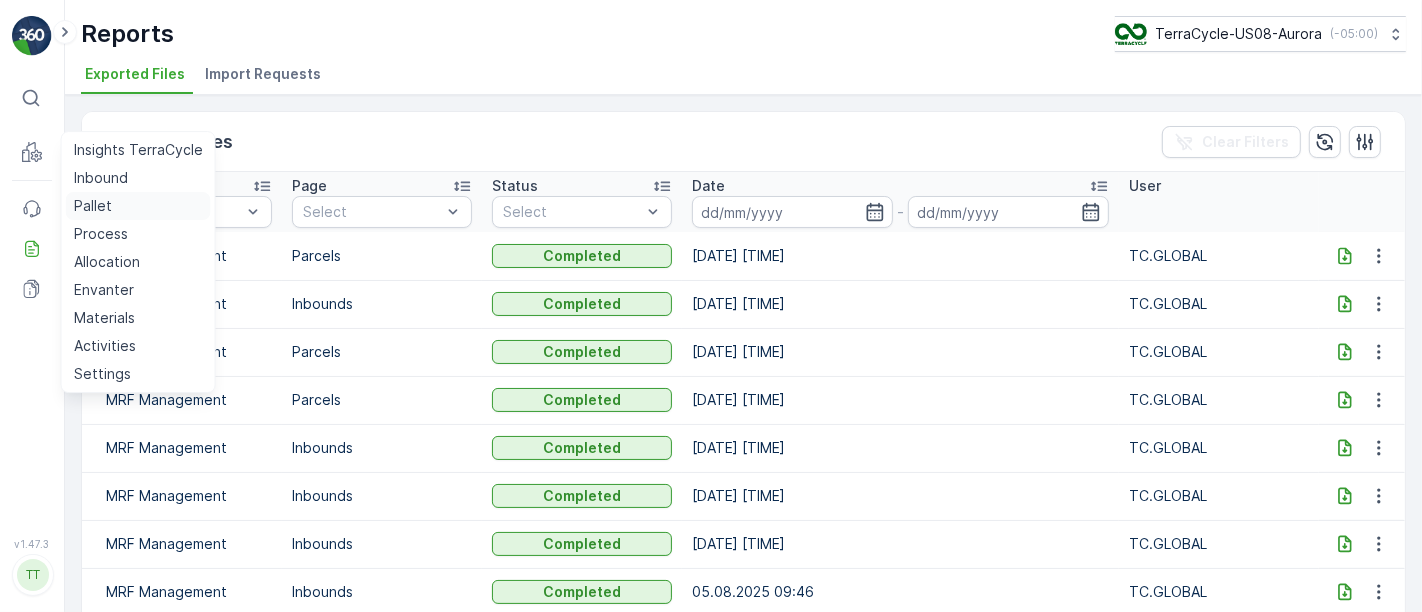 click on "Pallet" at bounding box center (93, 206) 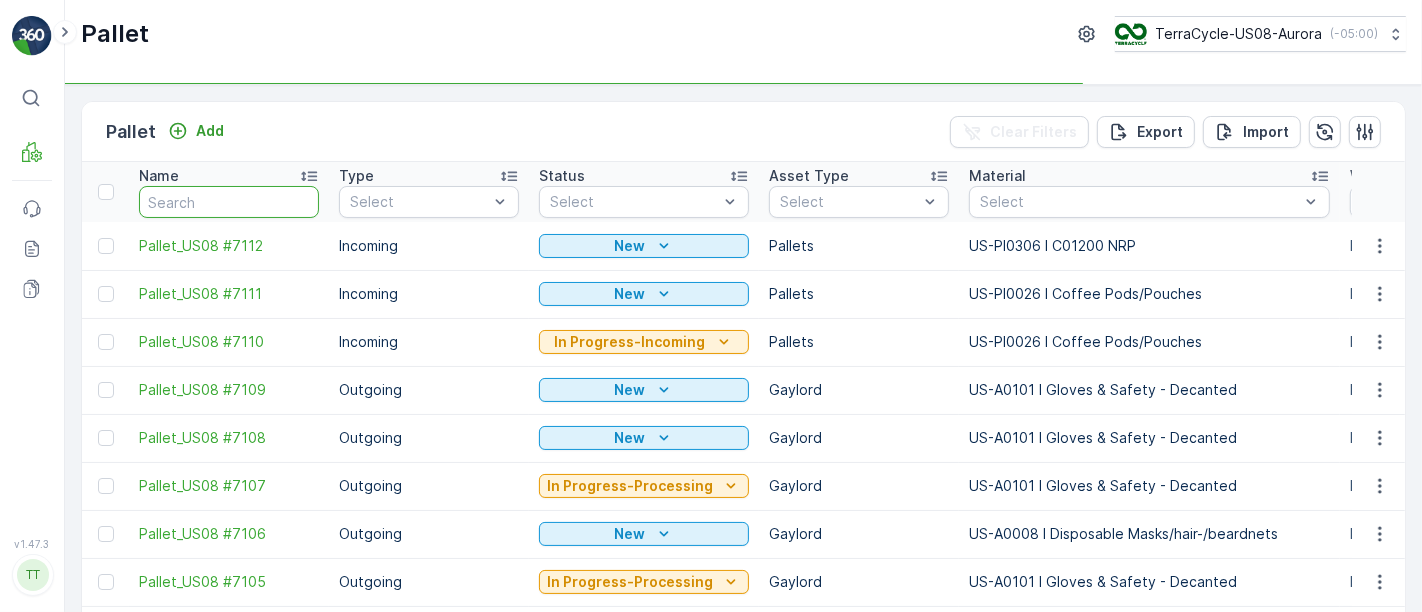 click at bounding box center [229, 202] 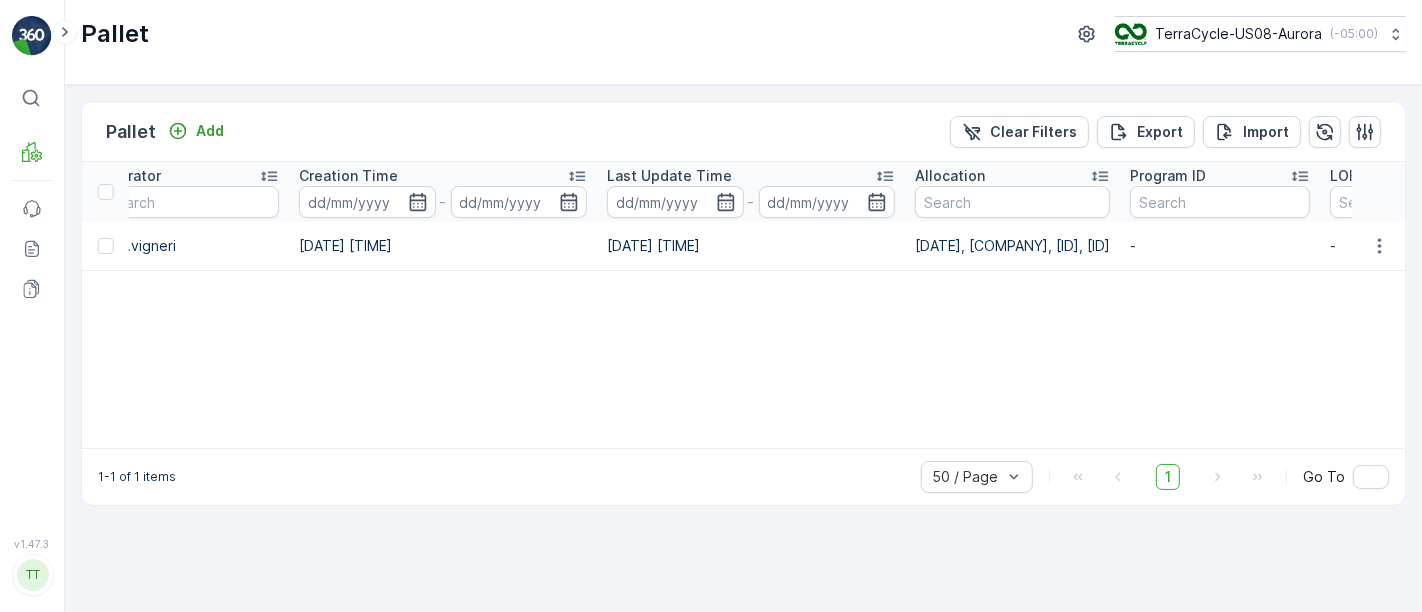 scroll, scrollTop: 0, scrollLeft: 2244, axis: horizontal 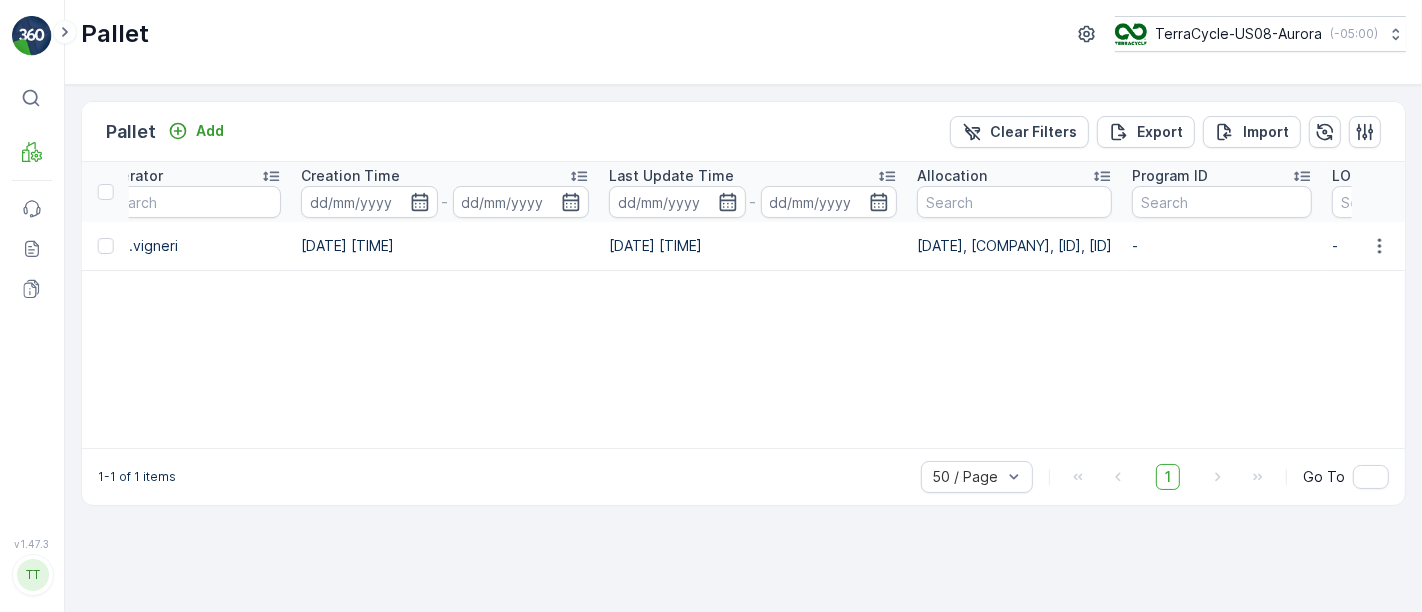 drag, startPoint x: 1206, startPoint y: 249, endPoint x: 911, endPoint y: 250, distance: 295.0017 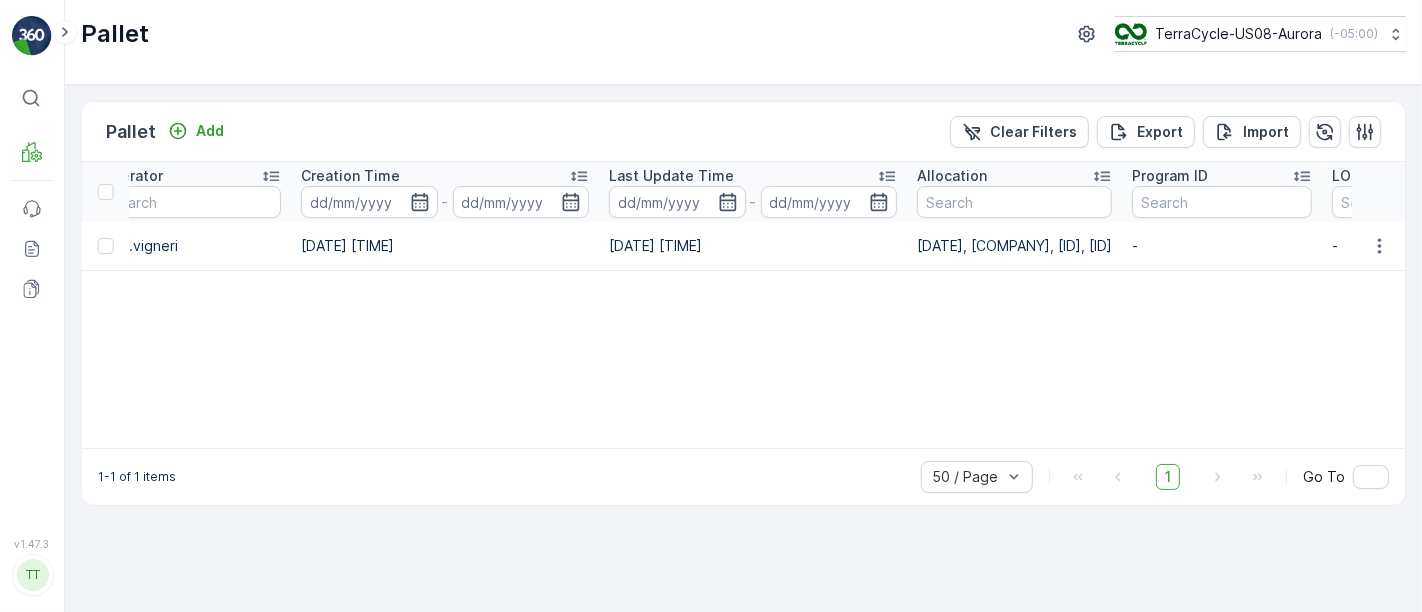click on "[DATE], [COMPANY], [ID], [ID]" at bounding box center [1014, 246] 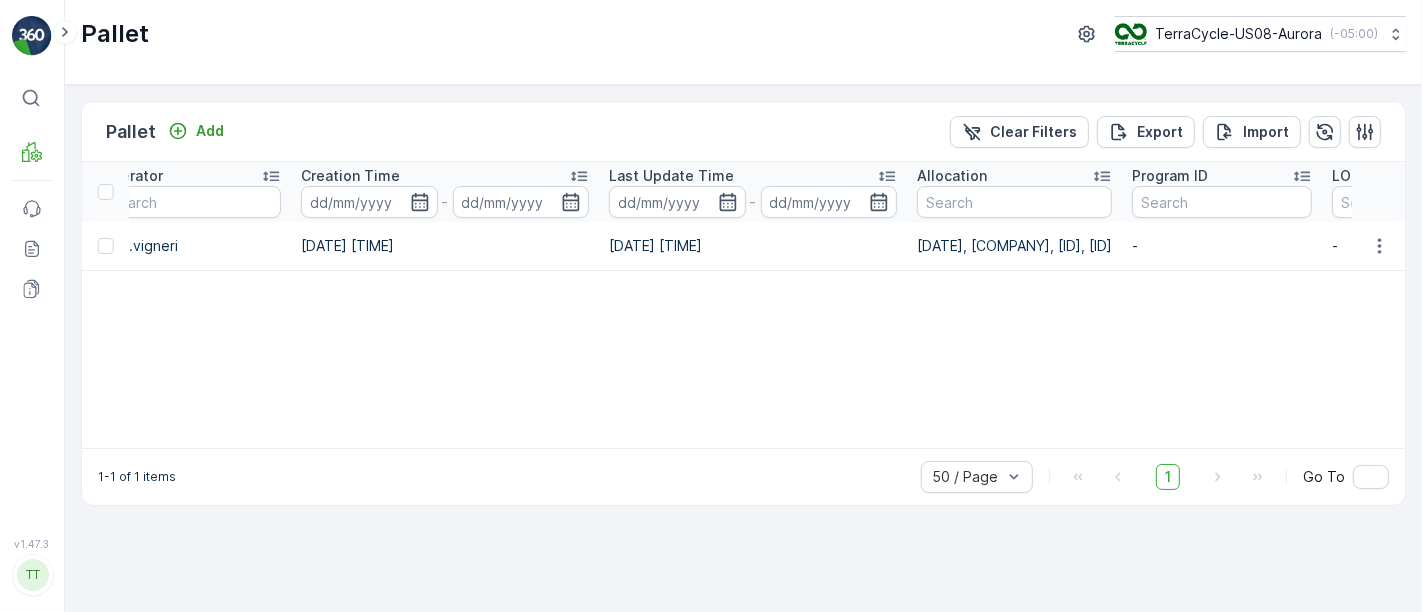 copy on "[DATE], [COMPANY], [ID], [ID]" 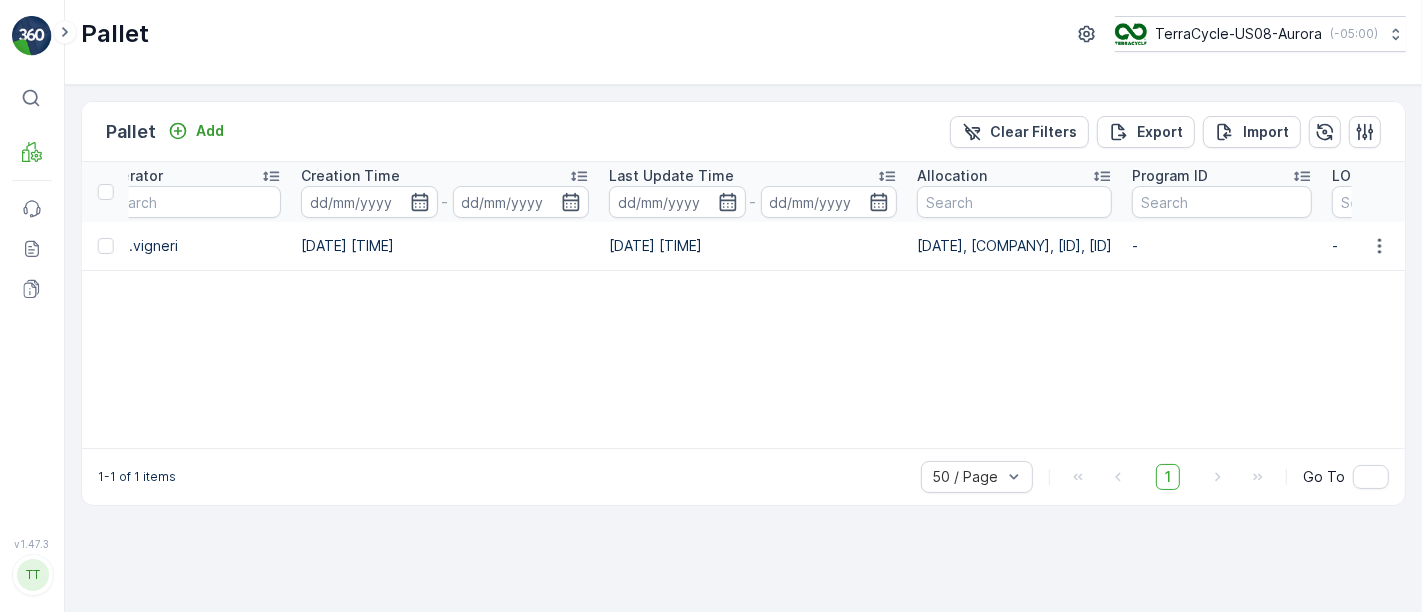 drag, startPoint x: 871, startPoint y: 436, endPoint x: 367, endPoint y: 403, distance: 505.0792 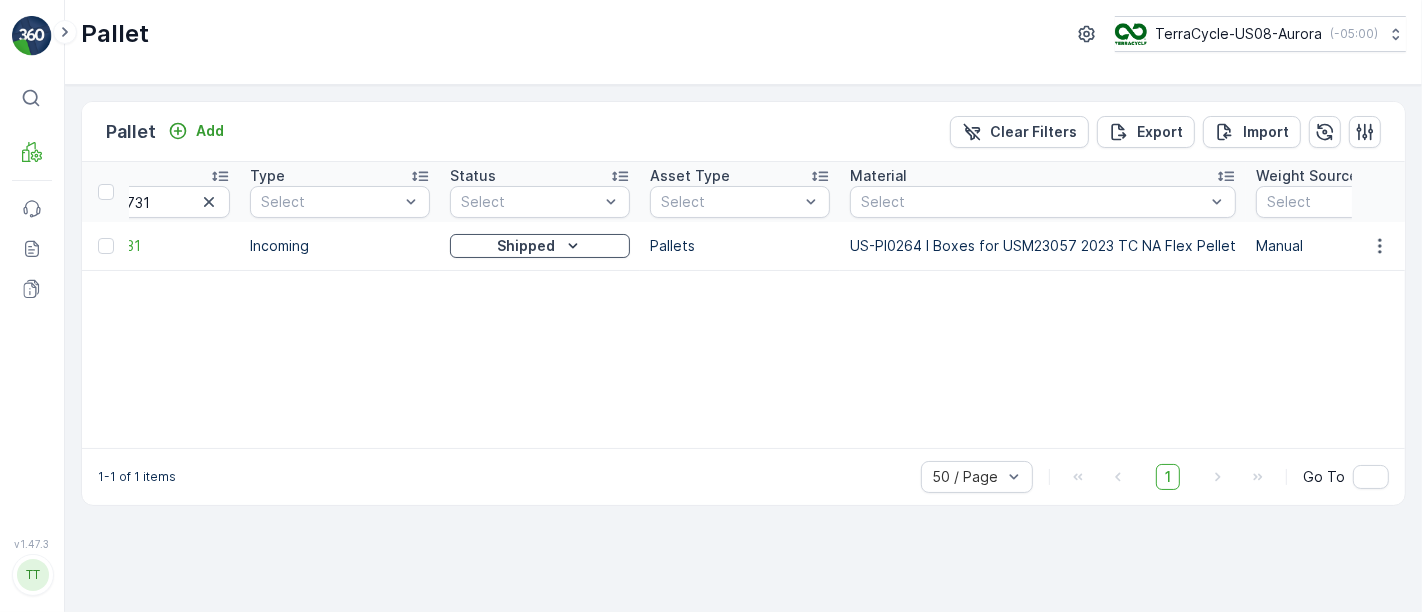 scroll, scrollTop: 0, scrollLeft: 0, axis: both 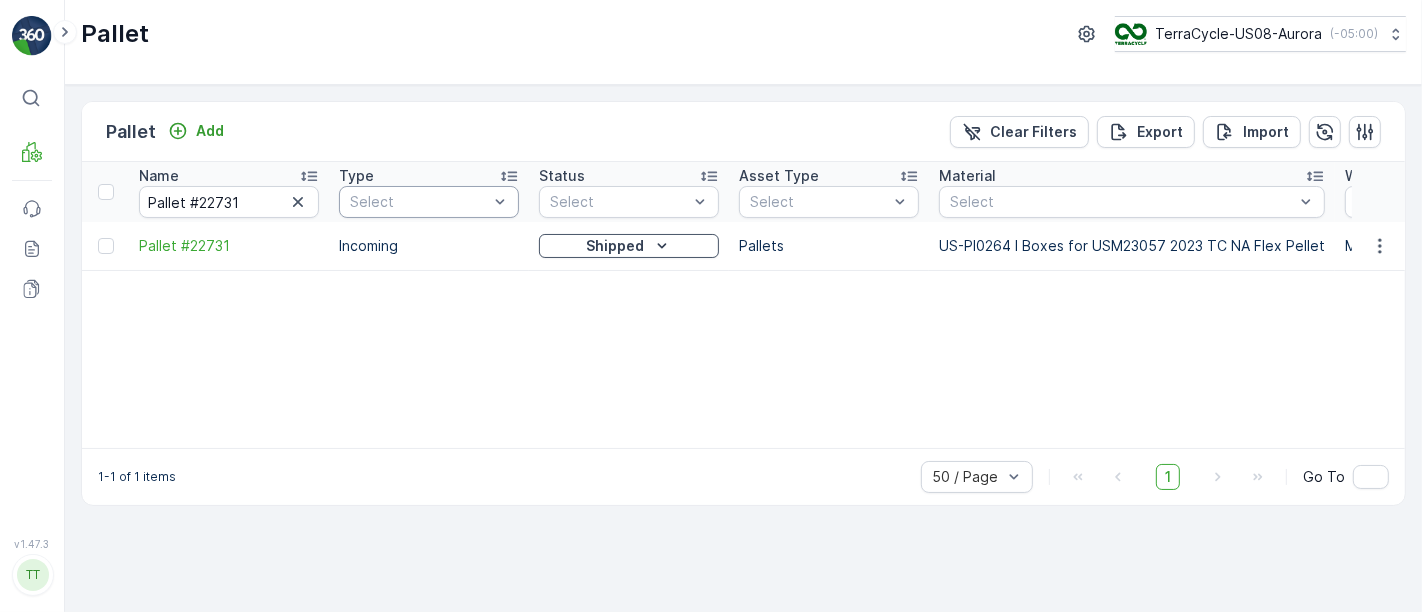 drag, startPoint x: 295, startPoint y: 196, endPoint x: 433, endPoint y: 214, distance: 139.16896 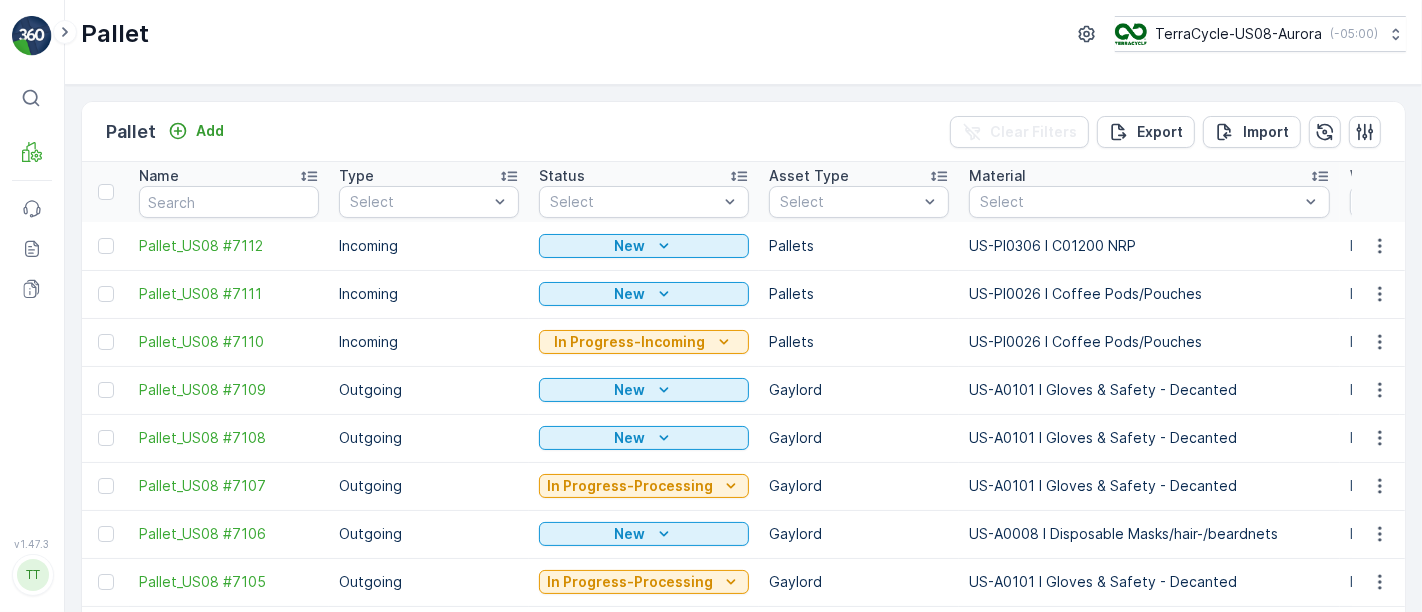 click at bounding box center (1139, 202) 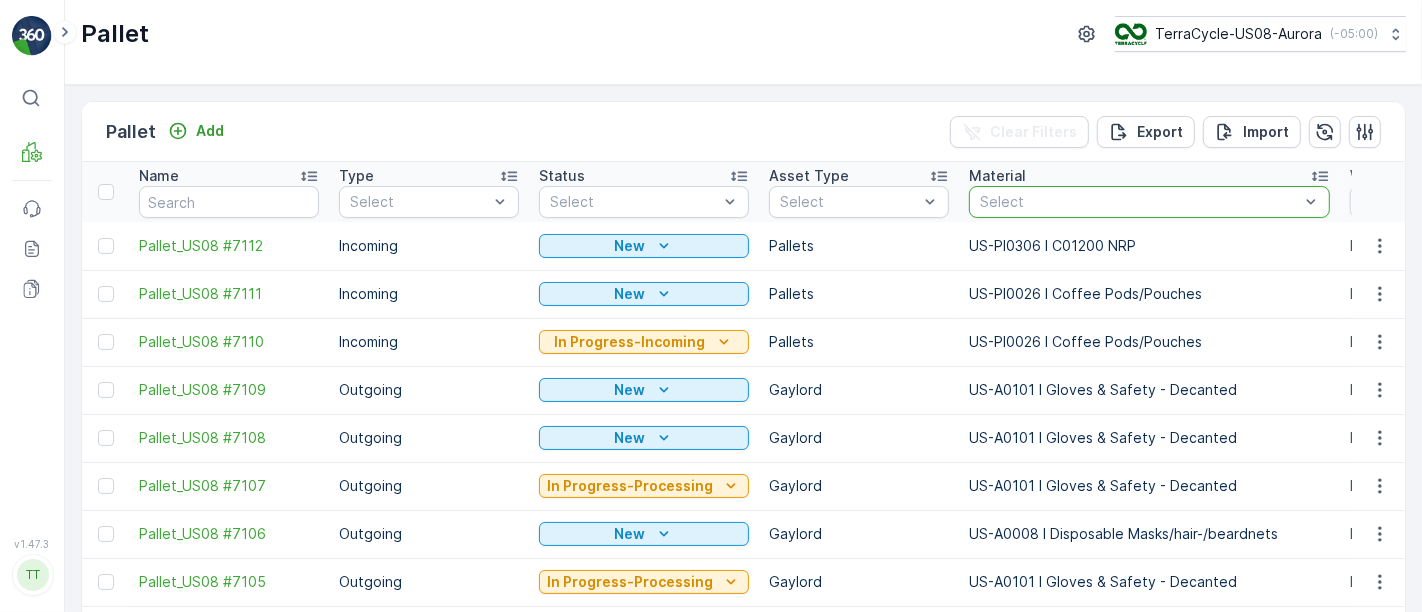 click at bounding box center [1139, 202] 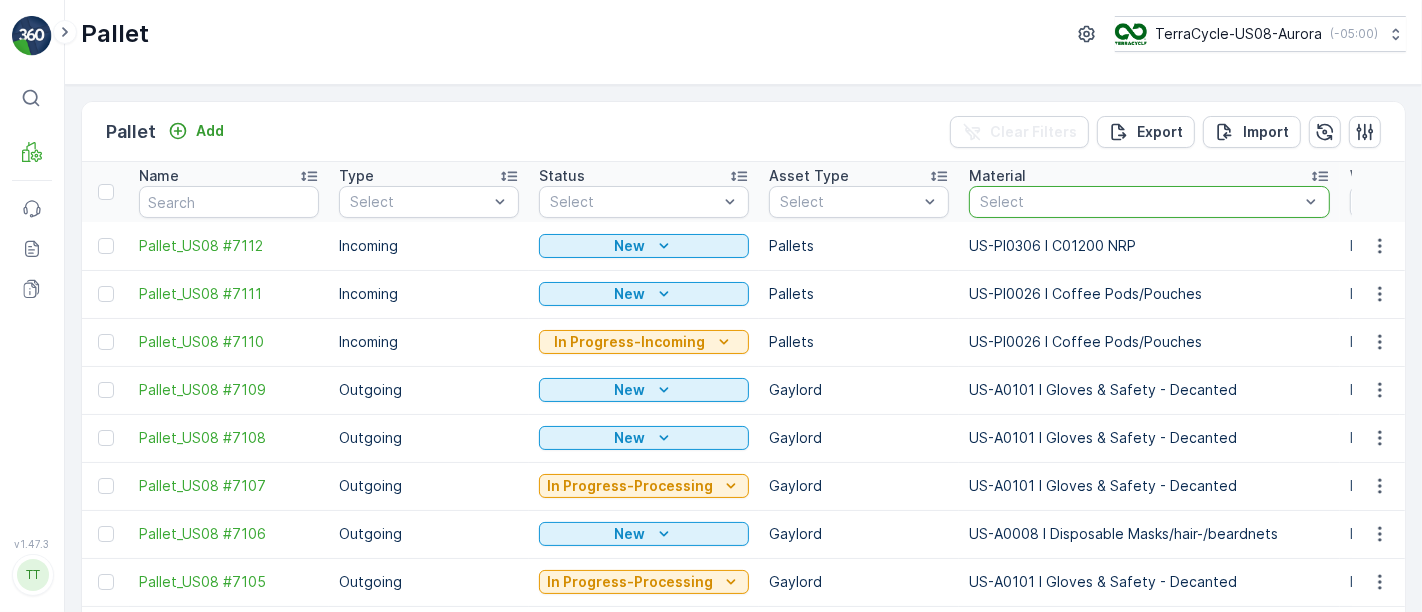 type on "US-PI0378 I NA TC Production 2024_US24009I" 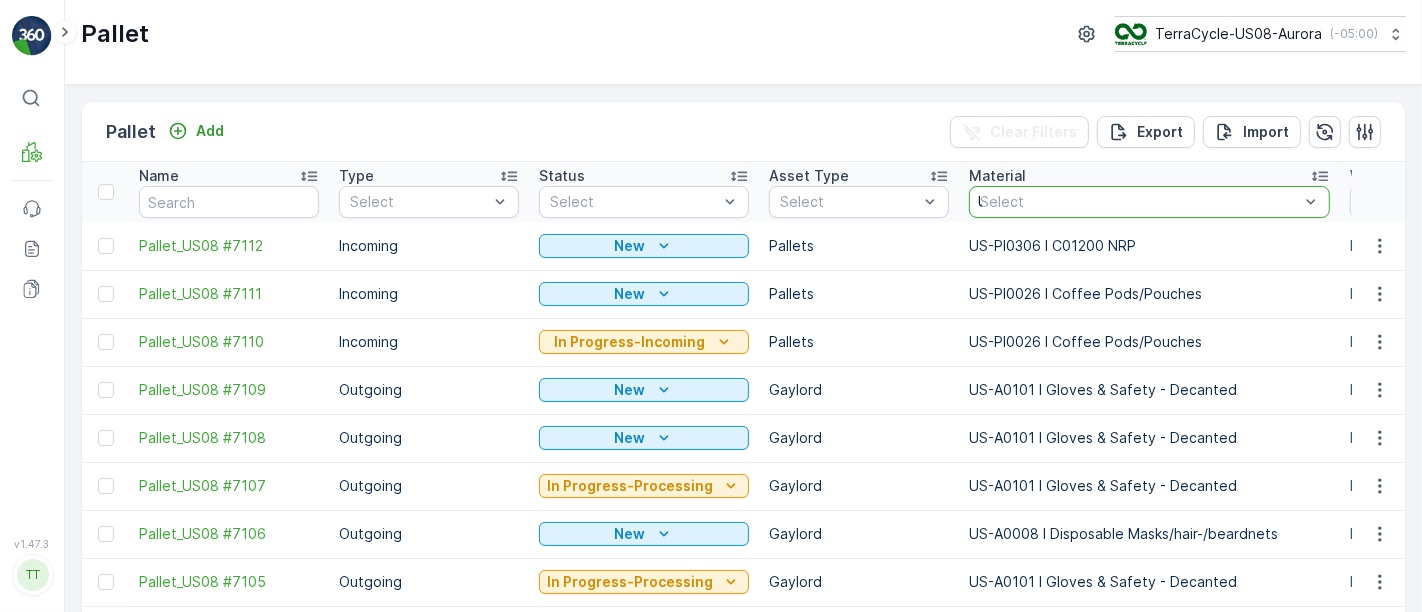 click on "US-PI0378 I NA TC Production 2024_US24009I" at bounding box center (980, 202) 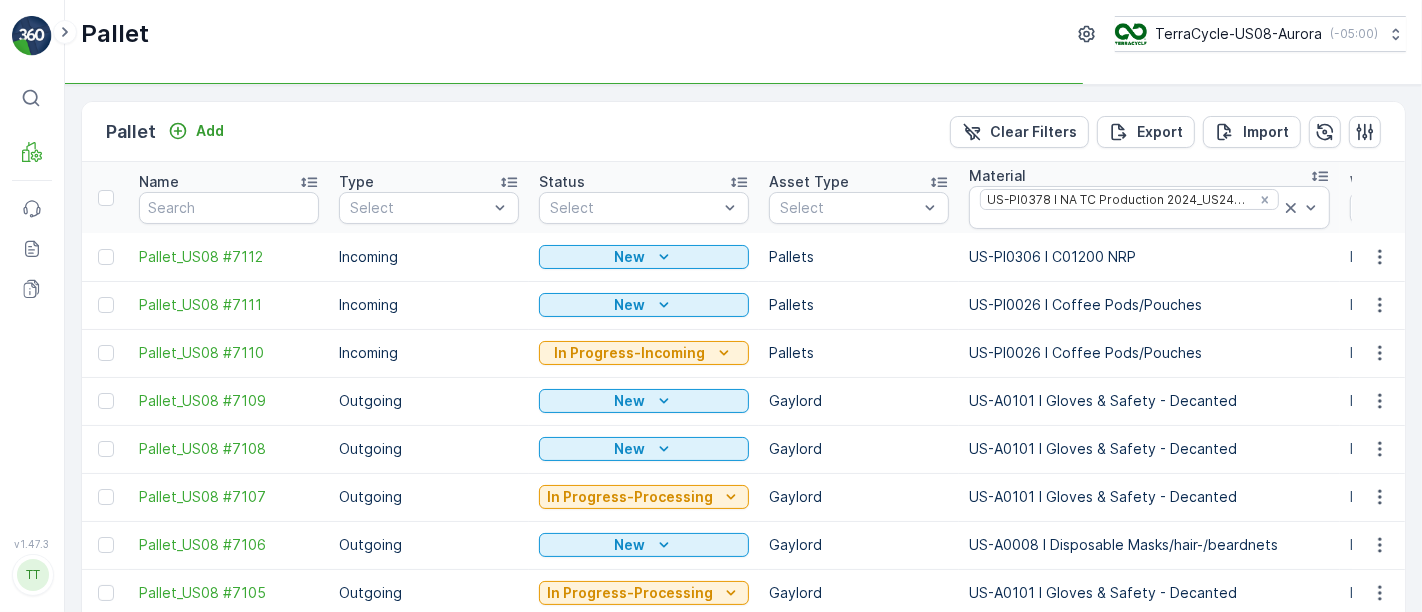 click on "US-PI0306 I C01200 NRP" at bounding box center [1149, 257] 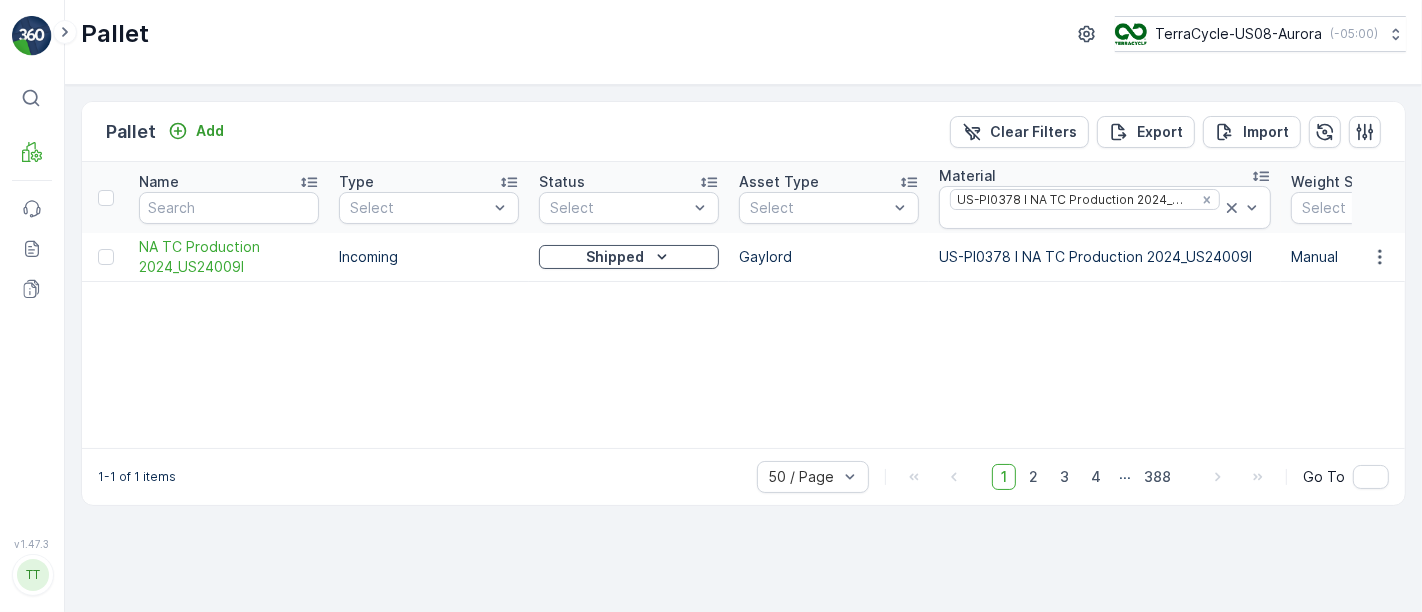 click on "Material US-PI0378 I NA TC Production 2024_US24009I" at bounding box center [1105, 197] 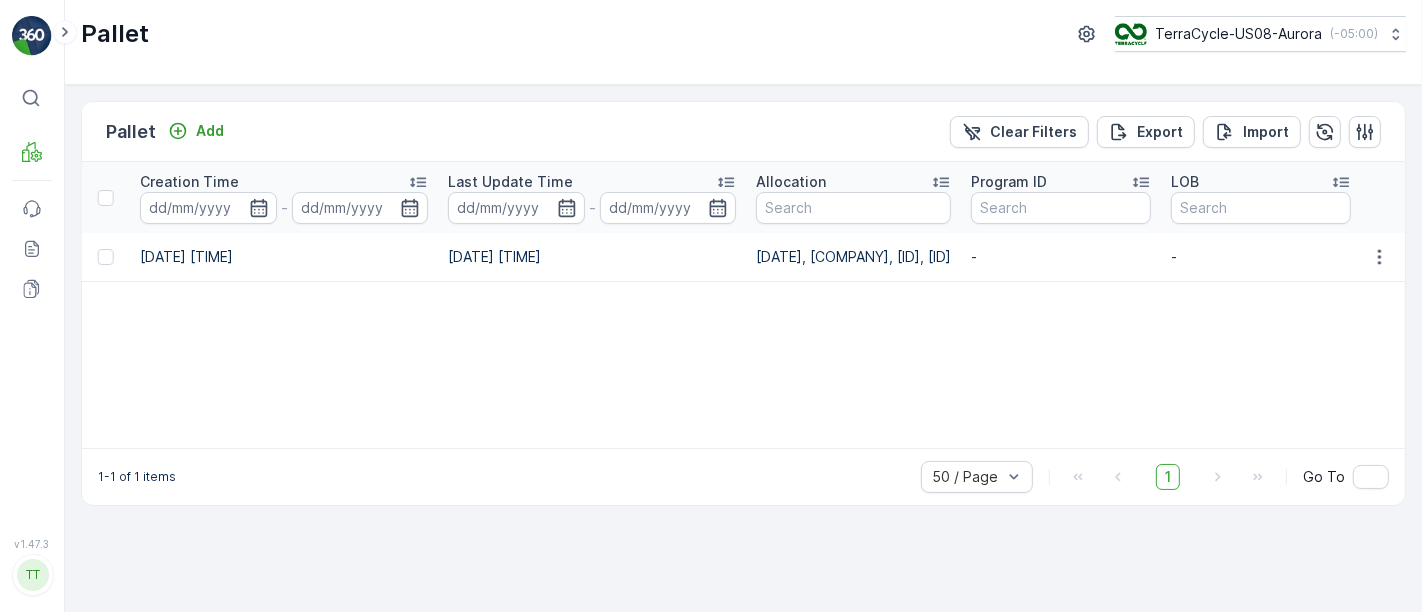 scroll, scrollTop: 0, scrollLeft: 2365, axis: horizontal 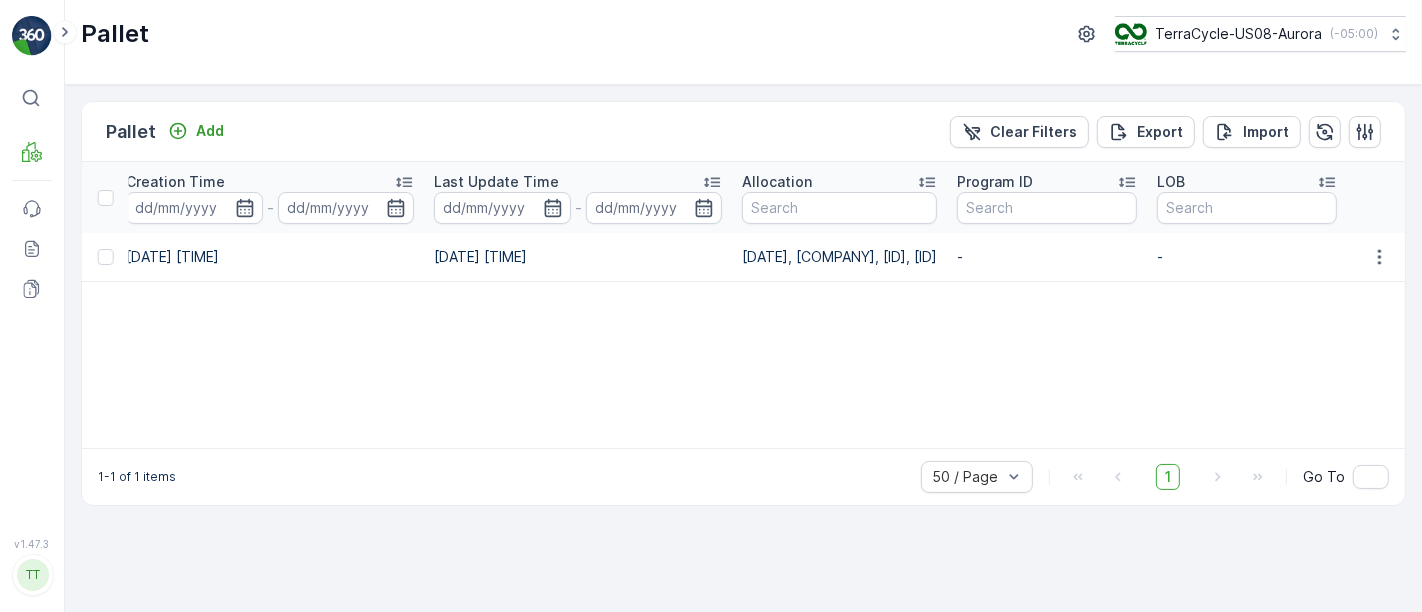 drag, startPoint x: 1085, startPoint y: 255, endPoint x: 735, endPoint y: 264, distance: 350.1157 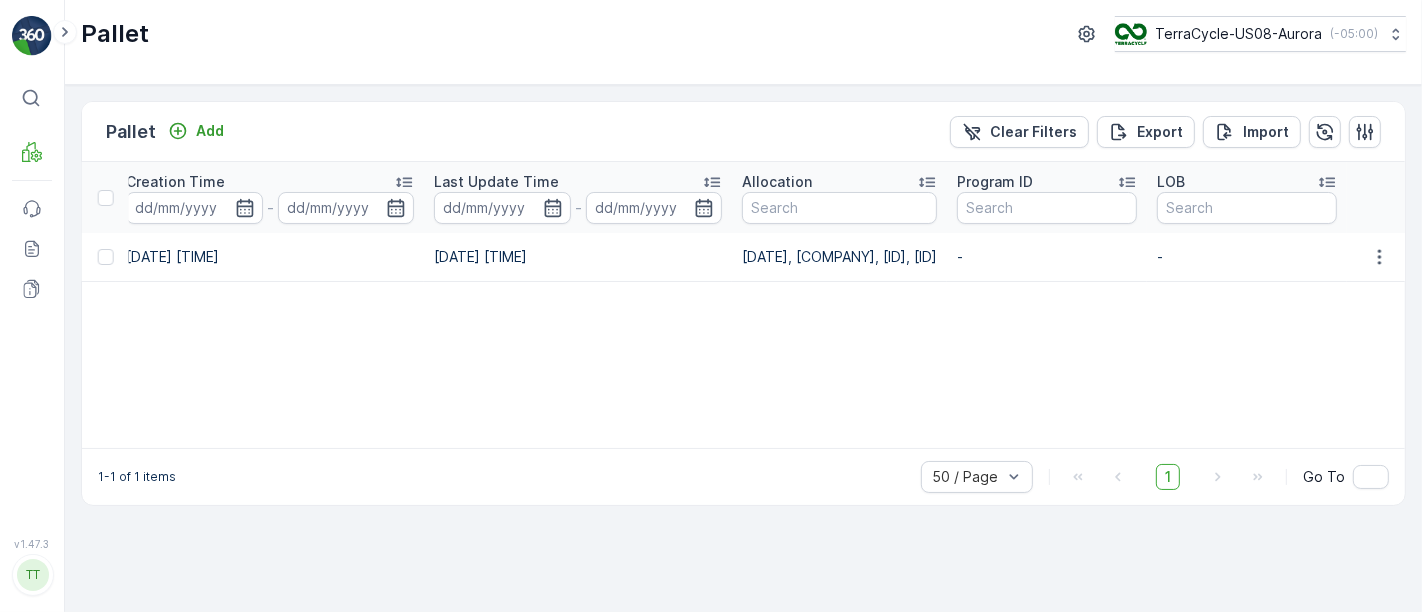 click on "[DATE], [COMPANY], [ID], [ID]" at bounding box center [839, 257] 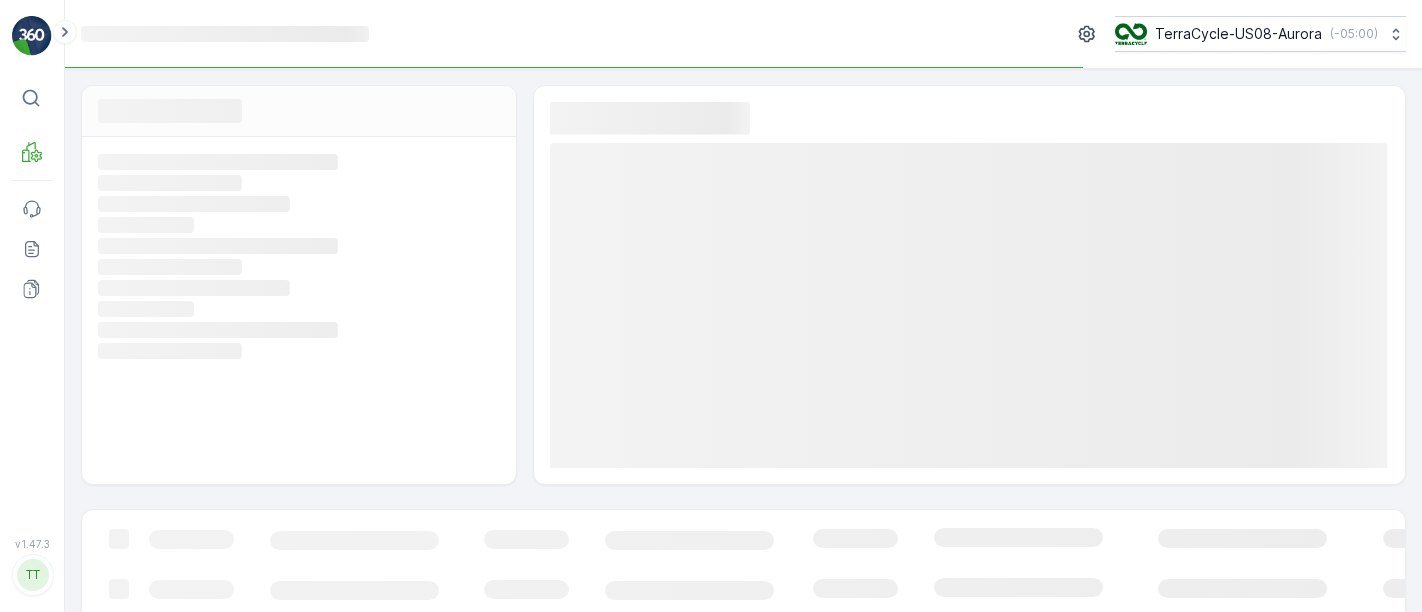 scroll, scrollTop: 0, scrollLeft: 0, axis: both 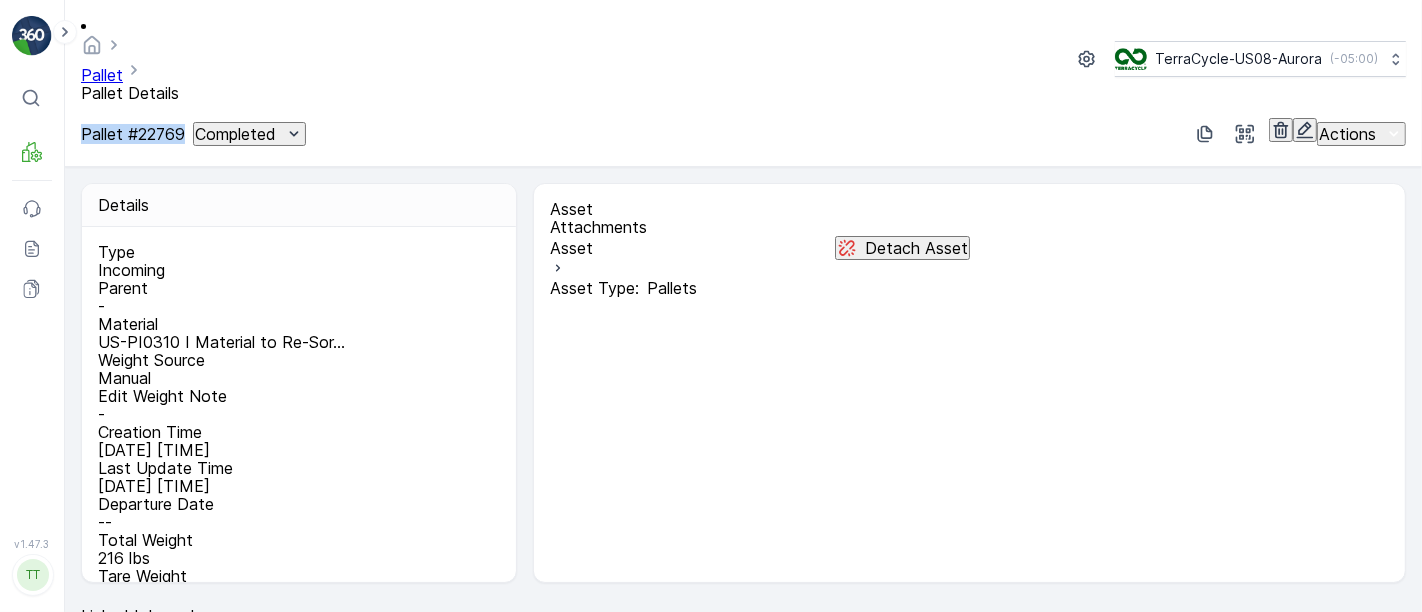 drag, startPoint x: 77, startPoint y: 86, endPoint x: 212, endPoint y: 87, distance: 135.00371 